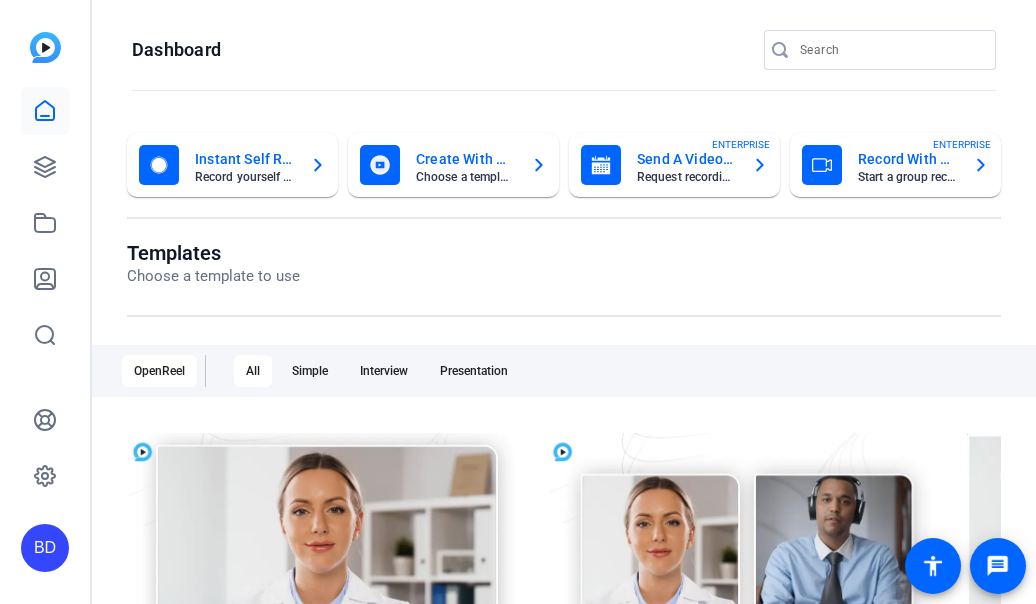 scroll, scrollTop: 0, scrollLeft: 0, axis: both 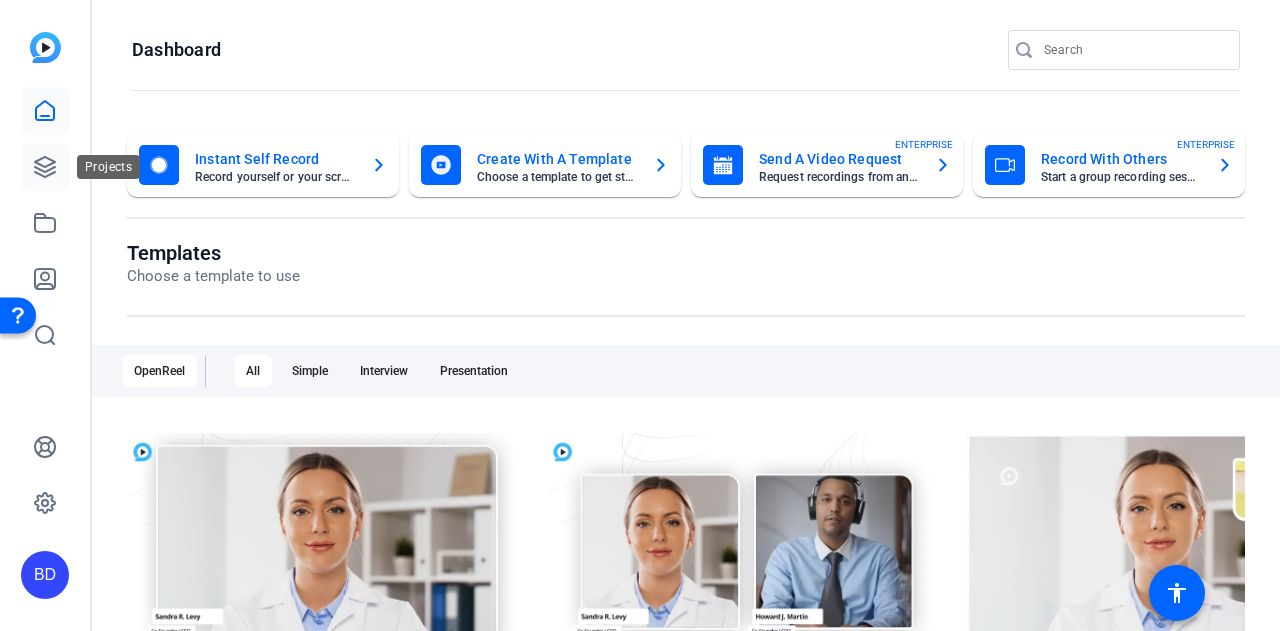 click 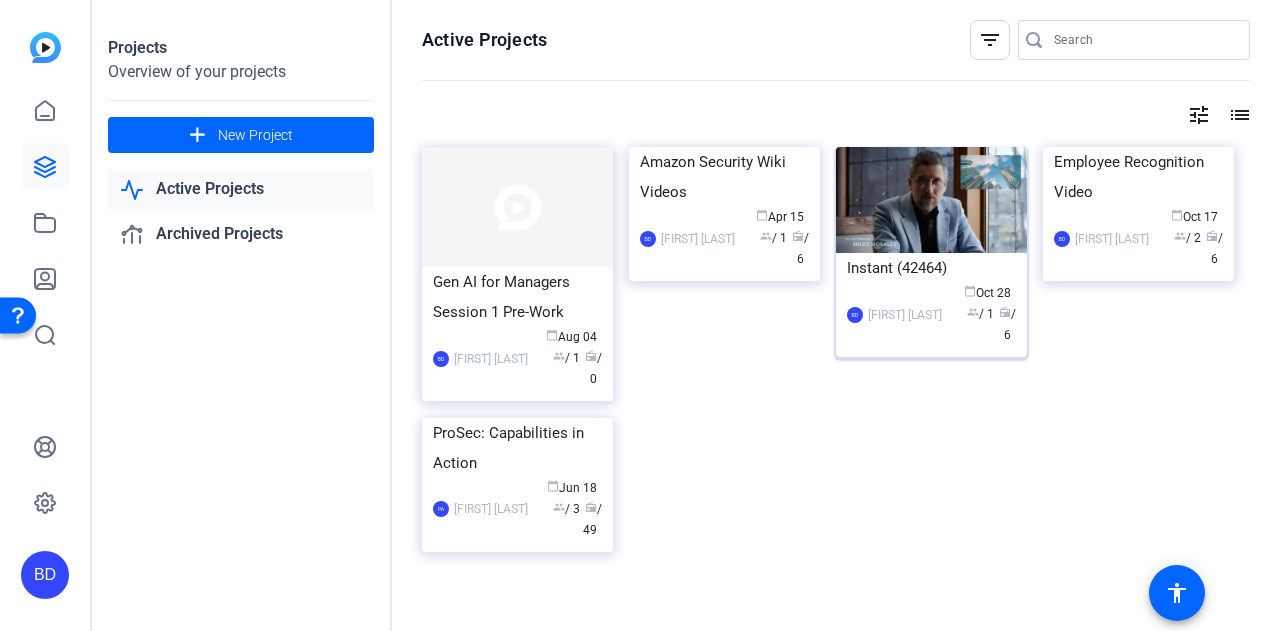 click 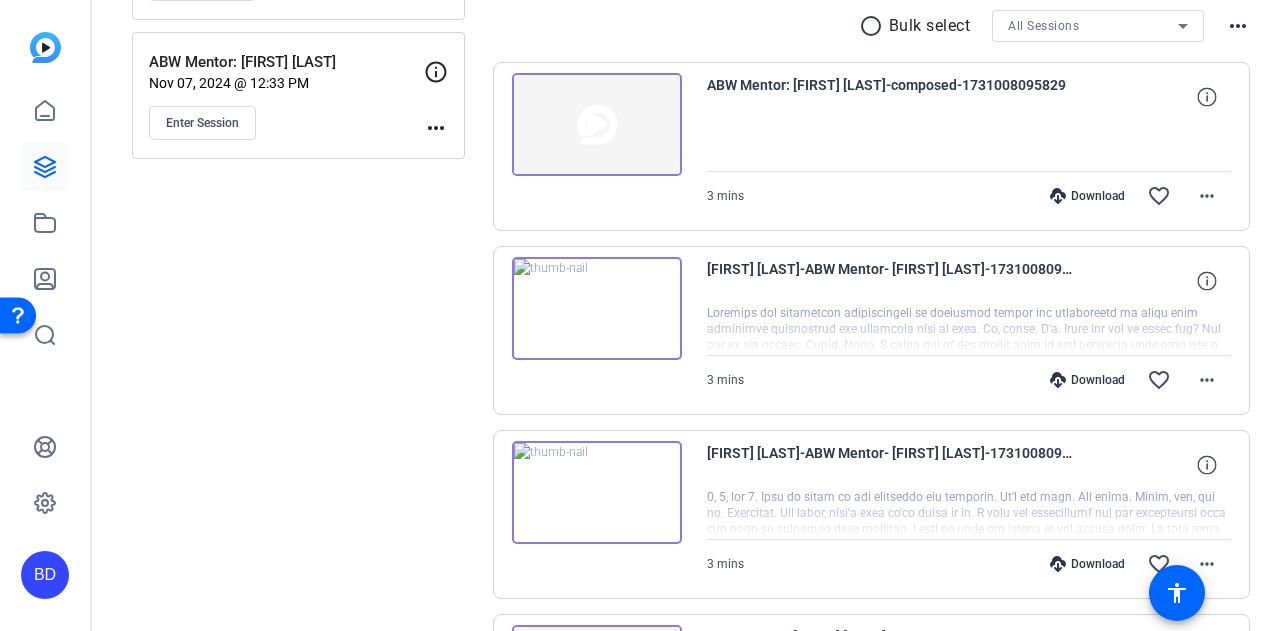 scroll, scrollTop: 0, scrollLeft: 0, axis: both 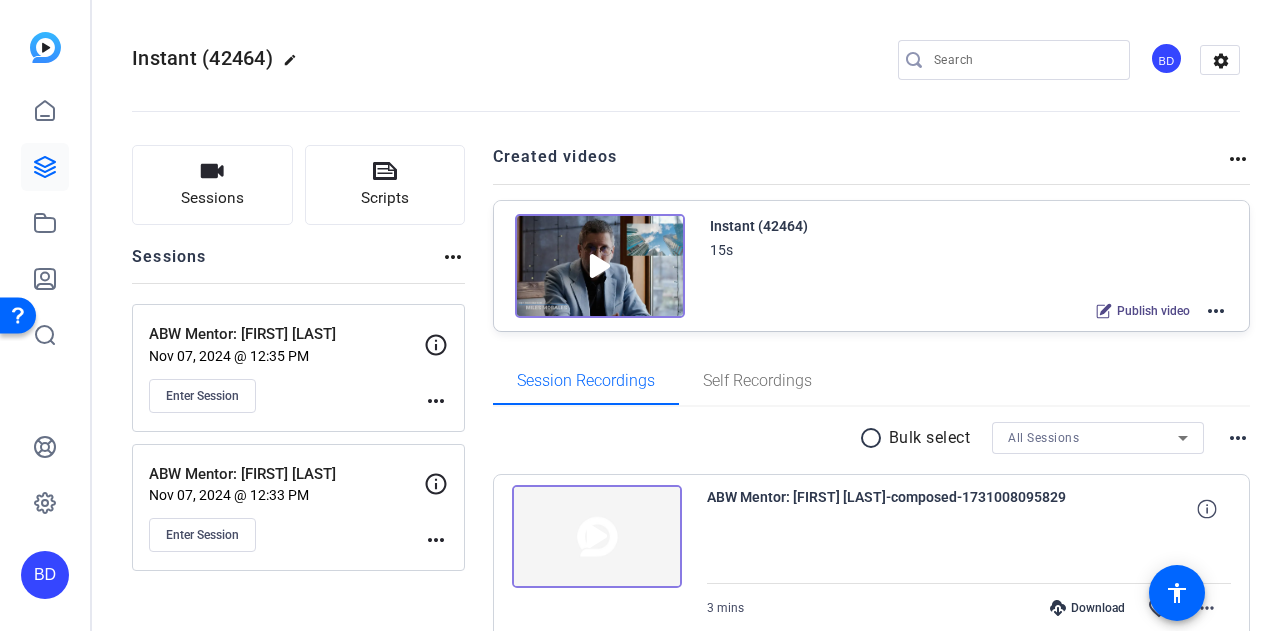 click on "edit" 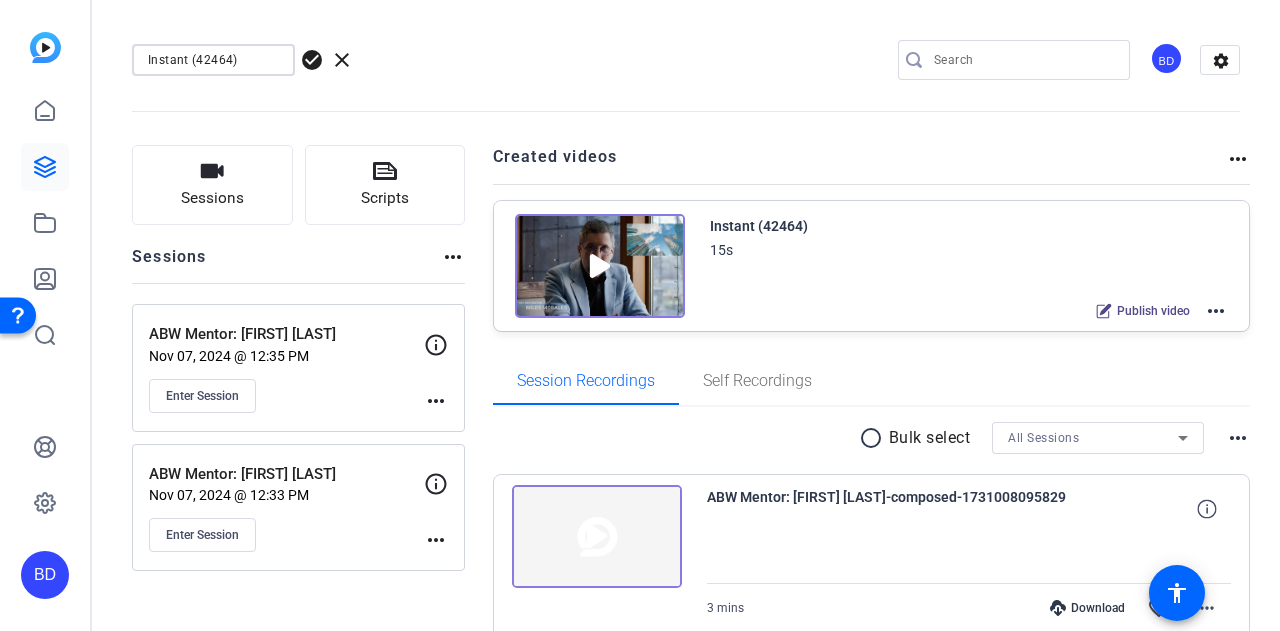 drag, startPoint x: 252, startPoint y: 56, endPoint x: 131, endPoint y: 57, distance: 121.004135 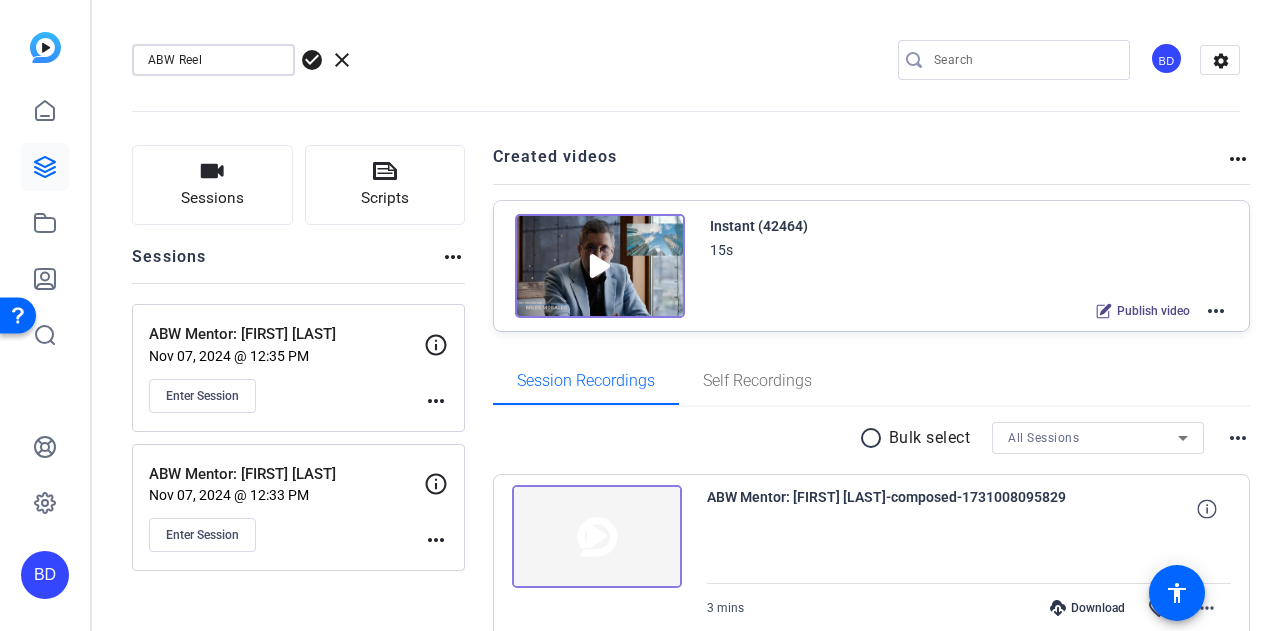 type on "ABW Reel" 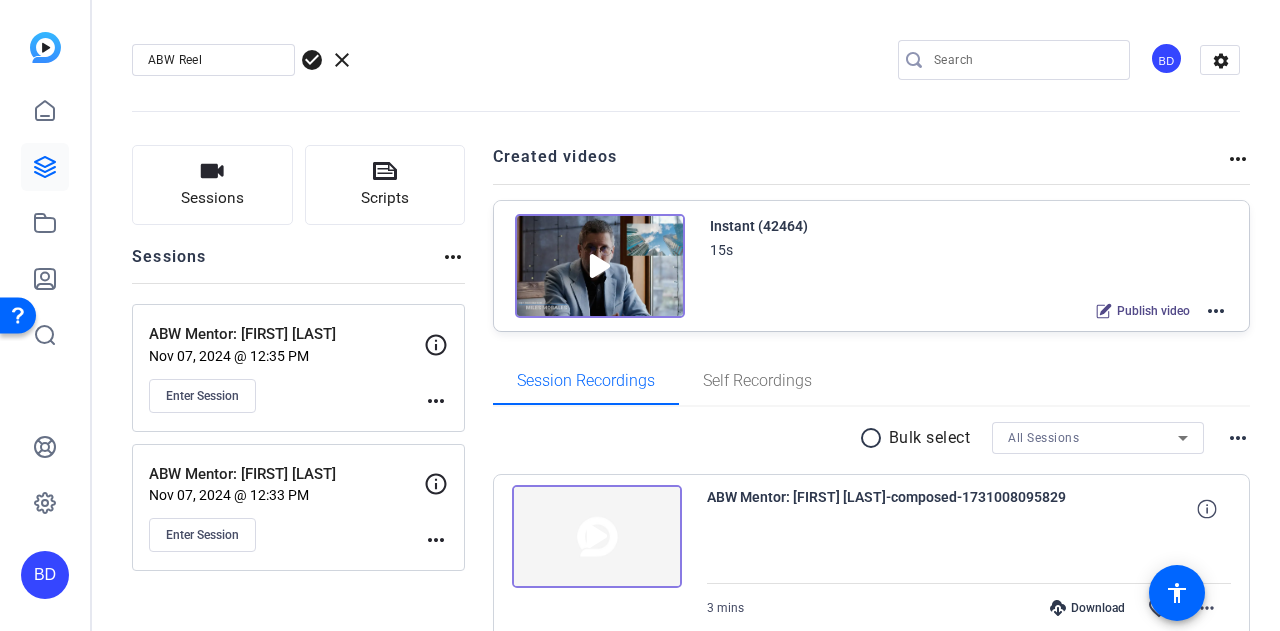 click on "check_circle" 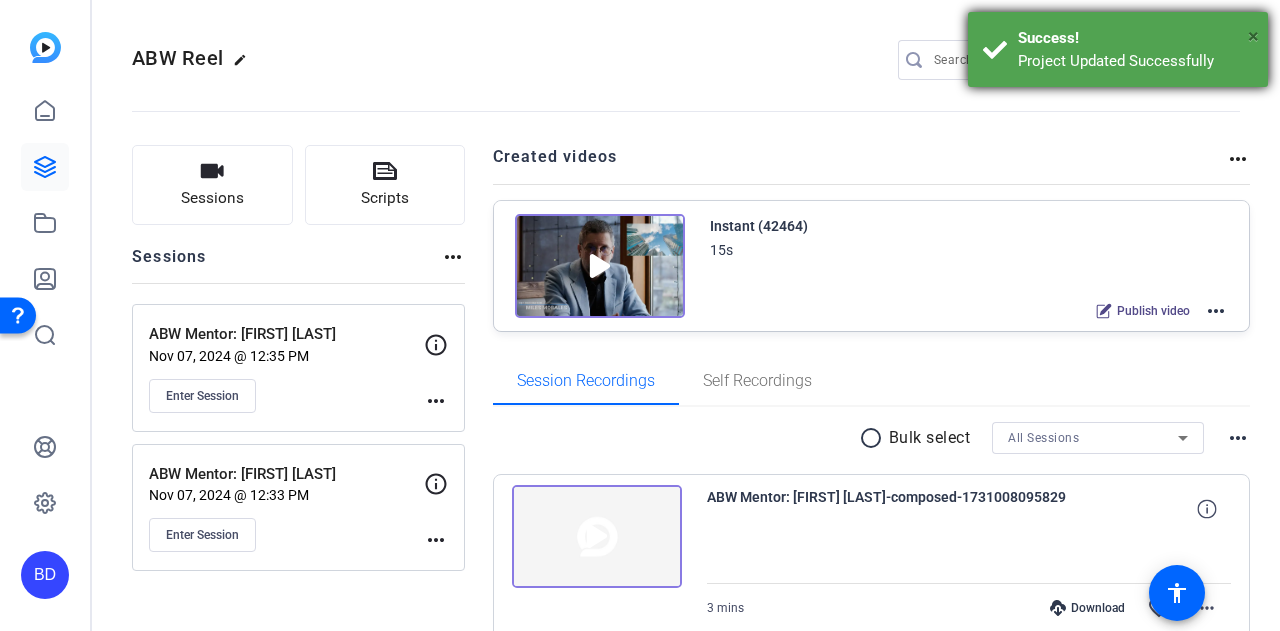 click on "×" at bounding box center (1253, 36) 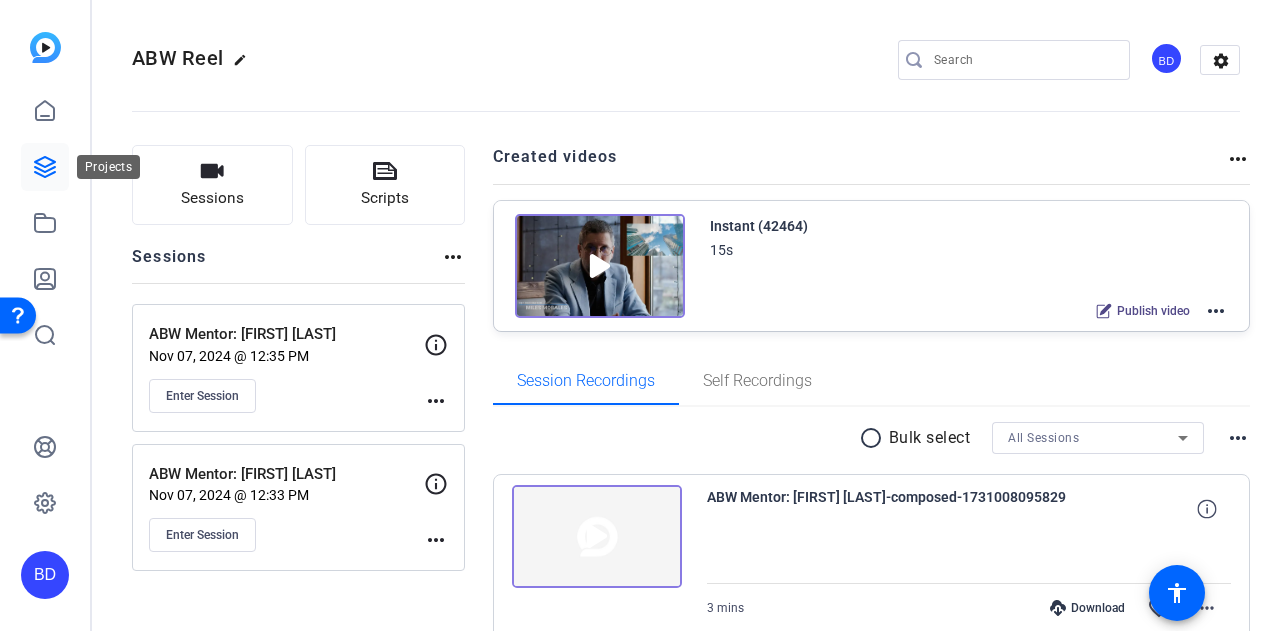 click 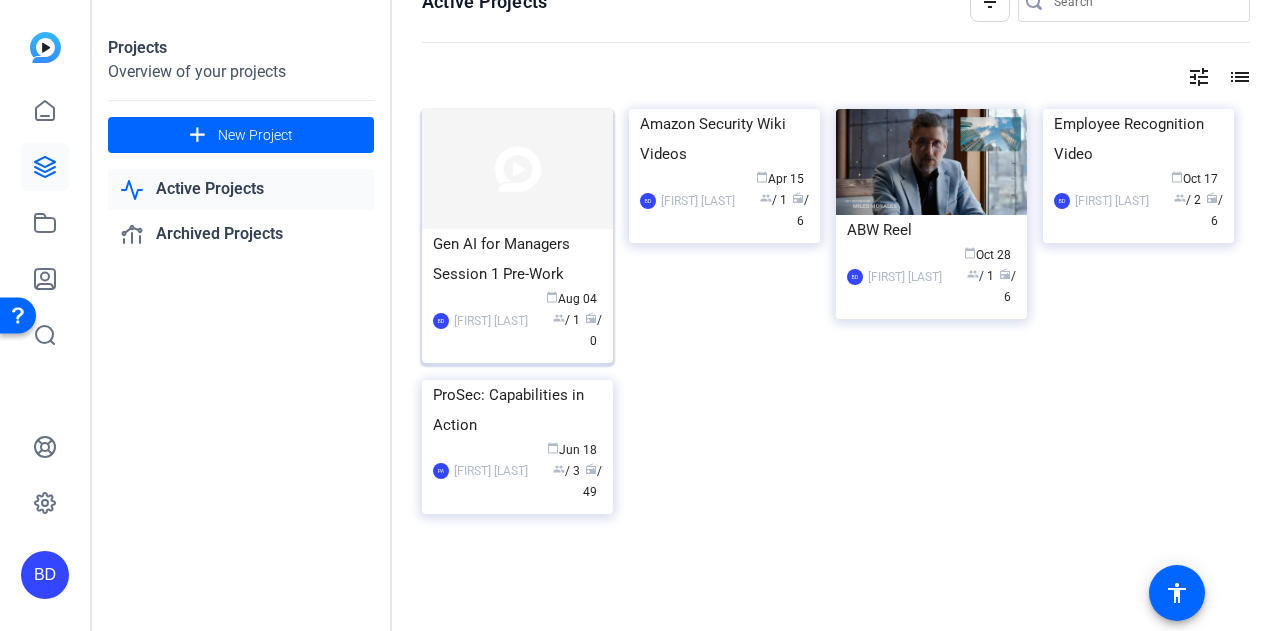 scroll, scrollTop: 0, scrollLeft: 0, axis: both 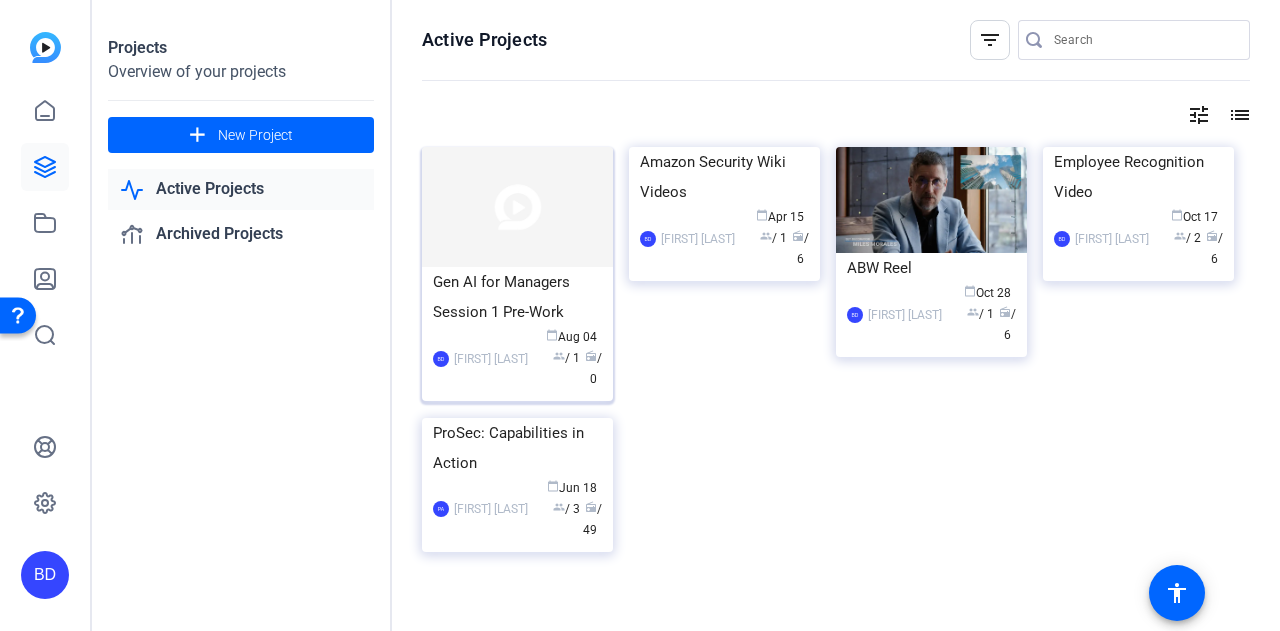 click 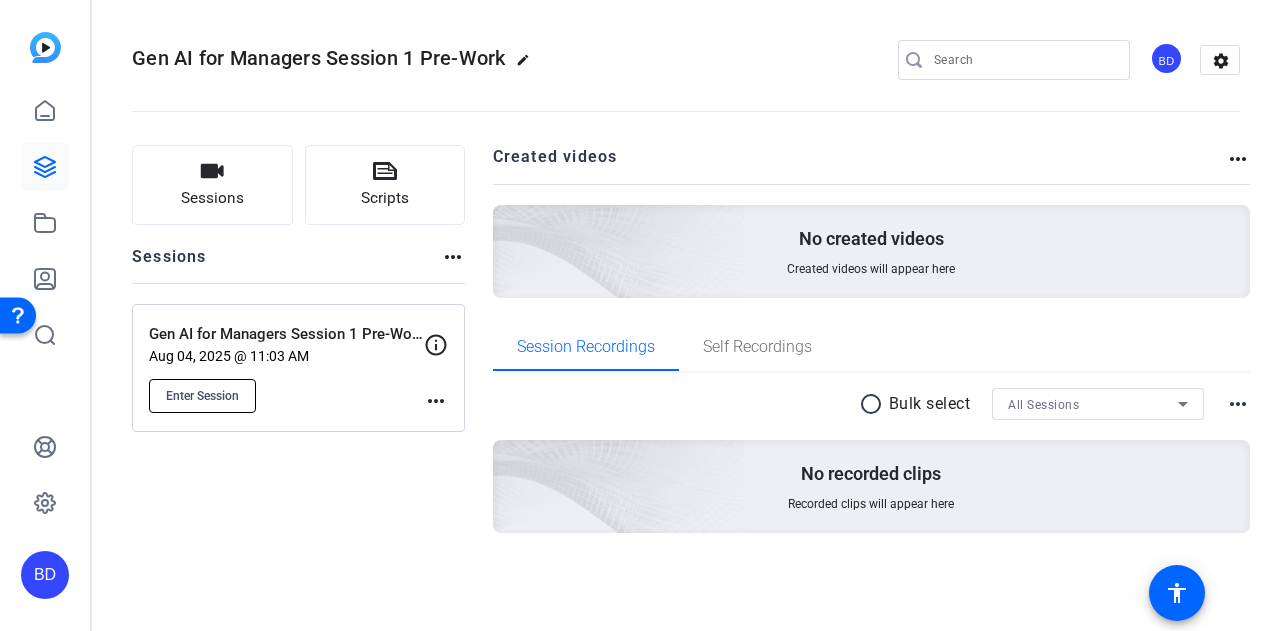 click on "Enter Session" 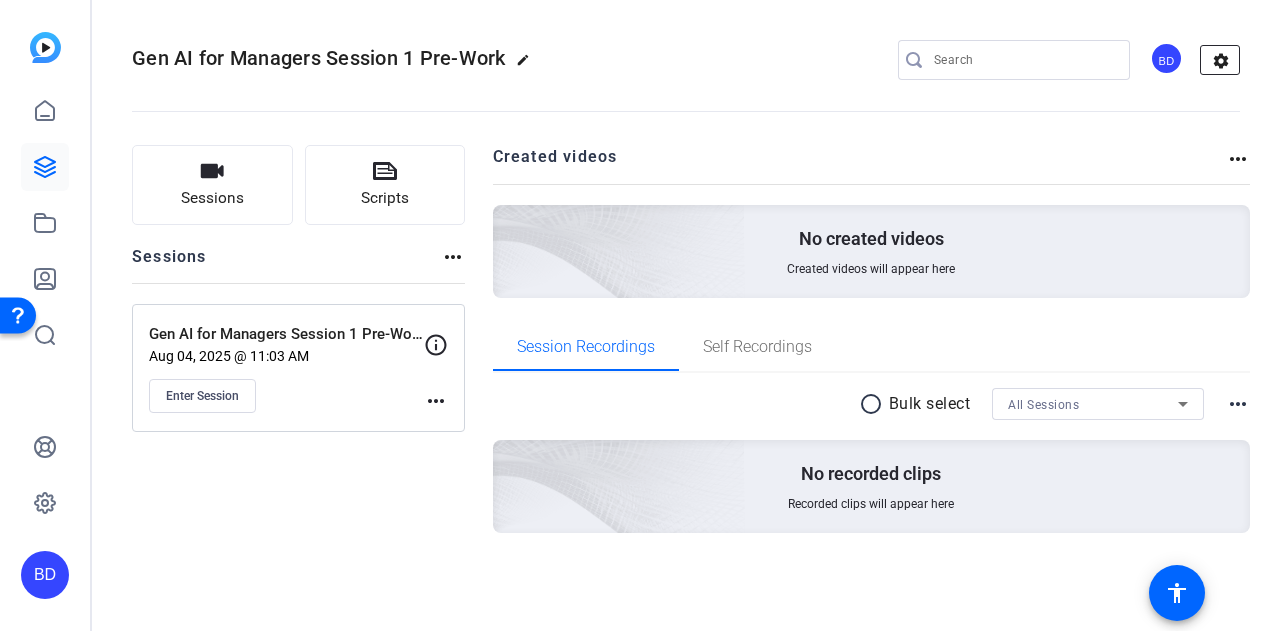 click on "settings" 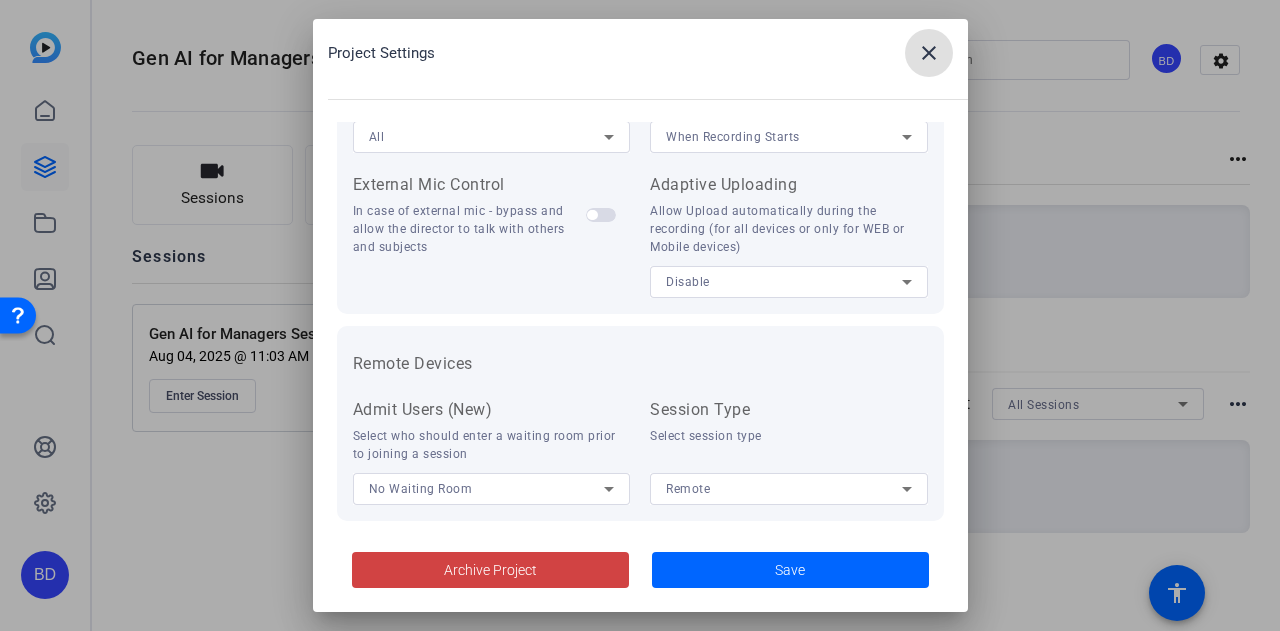 scroll, scrollTop: 502, scrollLeft: 0, axis: vertical 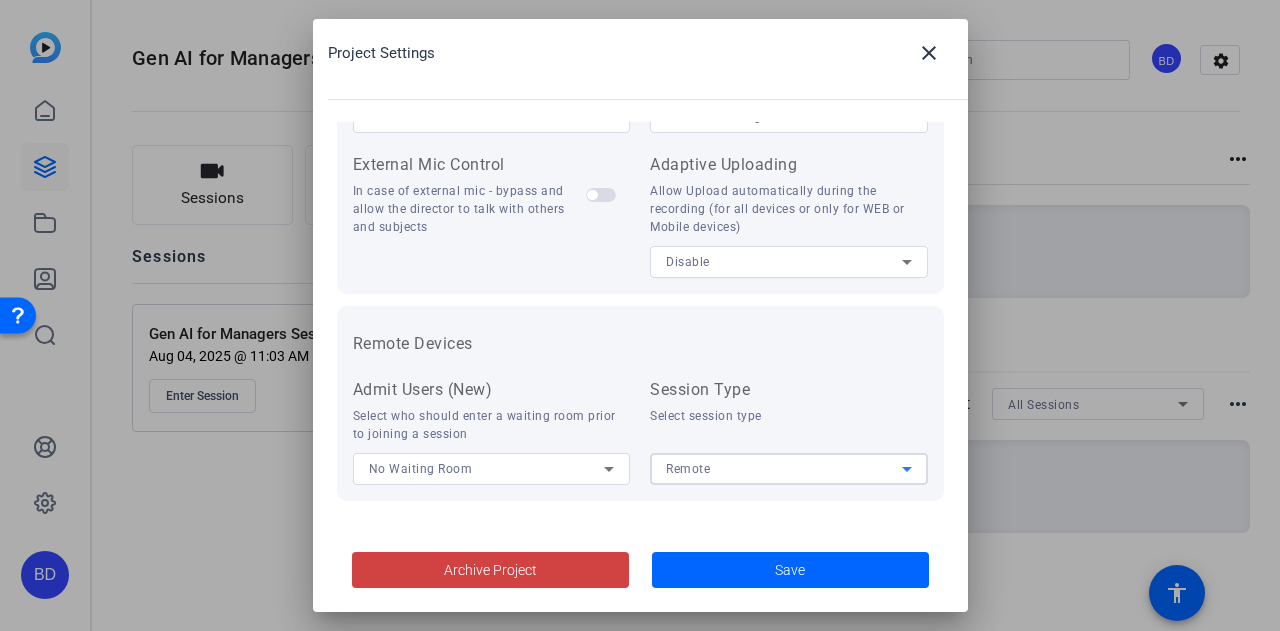 click 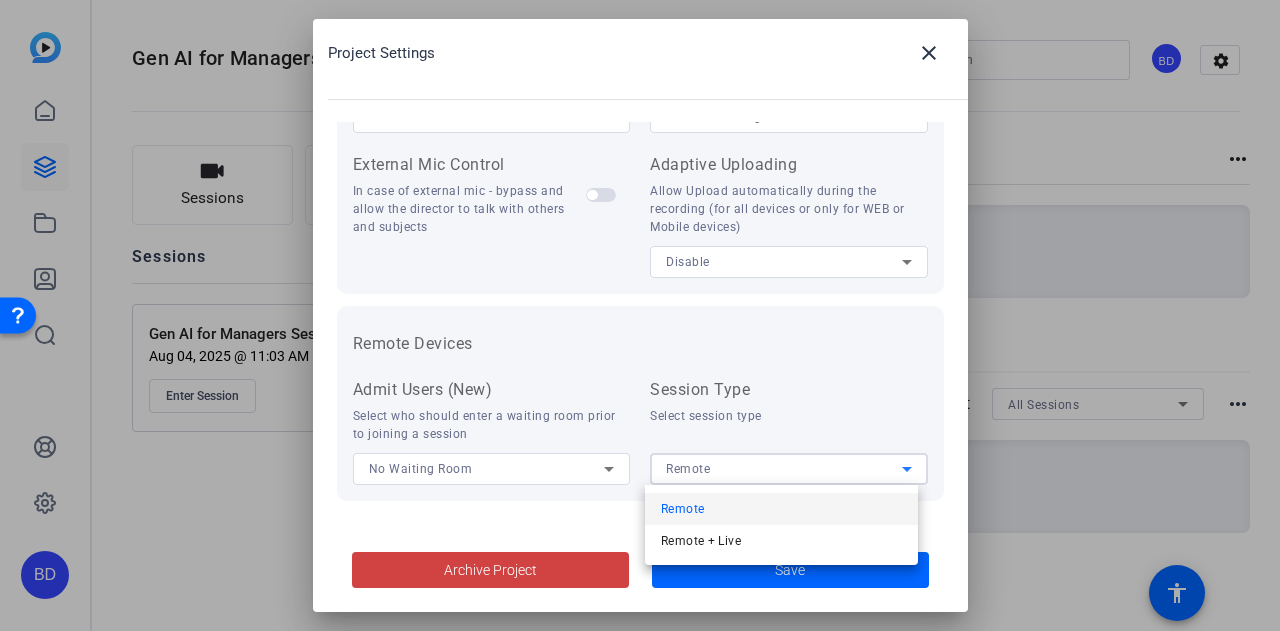 click at bounding box center (640, 315) 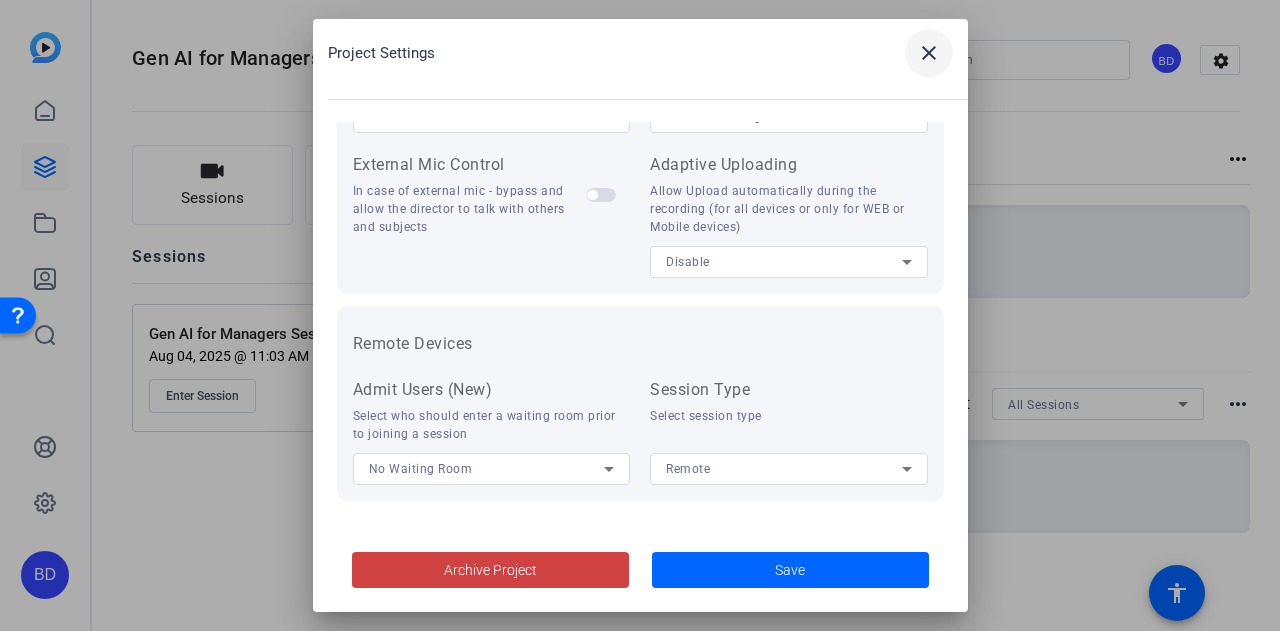 click on "close" at bounding box center (929, 53) 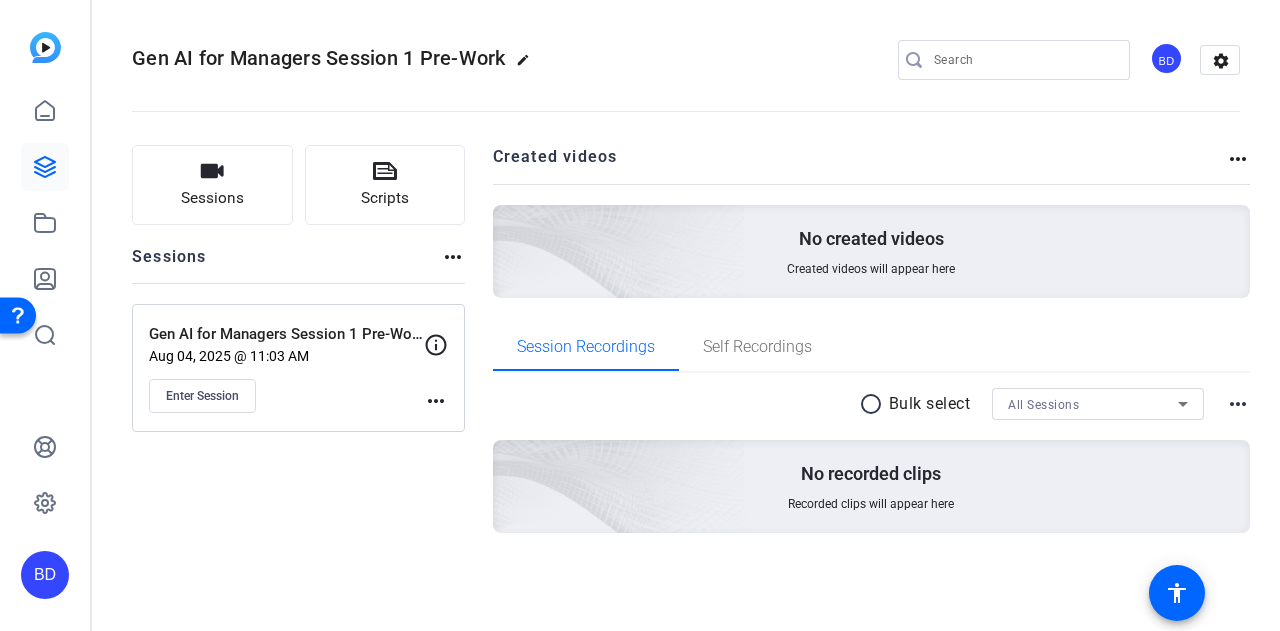 click on "more_horiz" 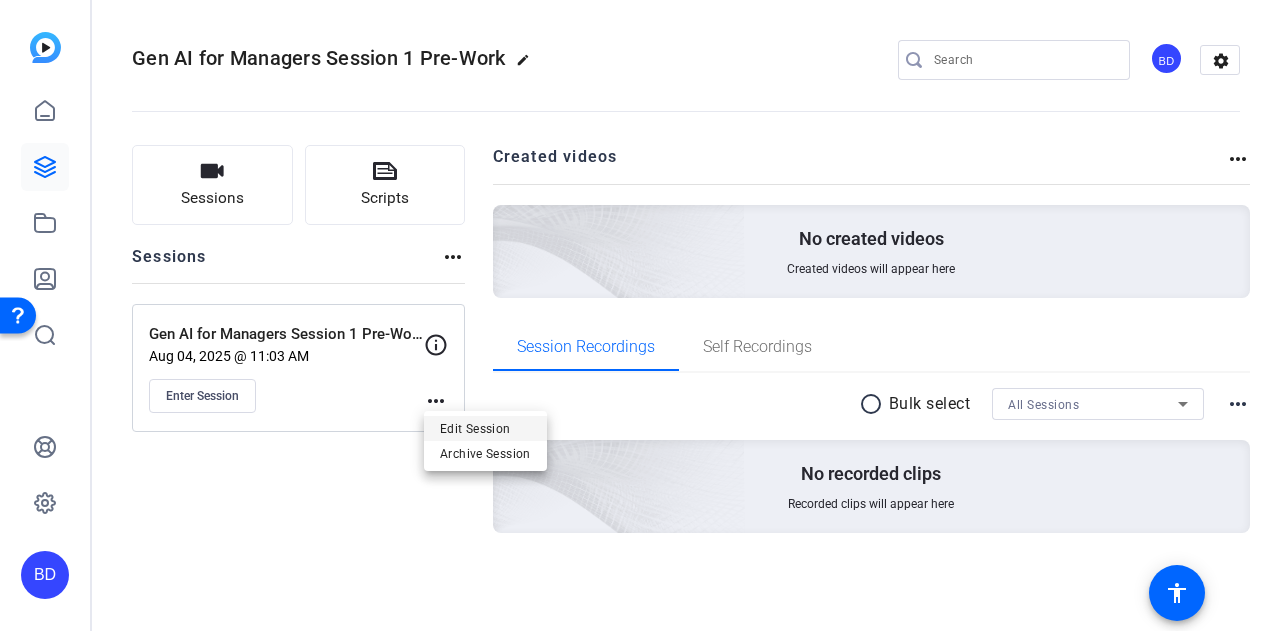 click on "Edit Session" at bounding box center (485, 429) 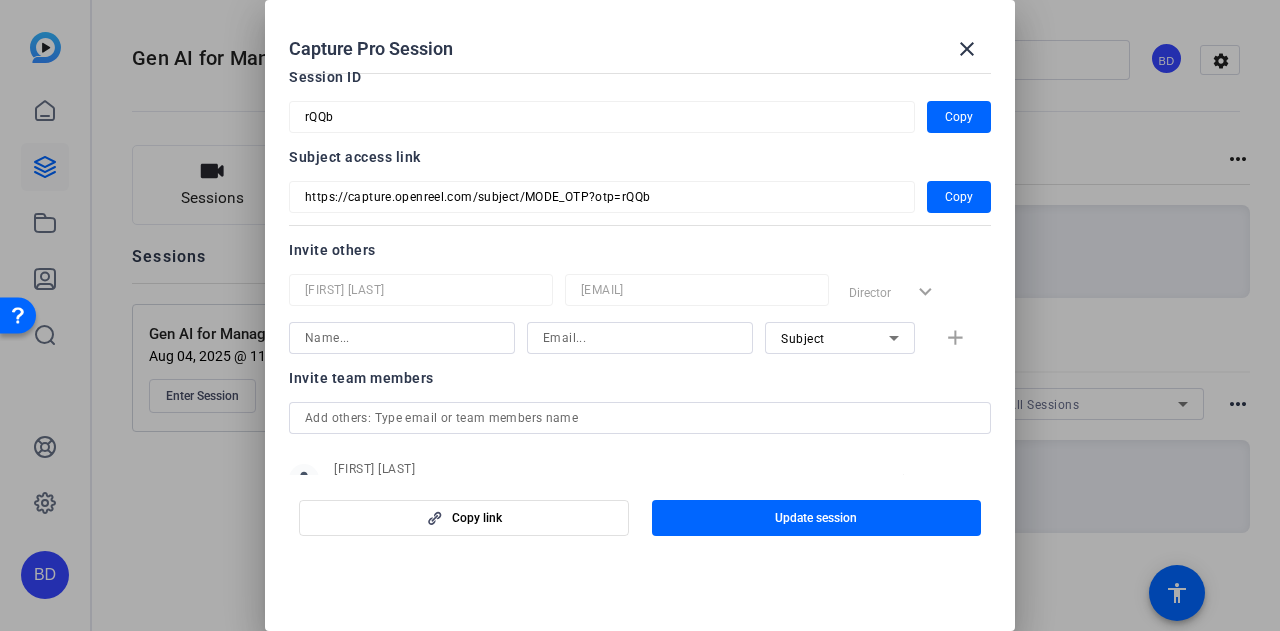 scroll, scrollTop: 170, scrollLeft: 0, axis: vertical 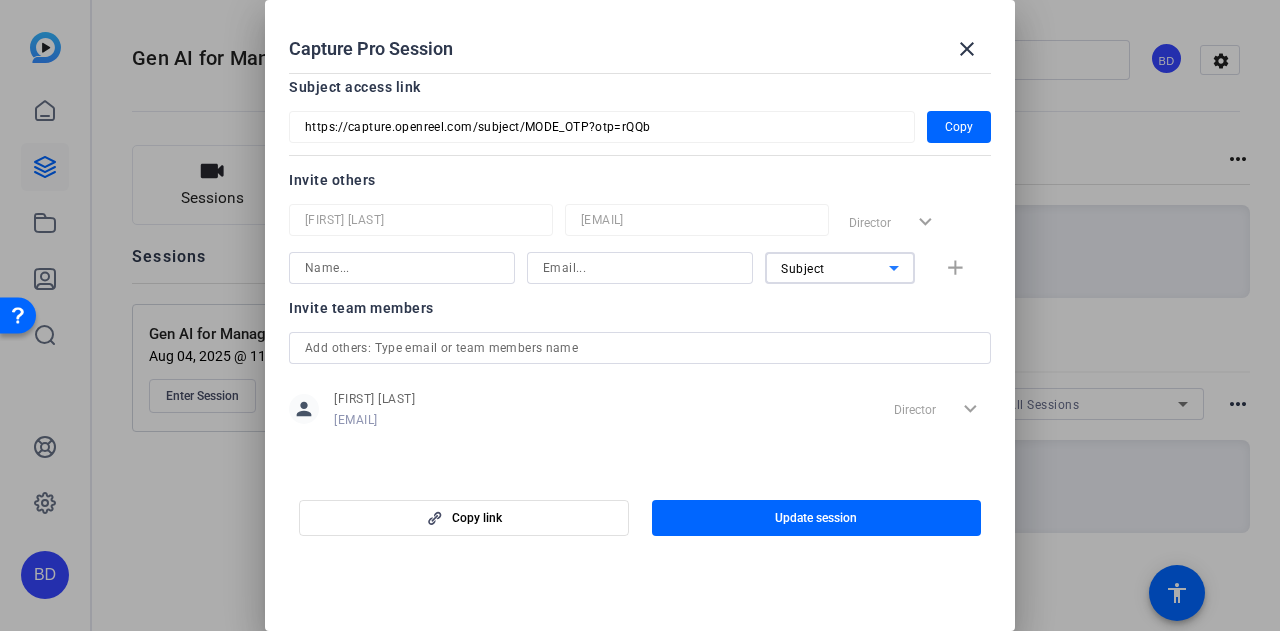 click 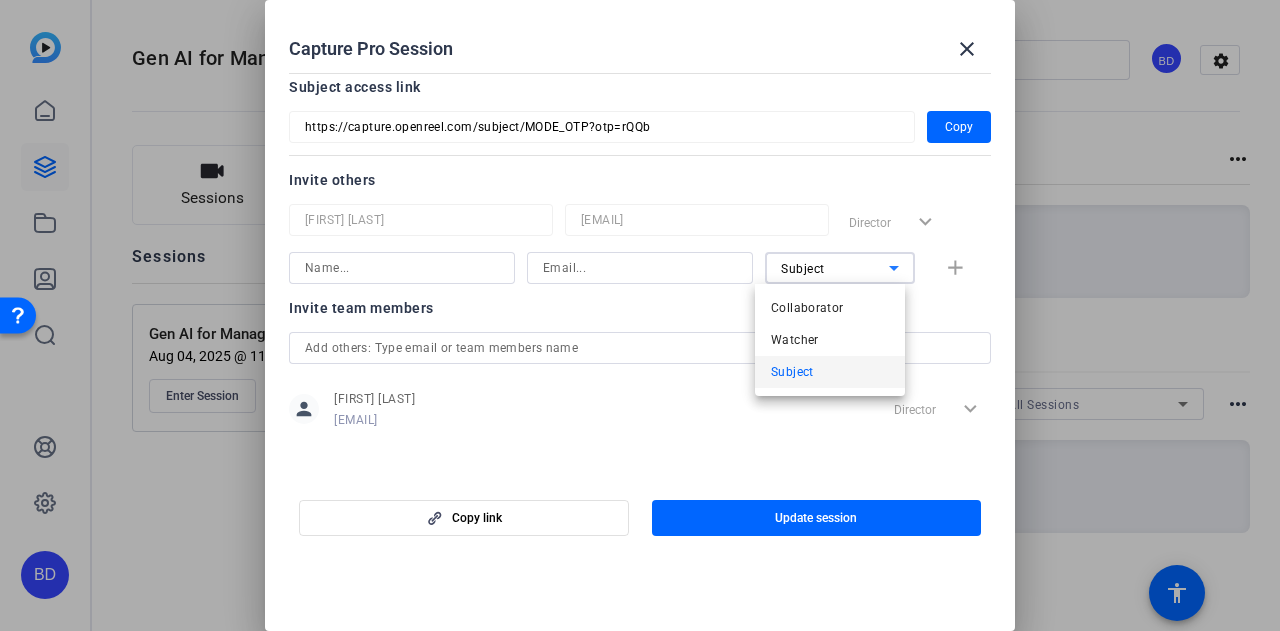 click on "Subject" at bounding box center (830, 372) 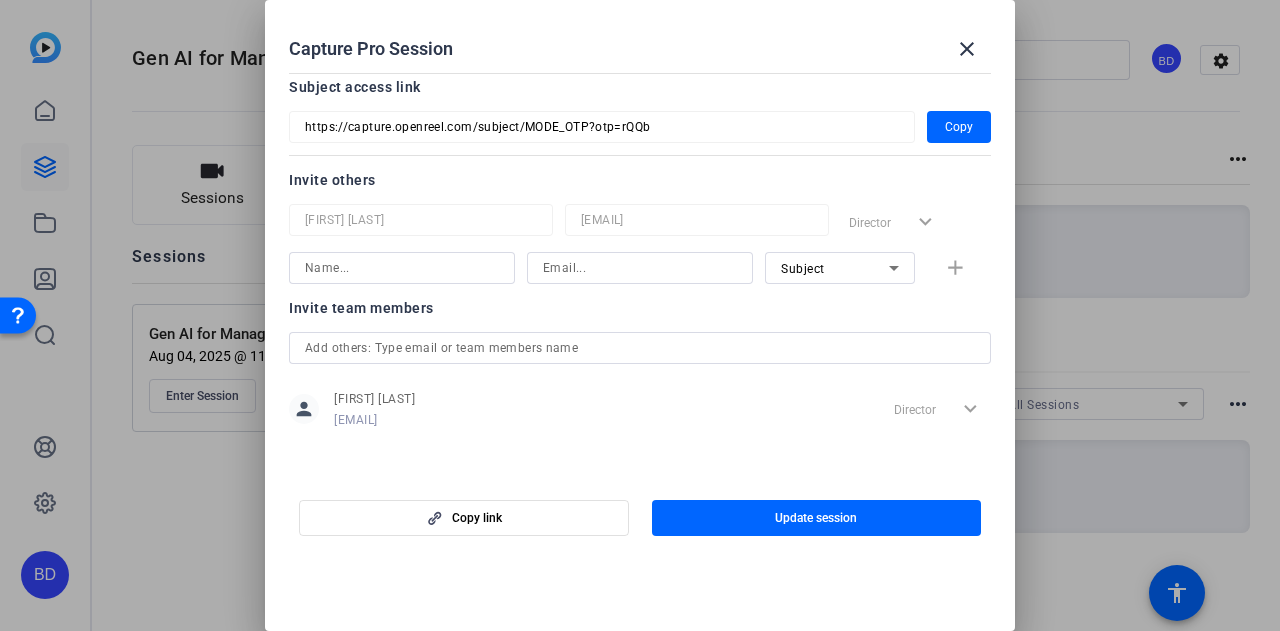 click on "Invite team members person Bianca Dunlap biancabd@amazon.com Director expand_more" 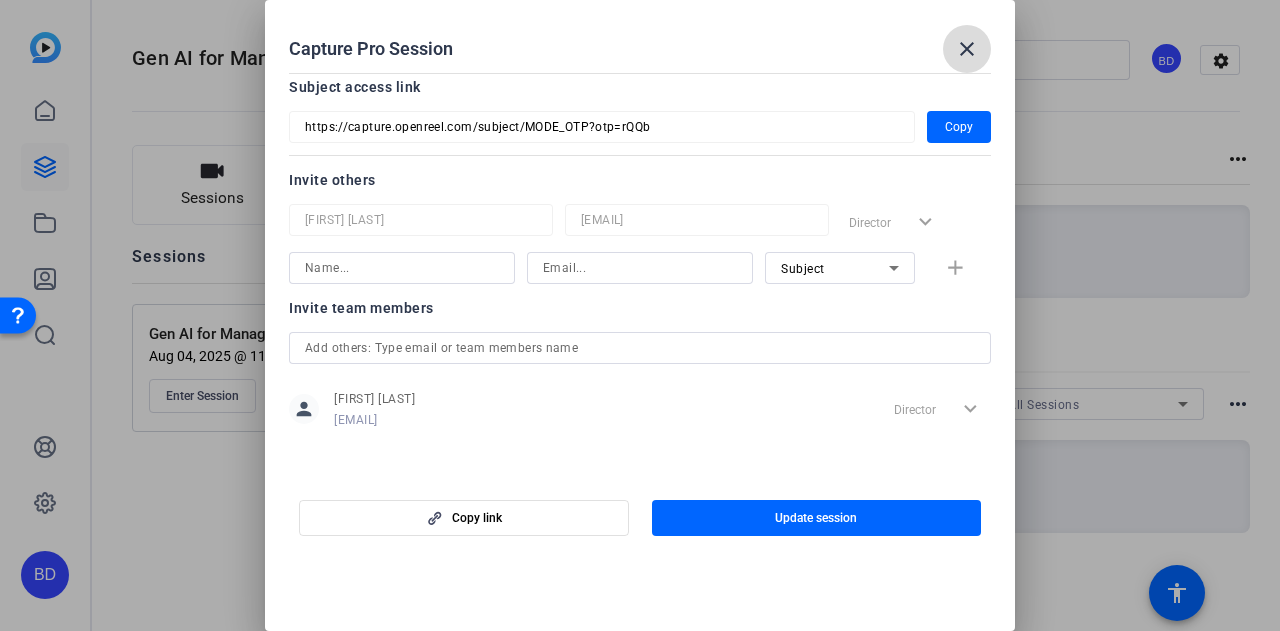 click on "close" at bounding box center [967, 49] 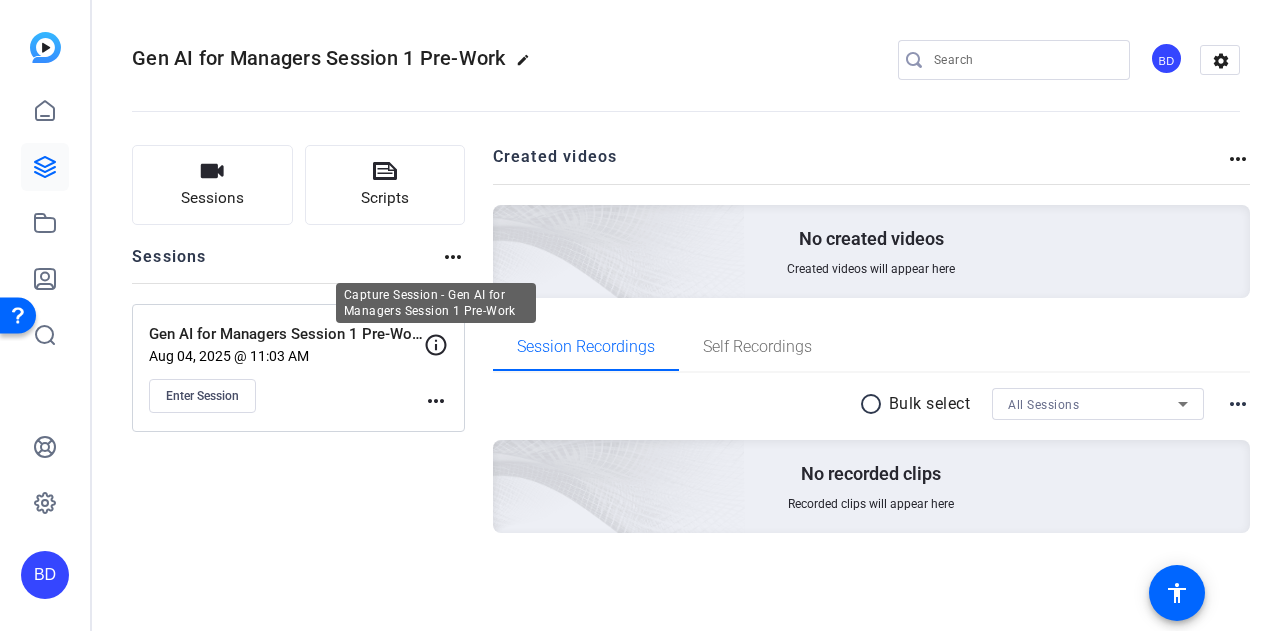 click 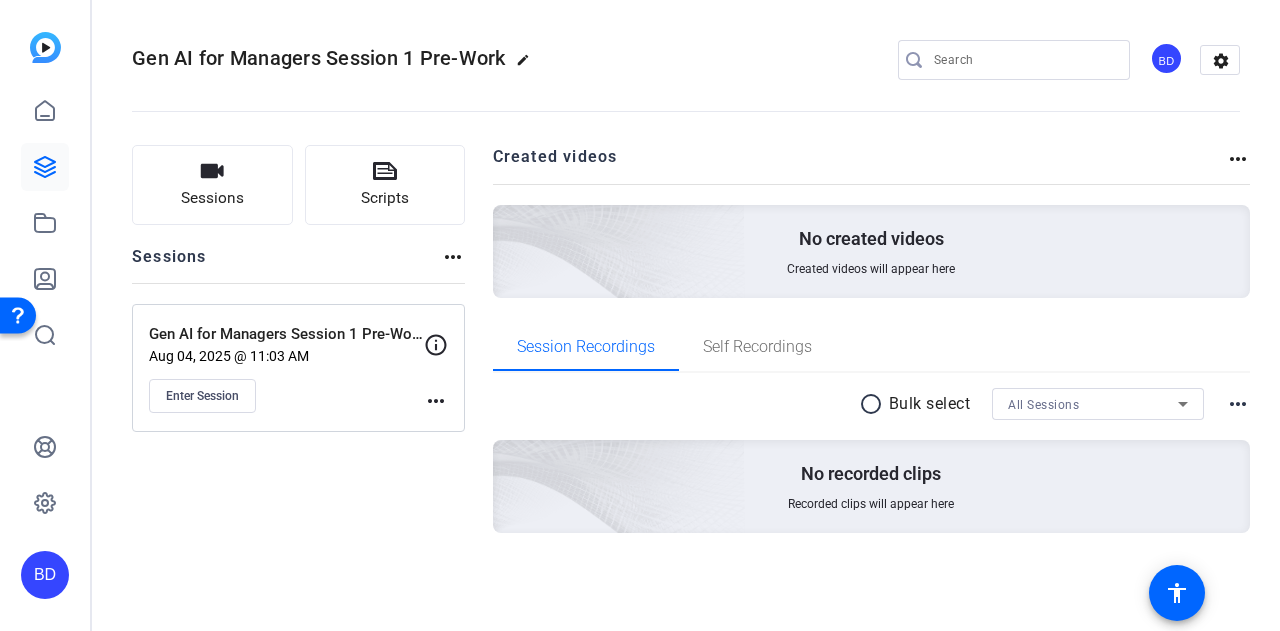 click on "Sessions
Scripts  Sessions more_horiz  Gen AI for Managers Session 1 Pre-Work   Aug 04, 2025 @ 11:03 AM  Enter Session
more_horiz" 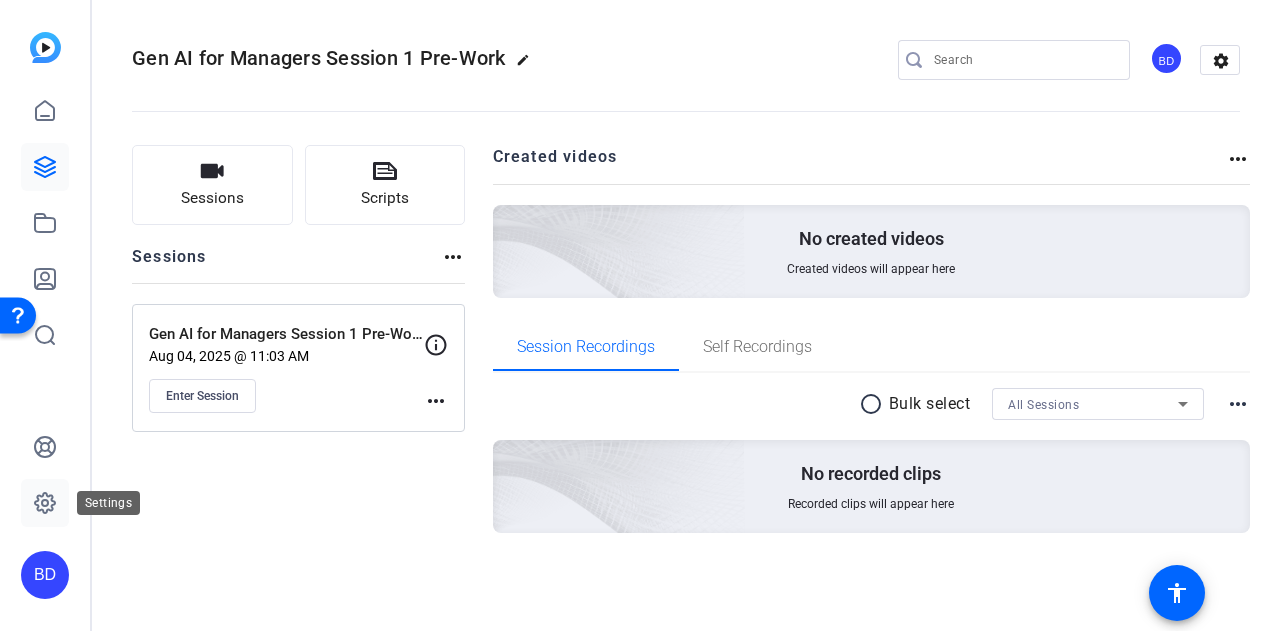 click 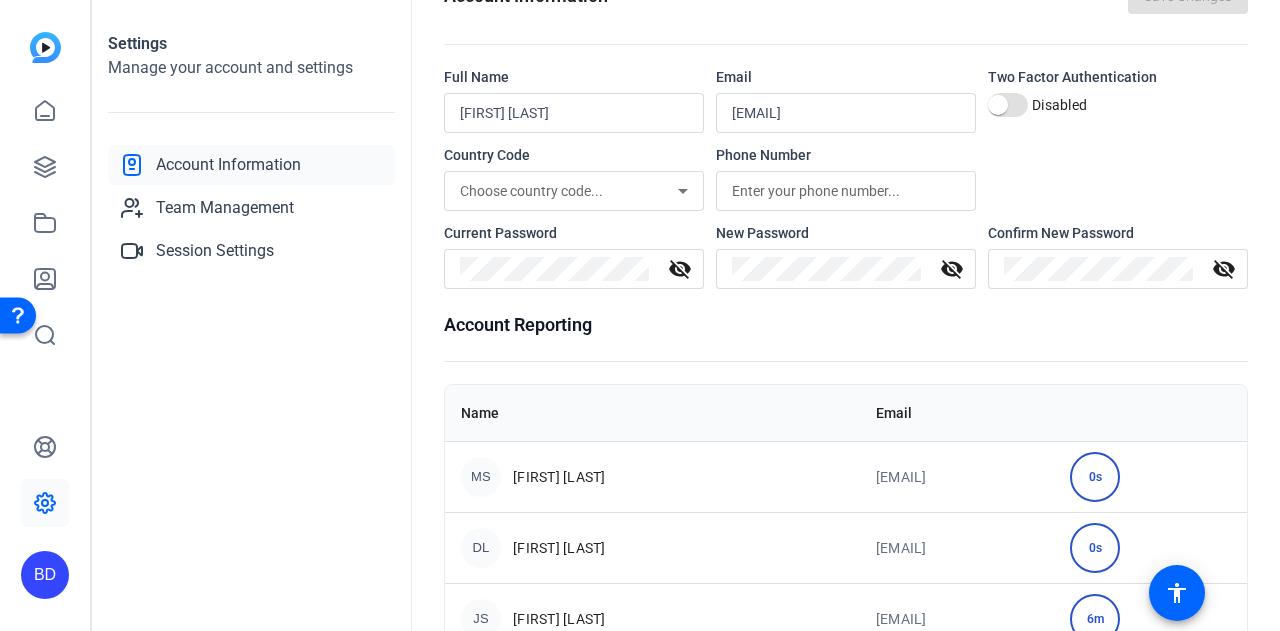 scroll, scrollTop: 0, scrollLeft: 0, axis: both 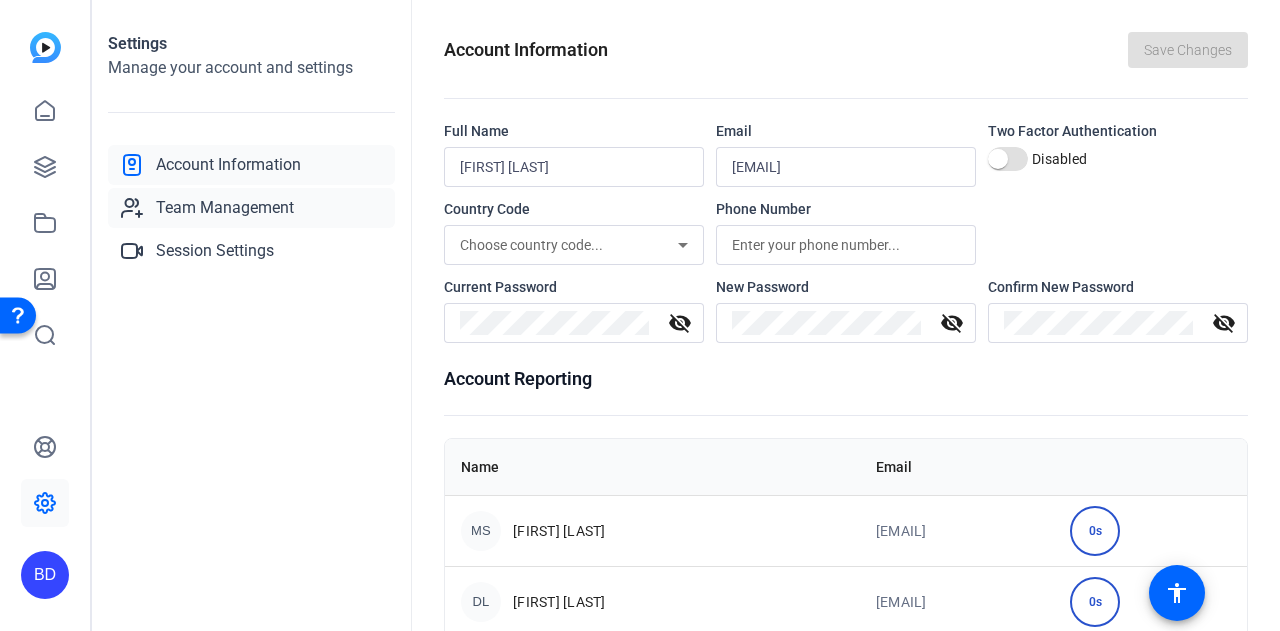 click on "Team Management" 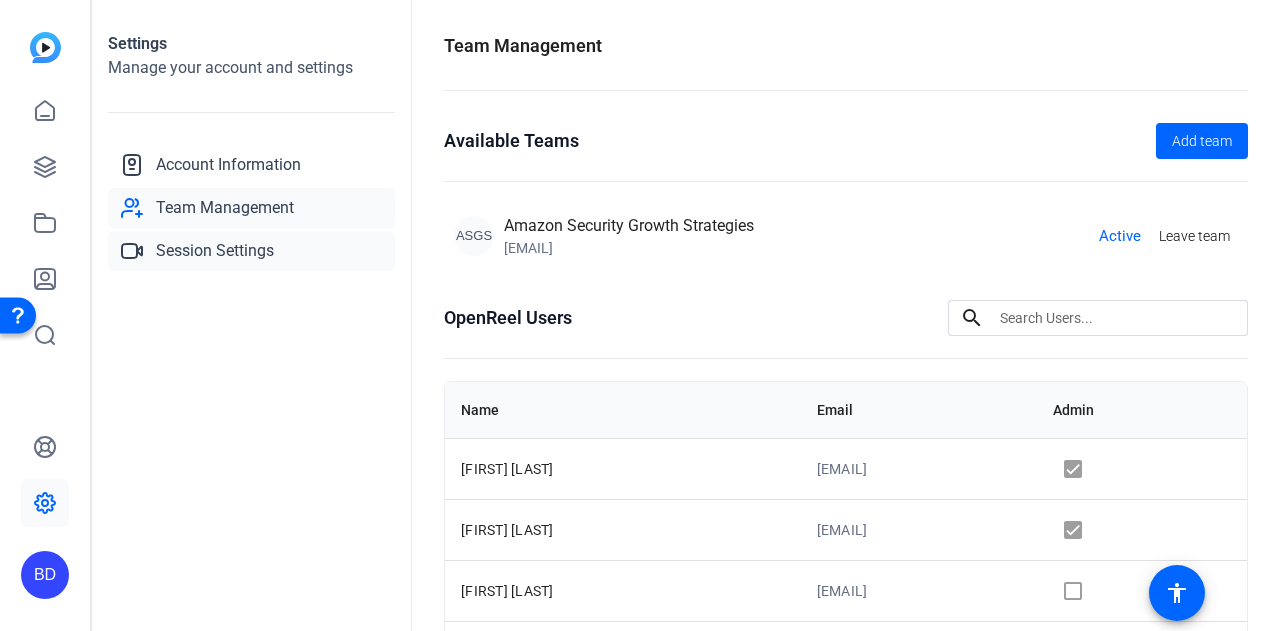 click on "Session Settings" 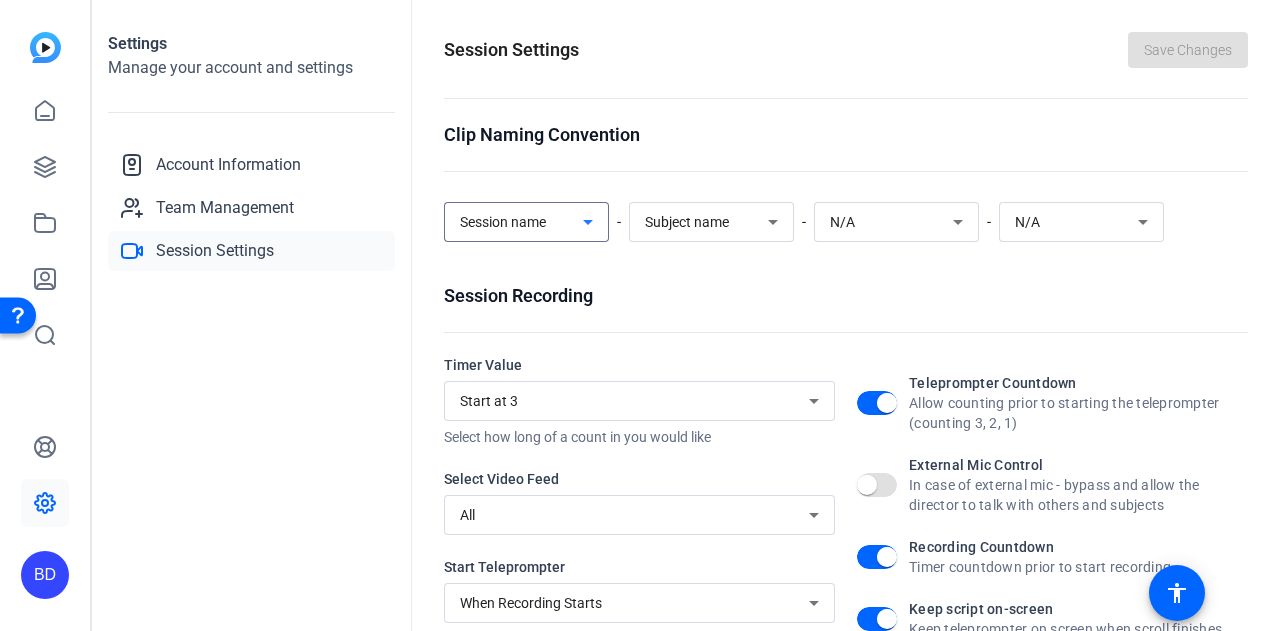 click 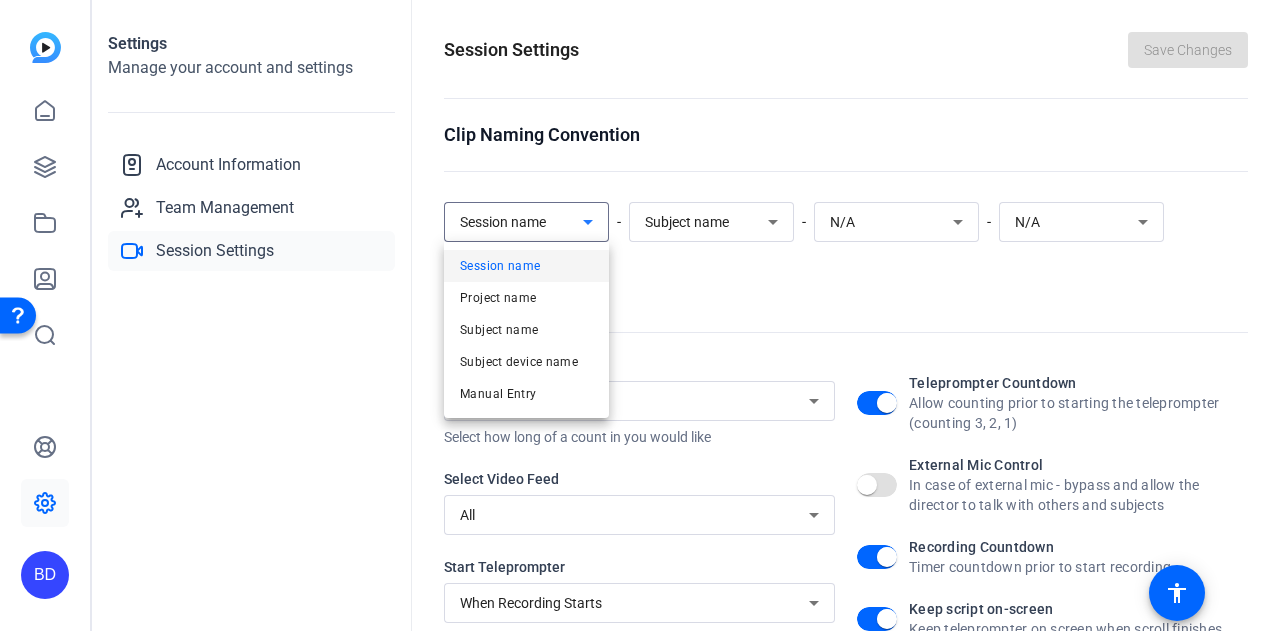 click at bounding box center (640, 315) 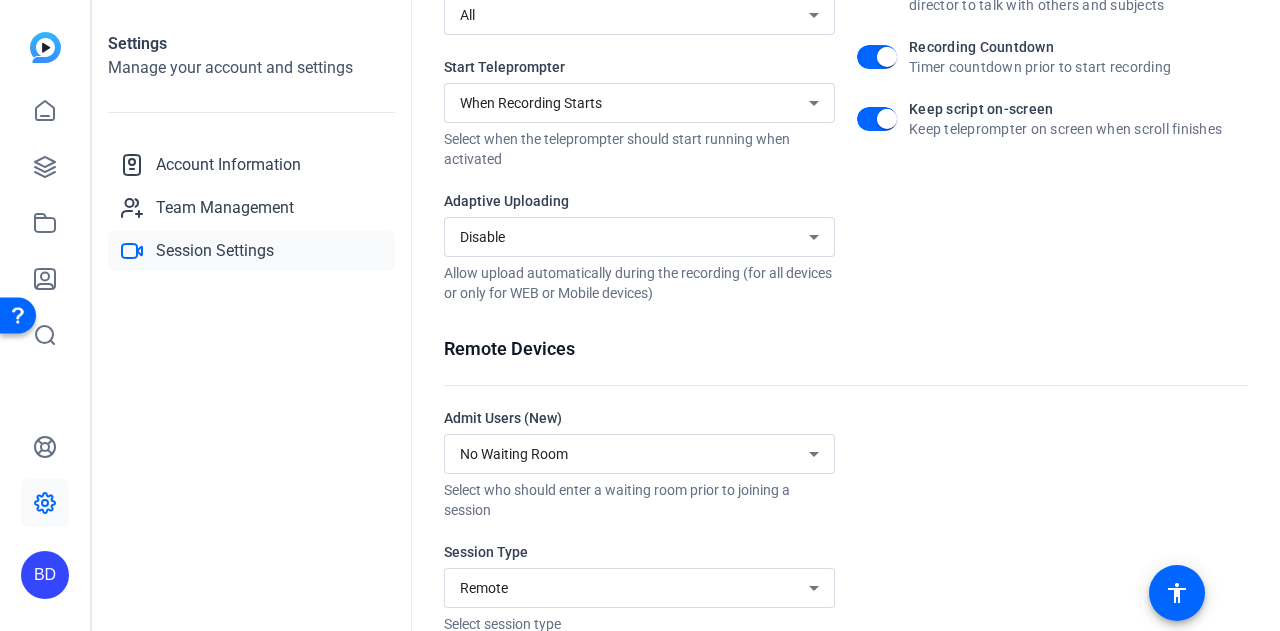 scroll, scrollTop: 534, scrollLeft: 0, axis: vertical 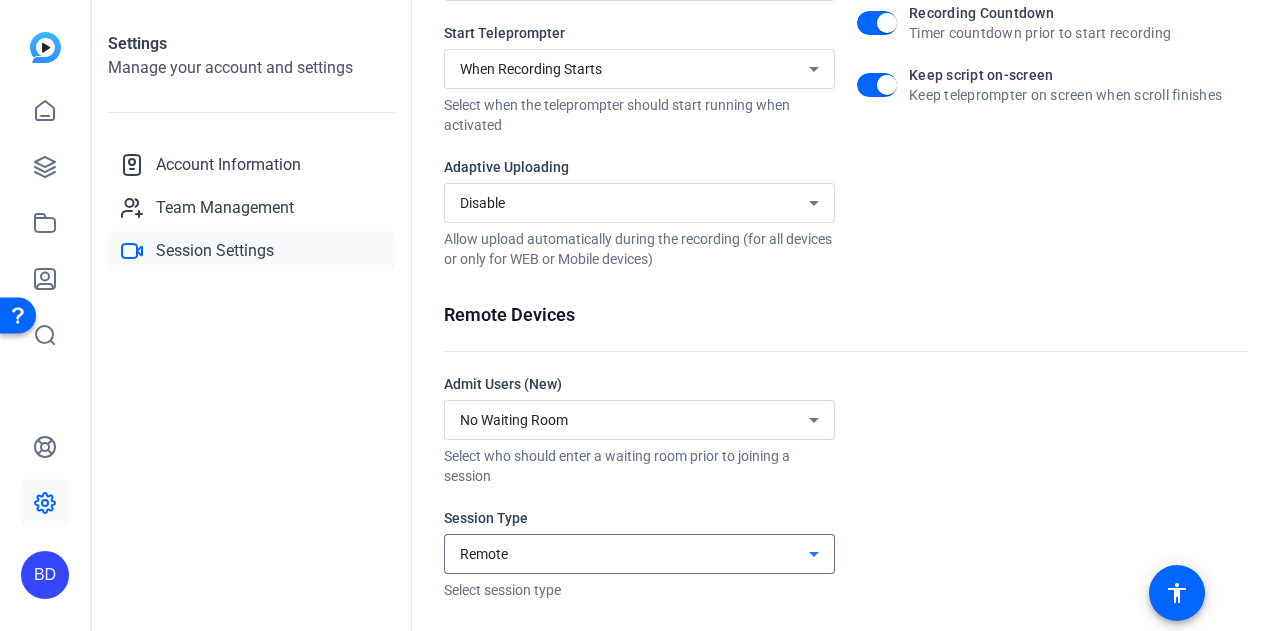 click 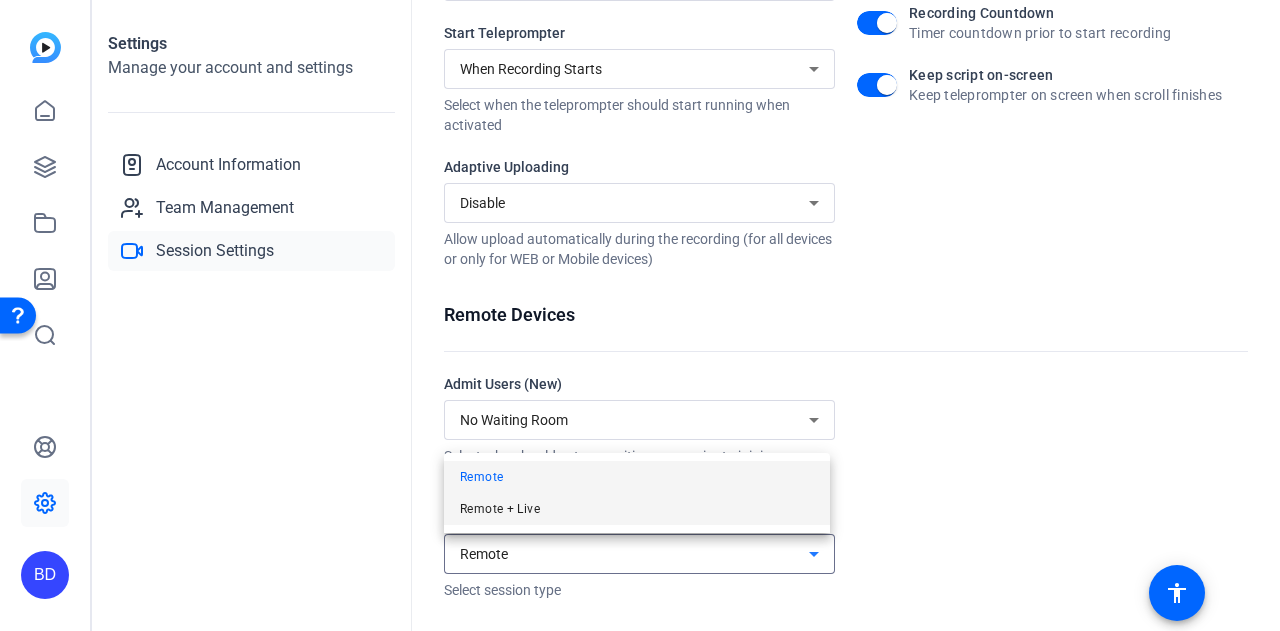 click on "Remote + Live" at bounding box center [637, 509] 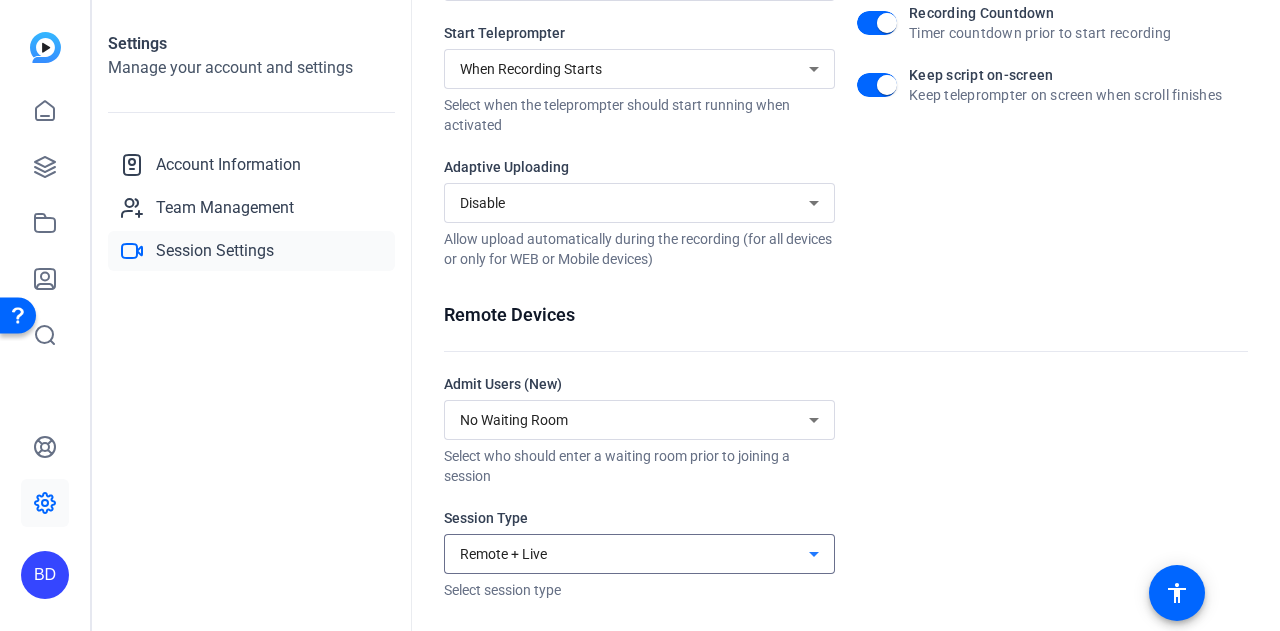 click 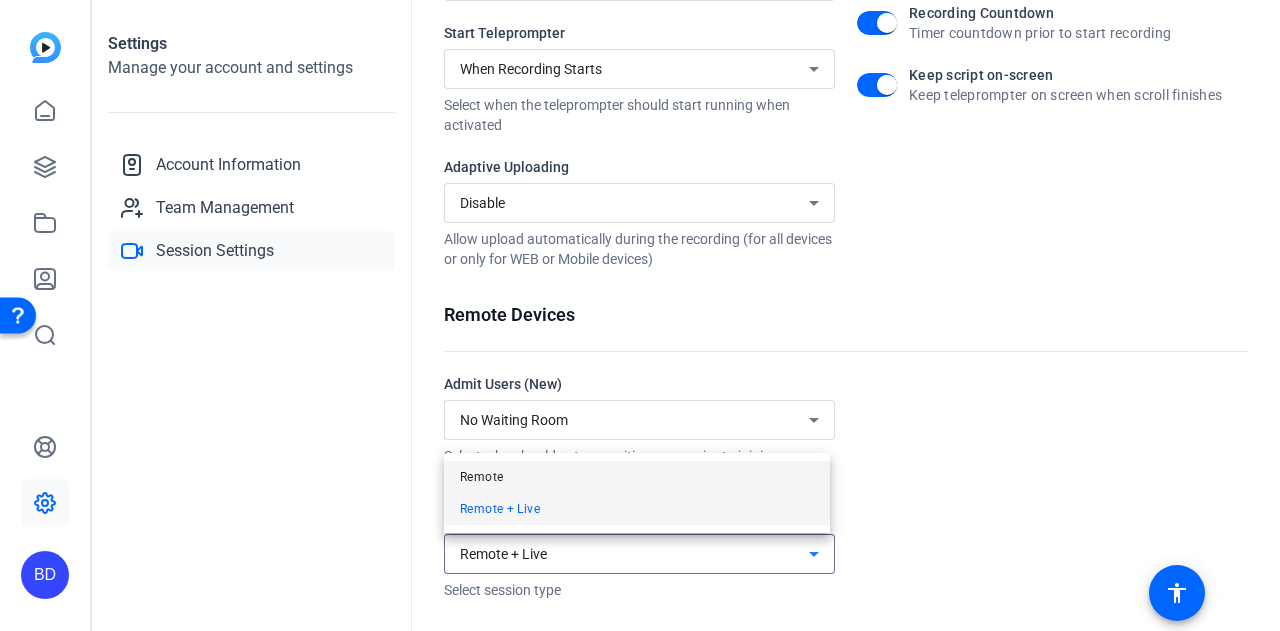 click on "Remote" at bounding box center [637, 477] 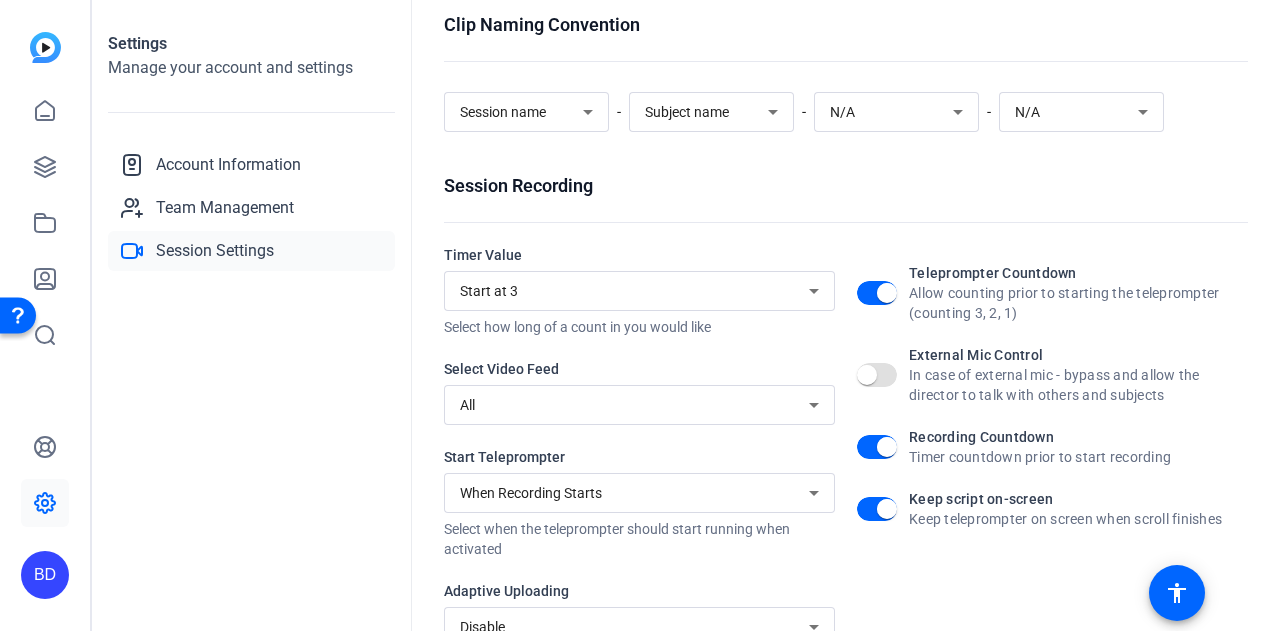 scroll, scrollTop: 0, scrollLeft: 0, axis: both 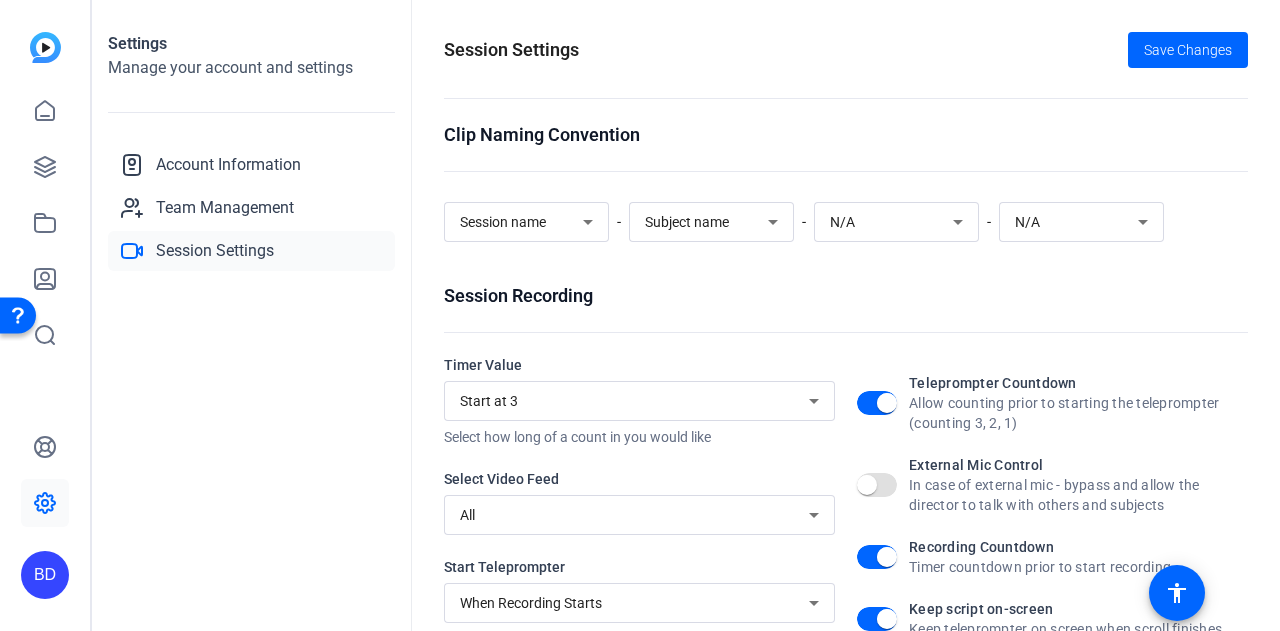 drag, startPoint x: 1174, startPoint y: 61, endPoint x: 775, endPoint y: 61, distance: 399 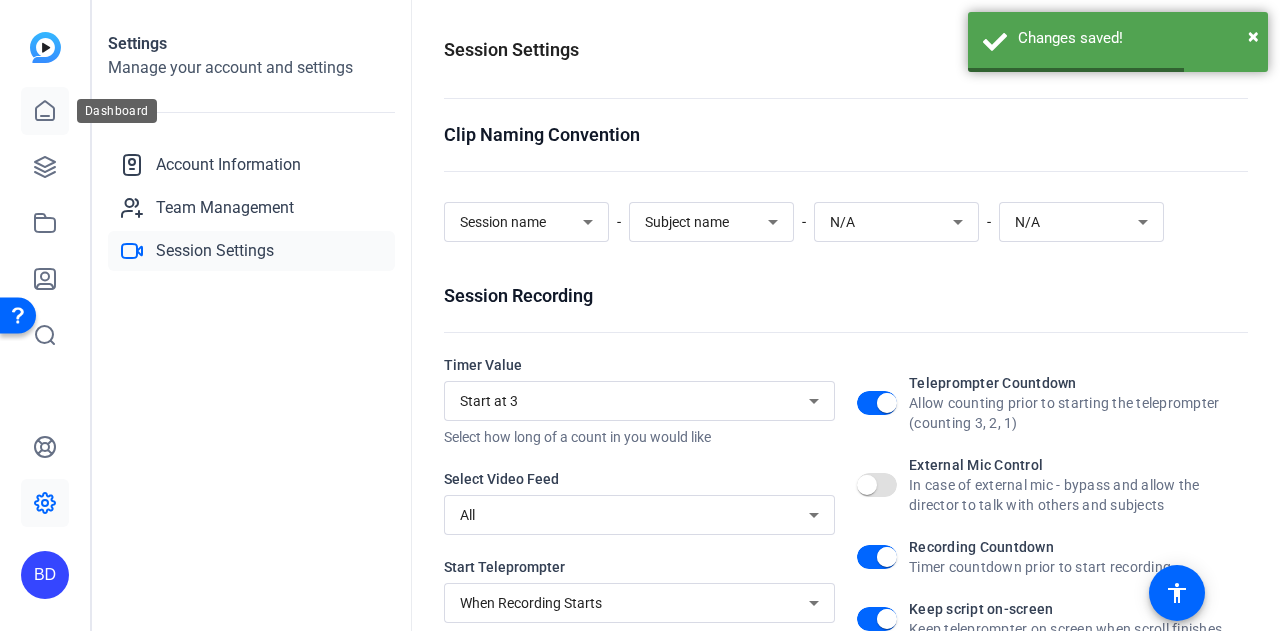 click 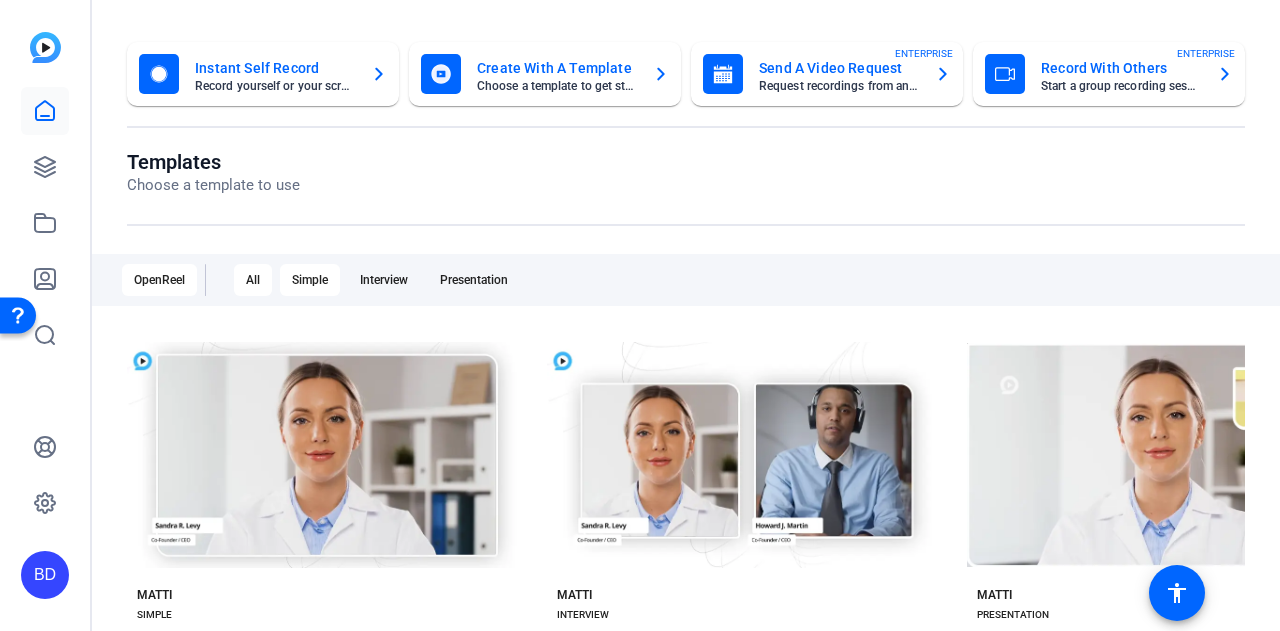 scroll, scrollTop: 200, scrollLeft: 0, axis: vertical 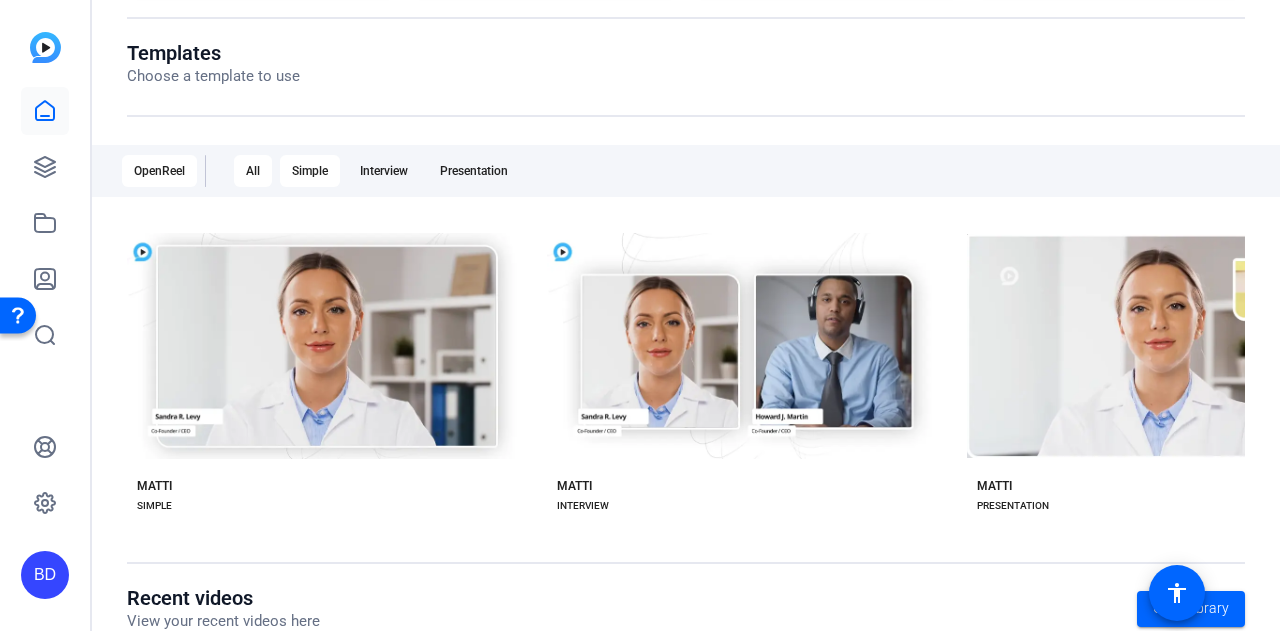 click on "Simple" 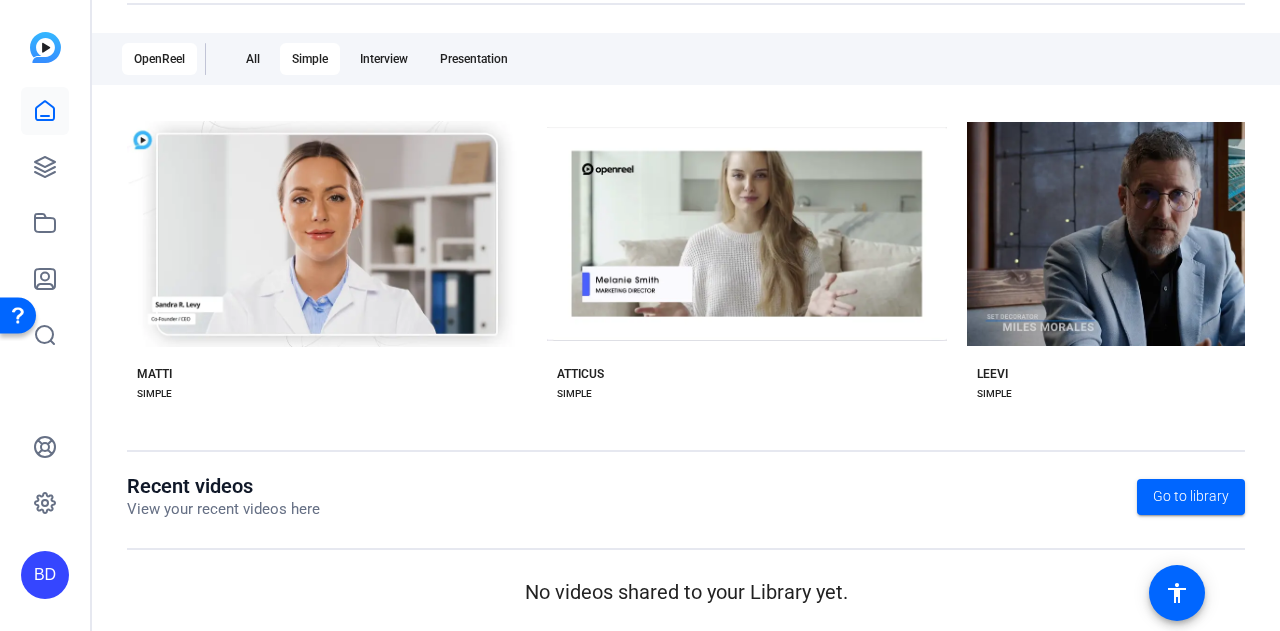 scroll, scrollTop: 112, scrollLeft: 0, axis: vertical 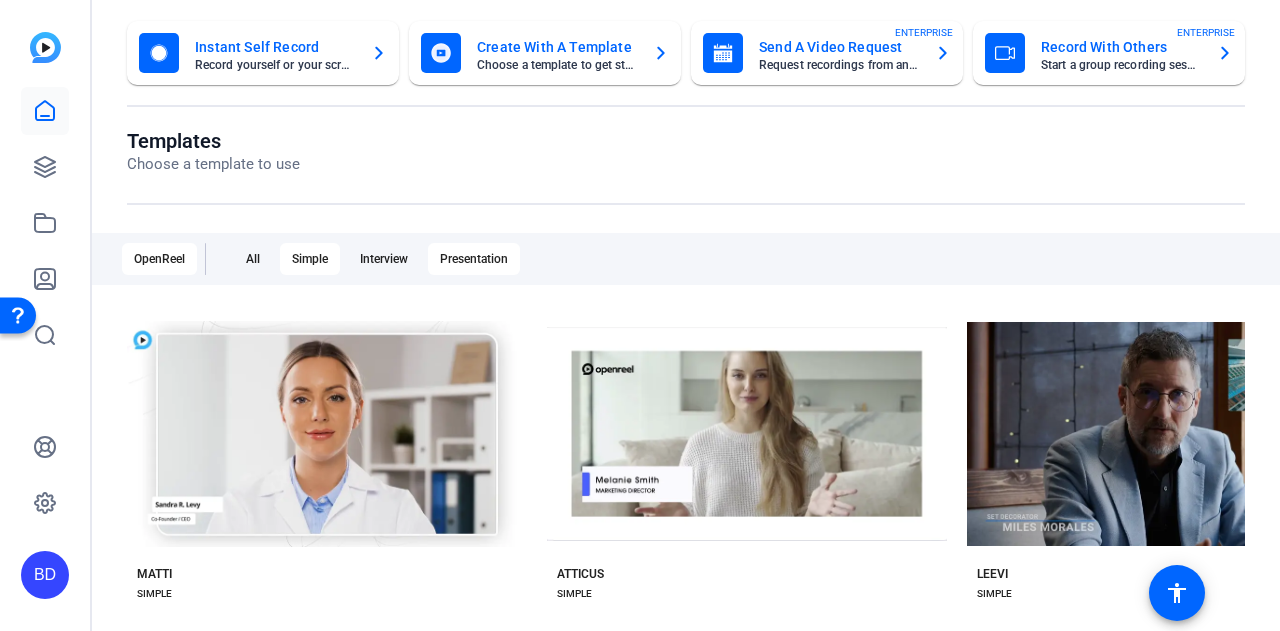click on "Presentation" 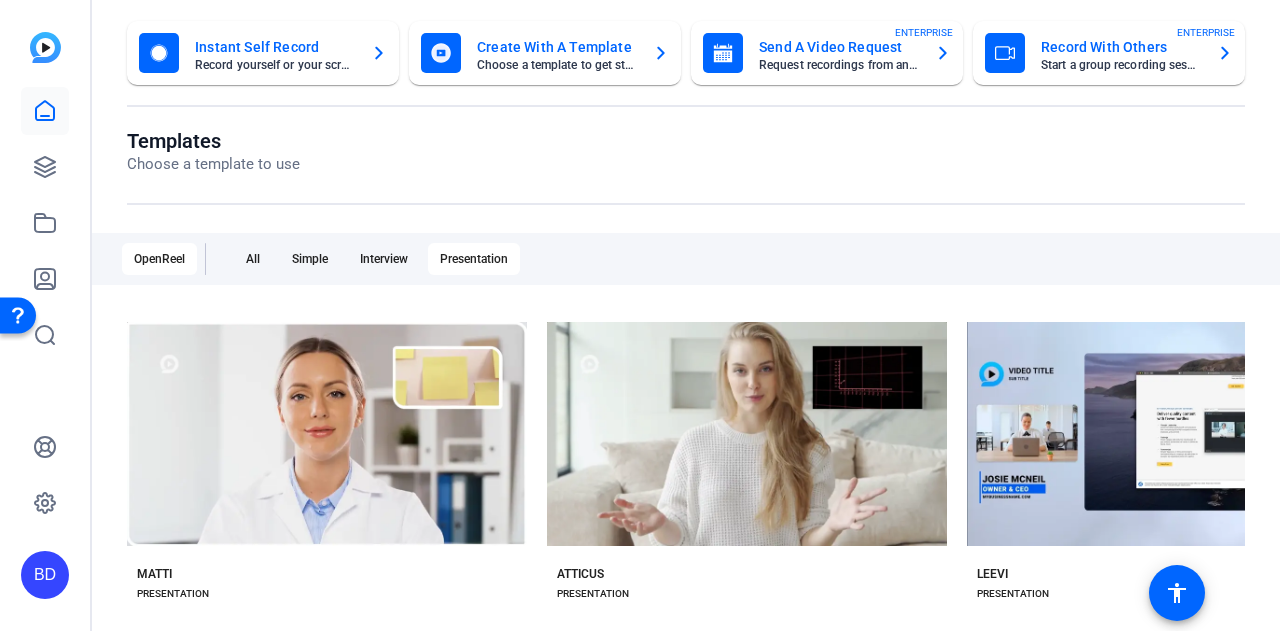 click on "Presentation" 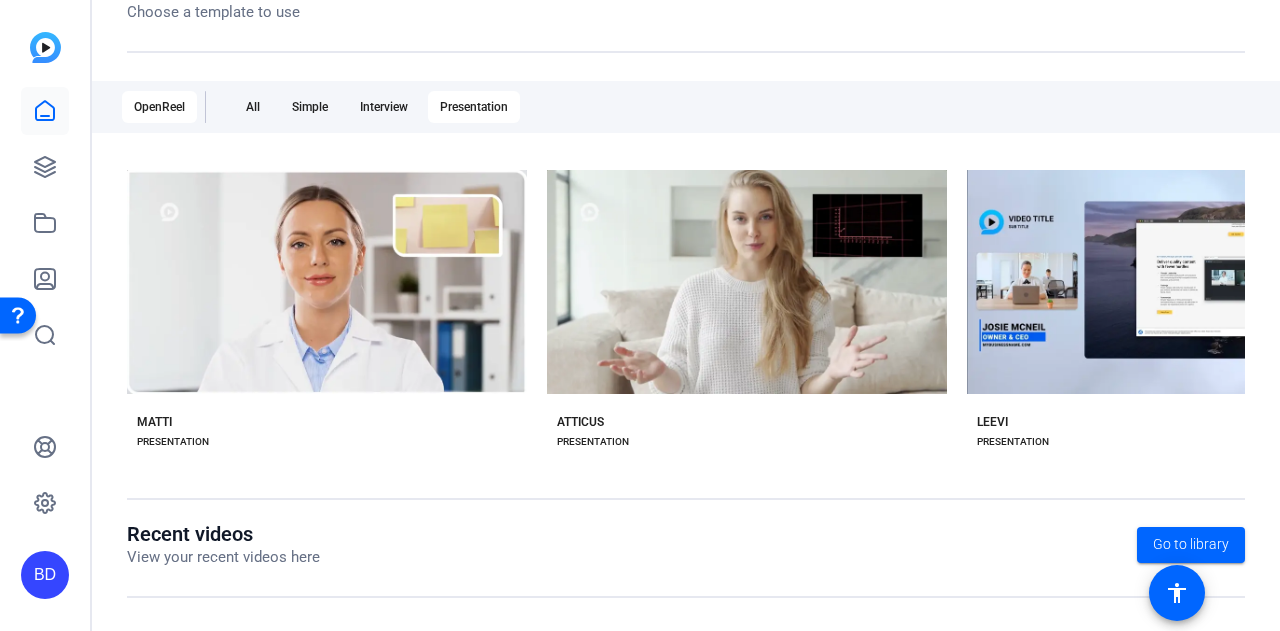 scroll, scrollTop: 312, scrollLeft: 0, axis: vertical 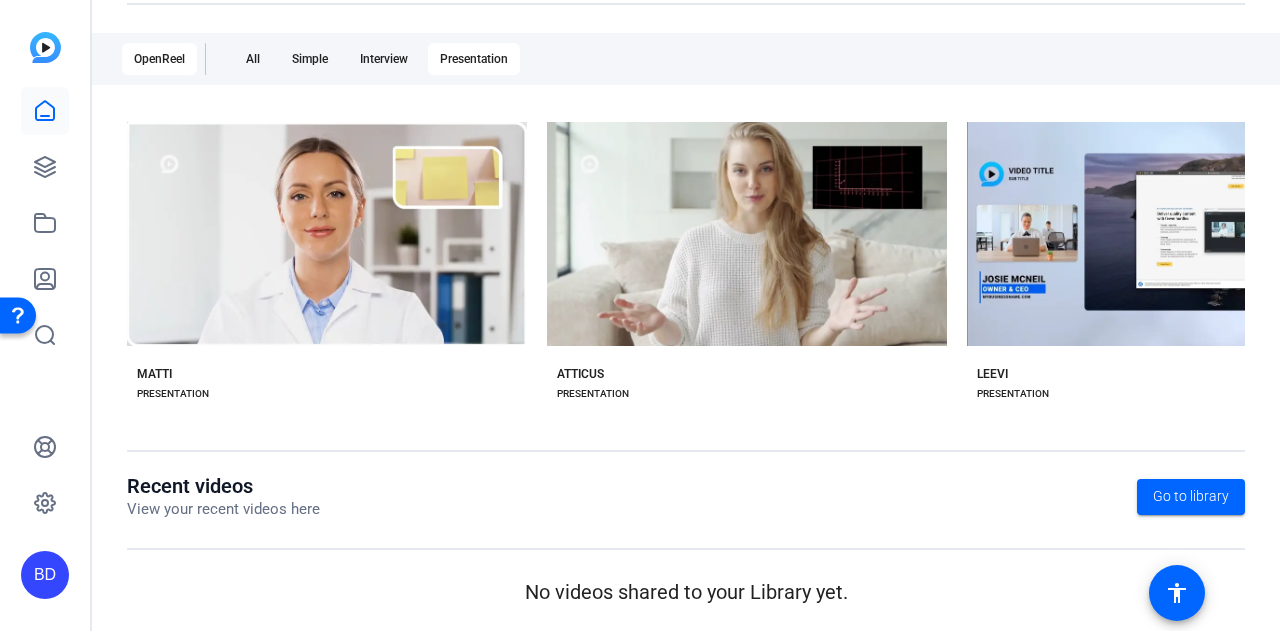 click on "Presentation" 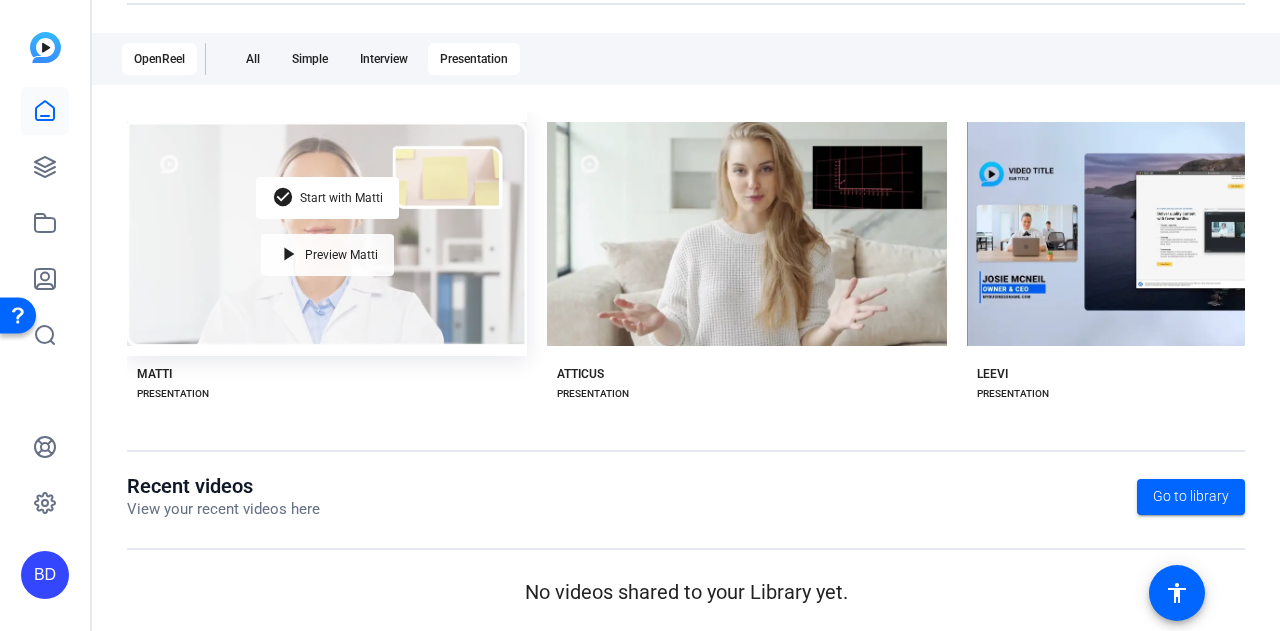 click on "Preview Matti" 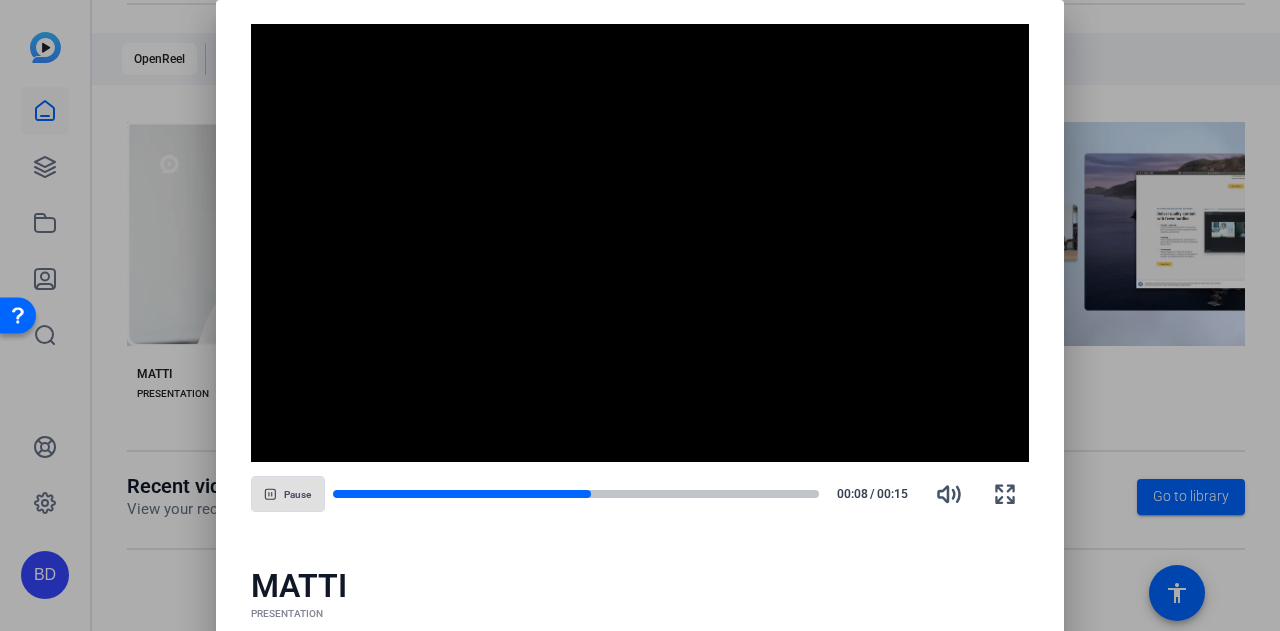 type 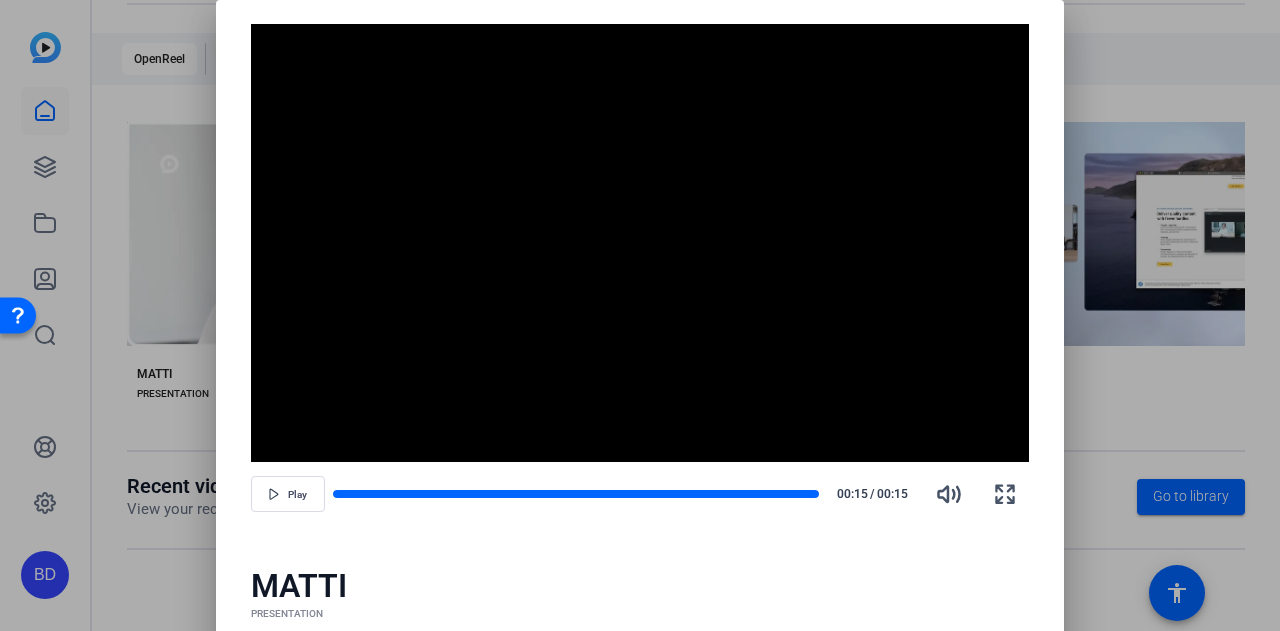 click at bounding box center [640, 315] 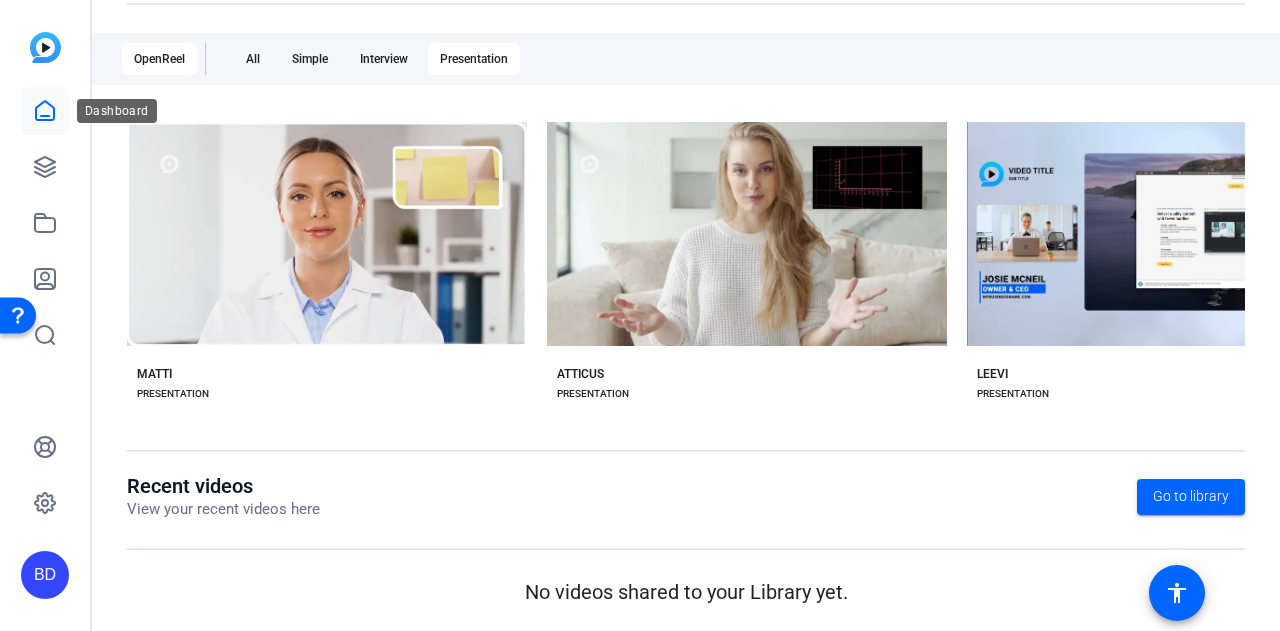 click 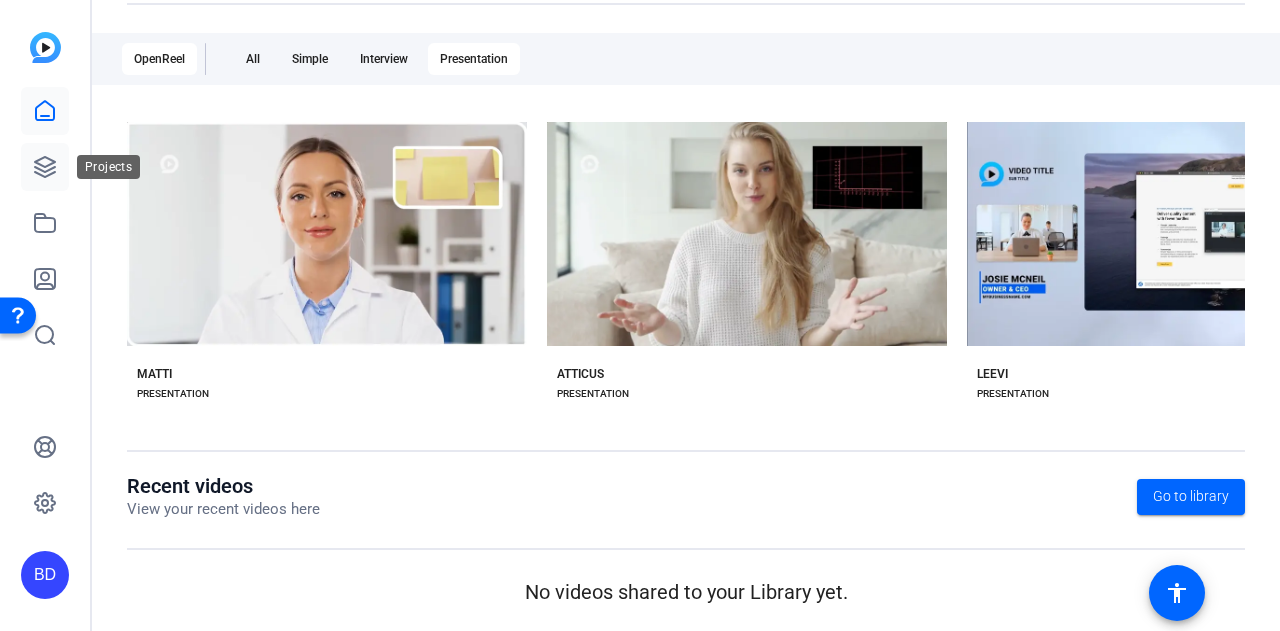 click 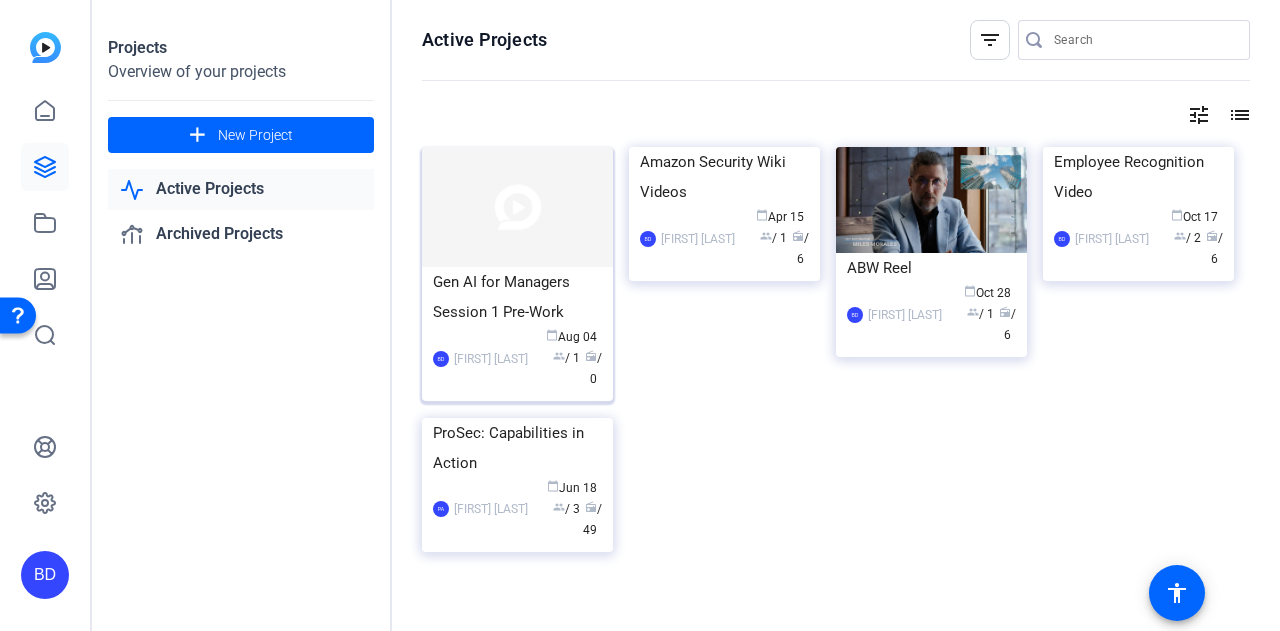 click 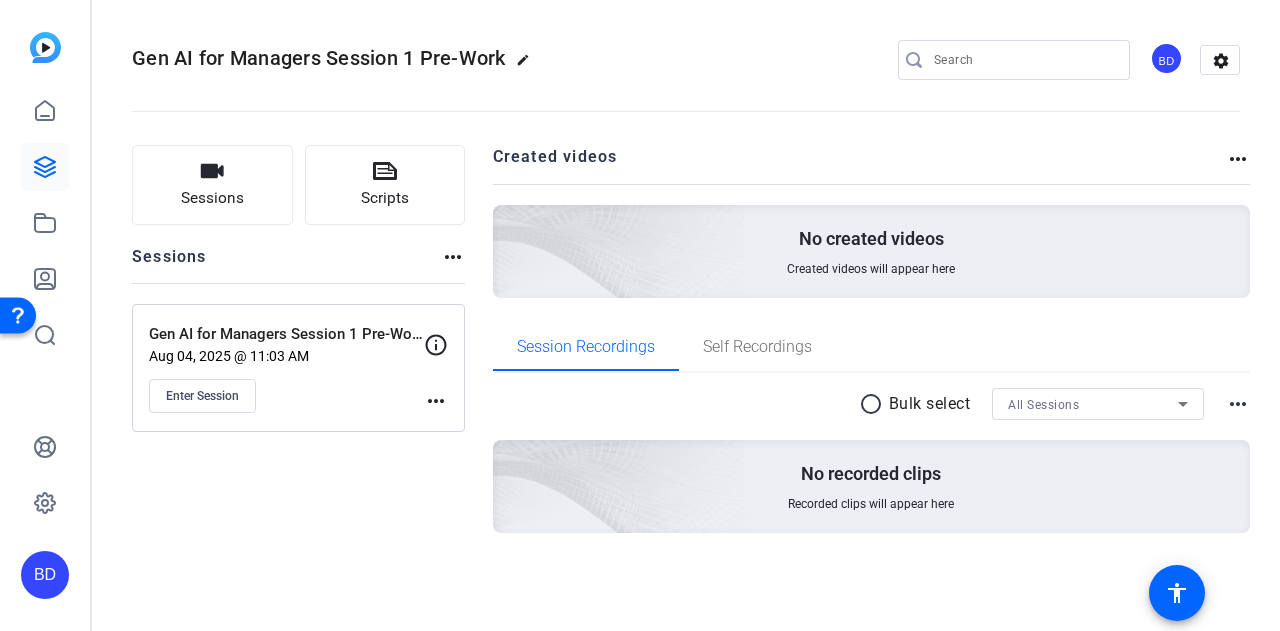 click on "more_horiz" 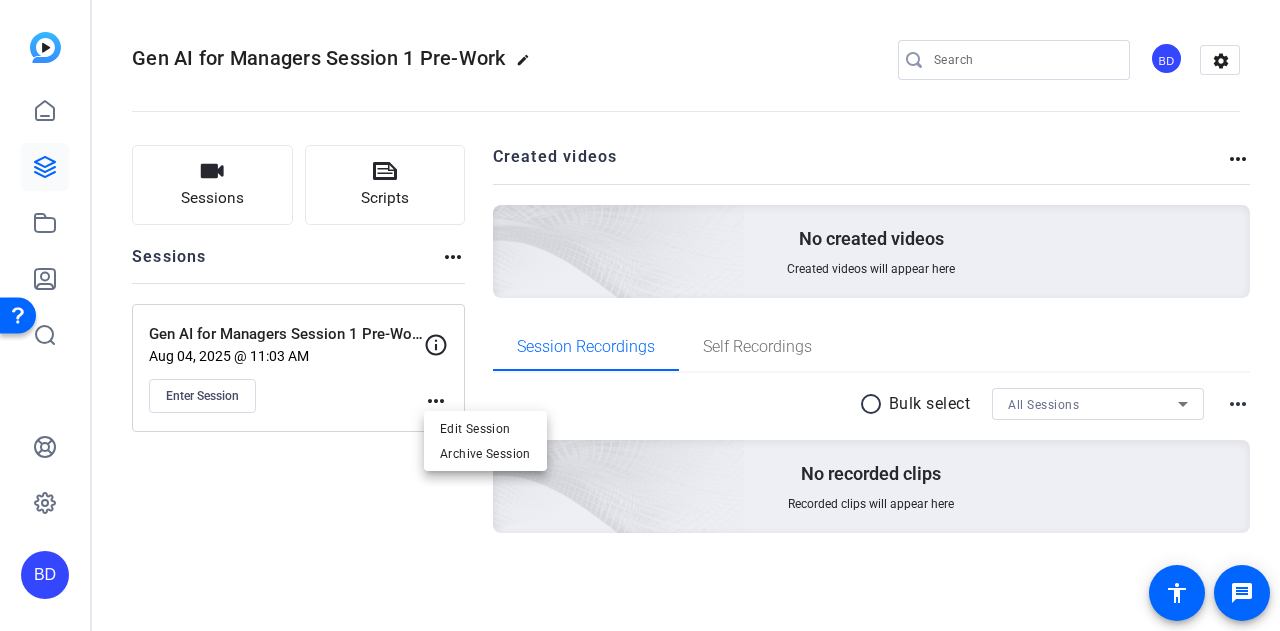 click at bounding box center (640, 315) 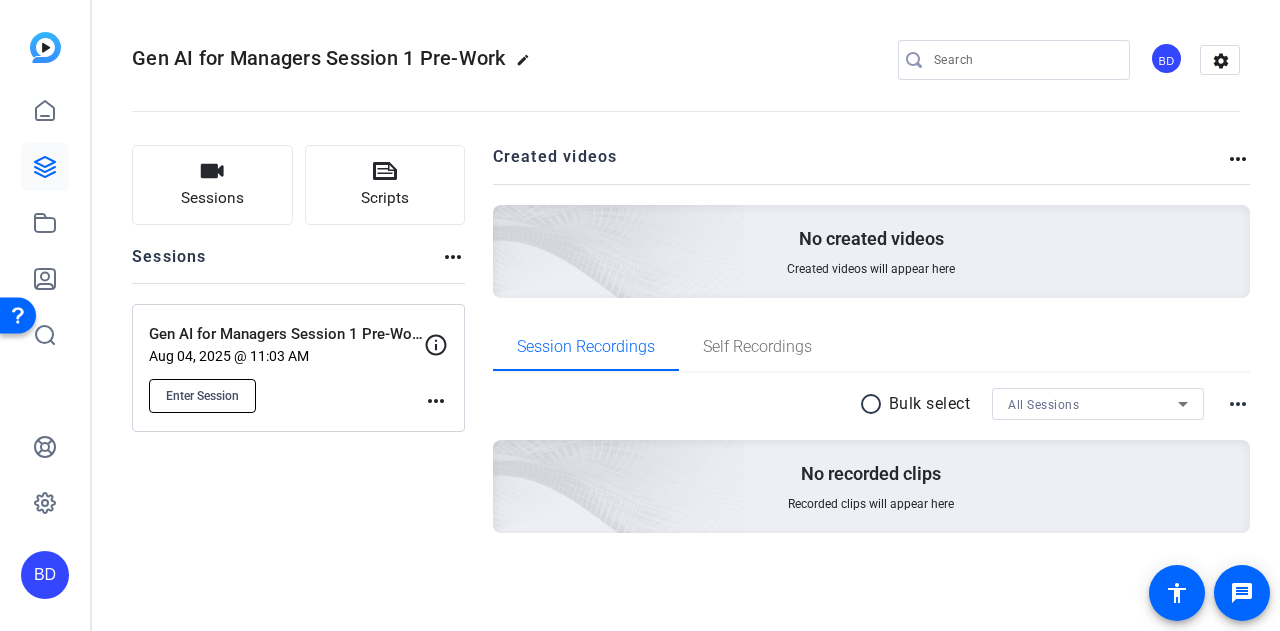 click on "Enter Session" 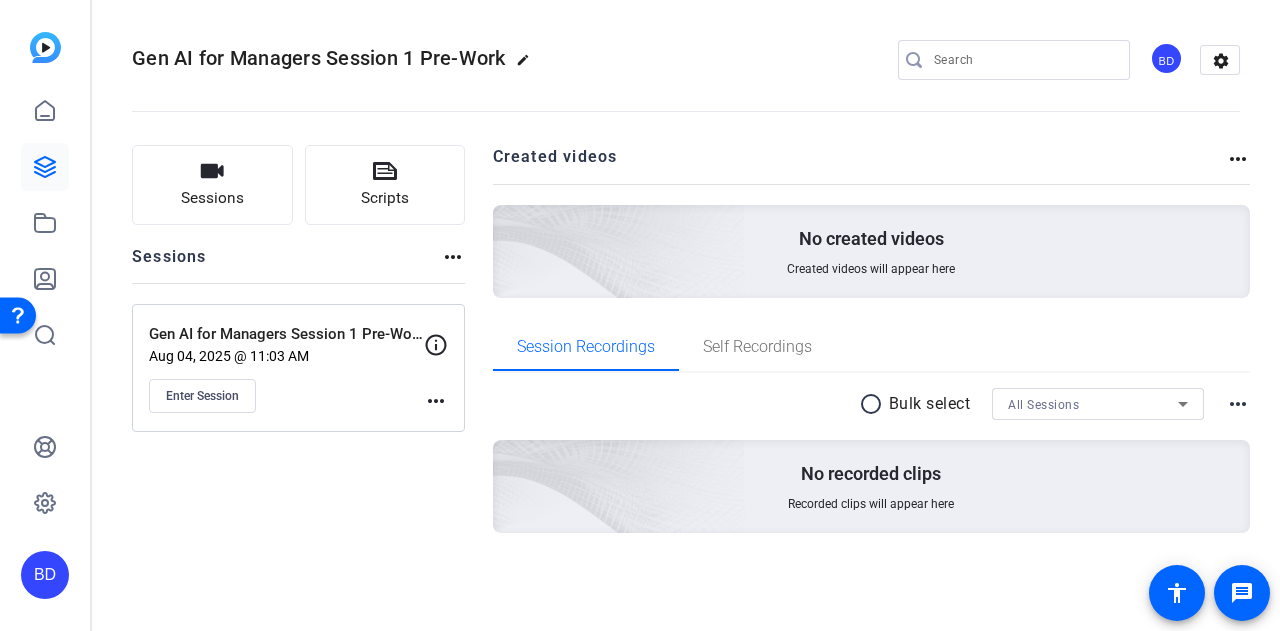 click on "more_horiz" 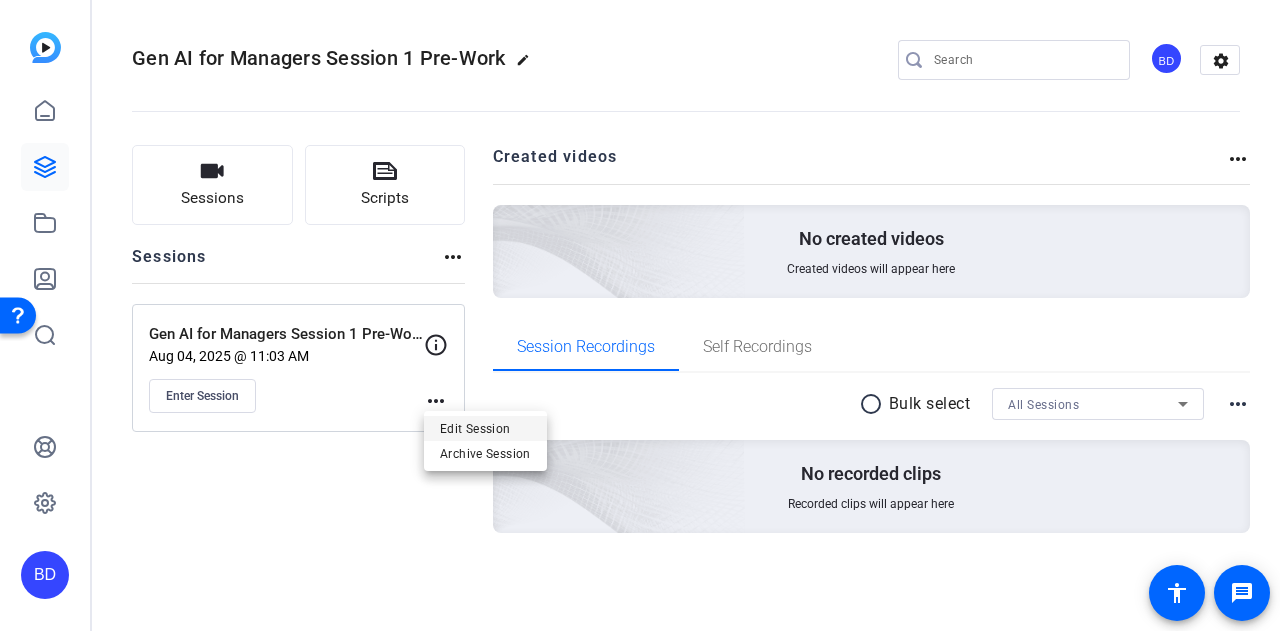 click on "Edit Session" at bounding box center [485, 429] 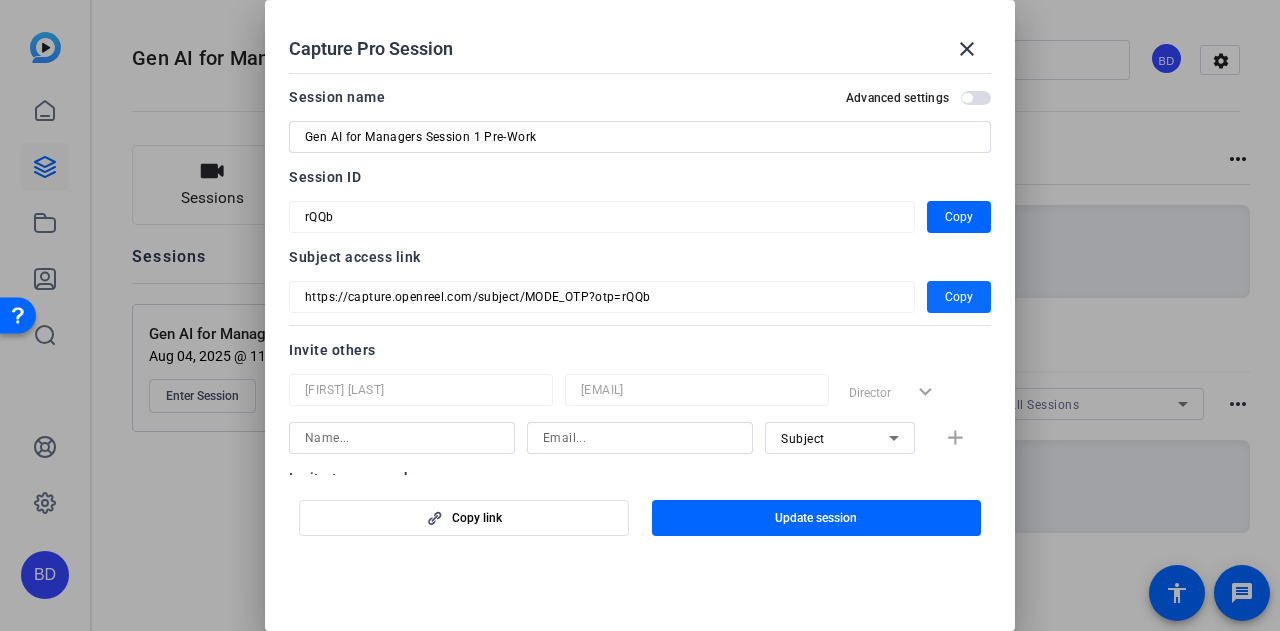 click on "Copy" at bounding box center [959, 297] 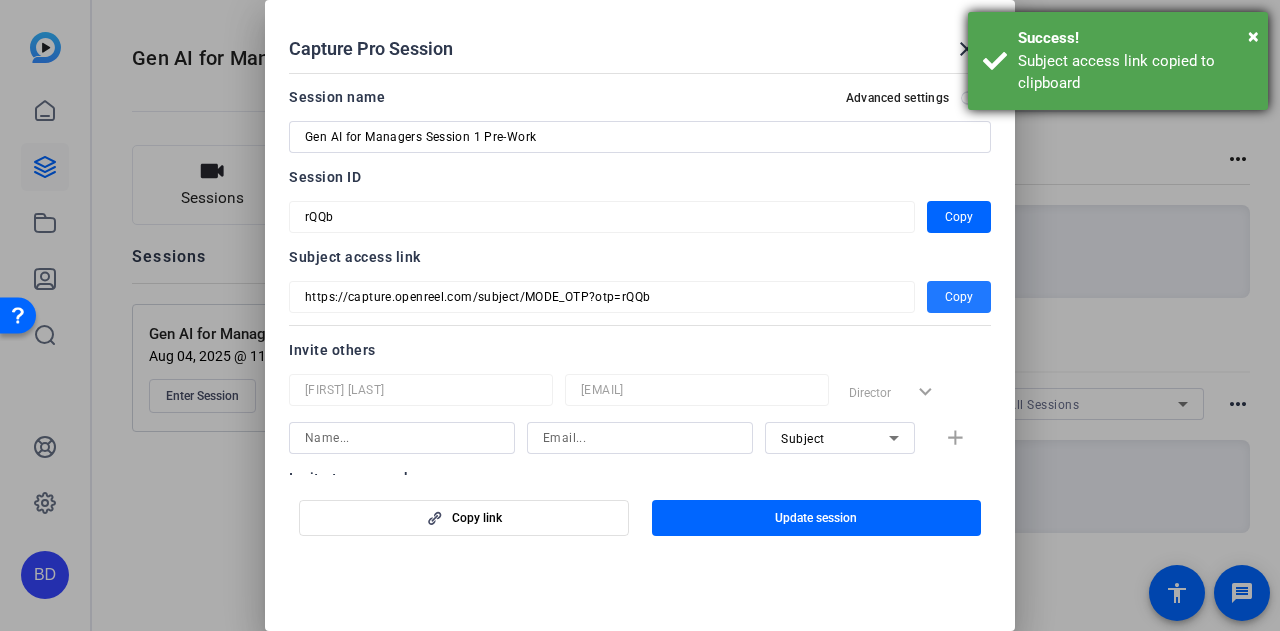 click on "×  Success!   Subject access link copied to clipboard" at bounding box center [1118, 61] 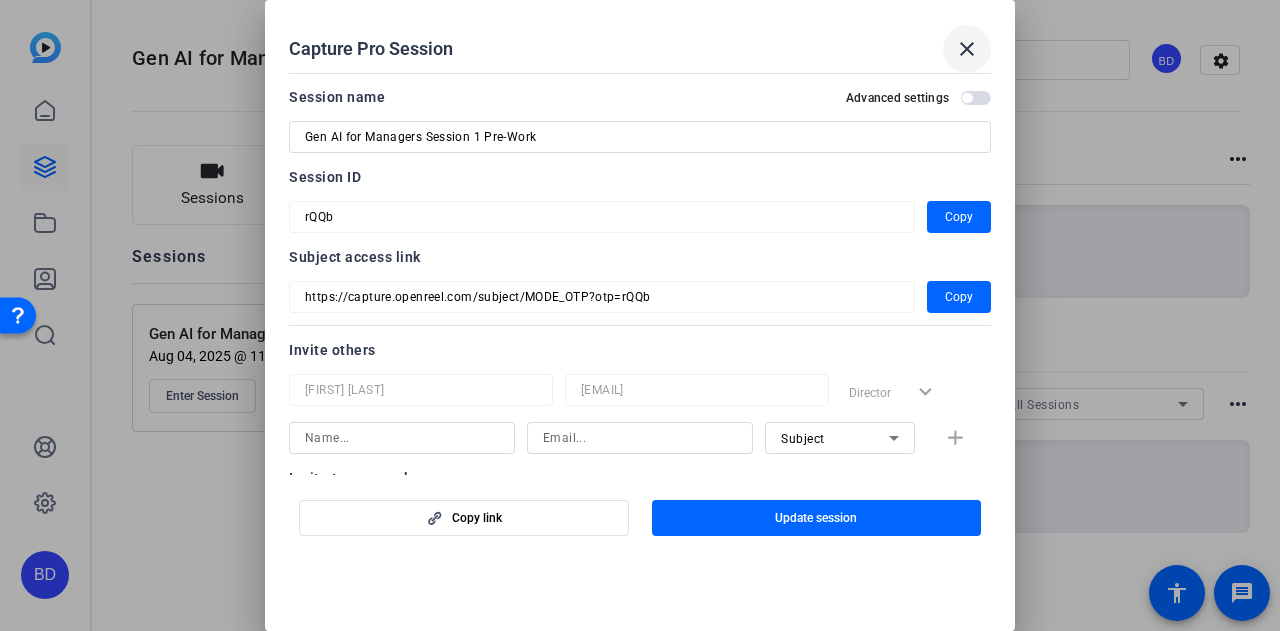 click on "close" at bounding box center (967, 49) 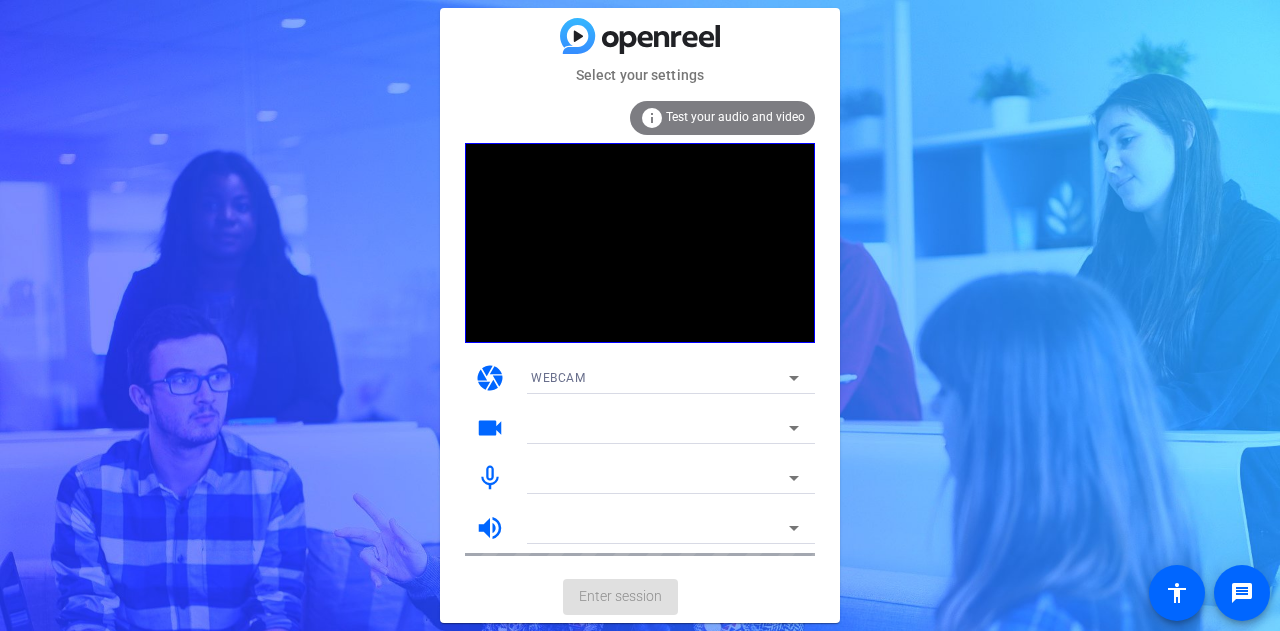 scroll, scrollTop: 0, scrollLeft: 0, axis: both 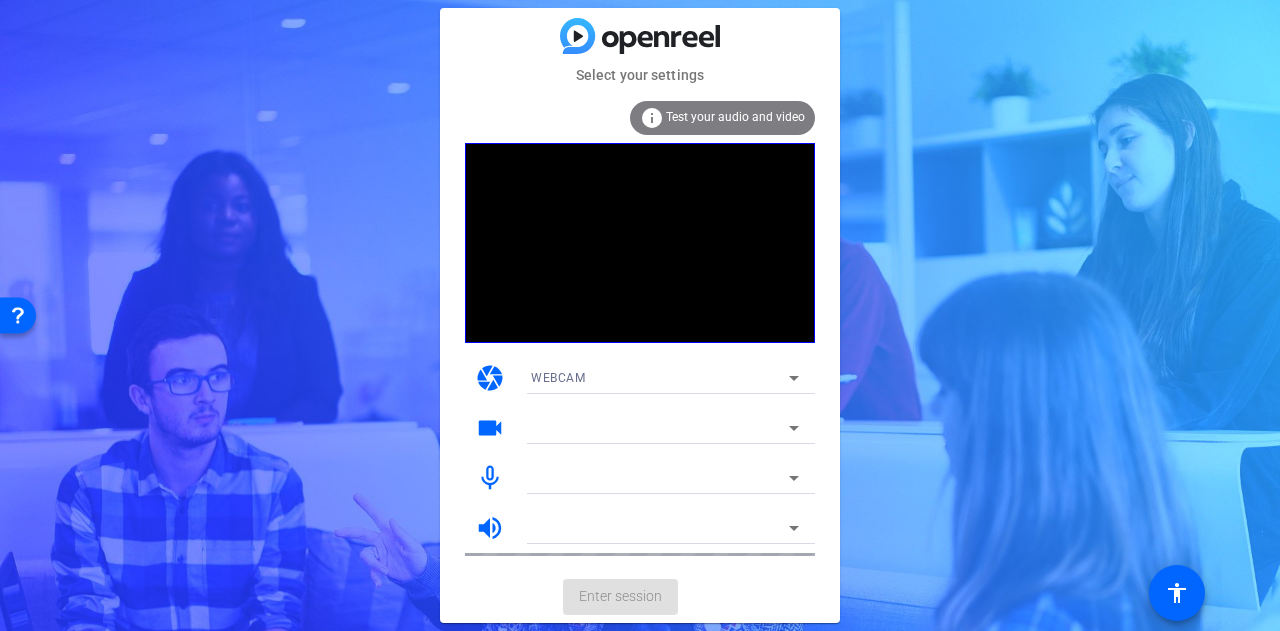 click on "info Test your audio and video" 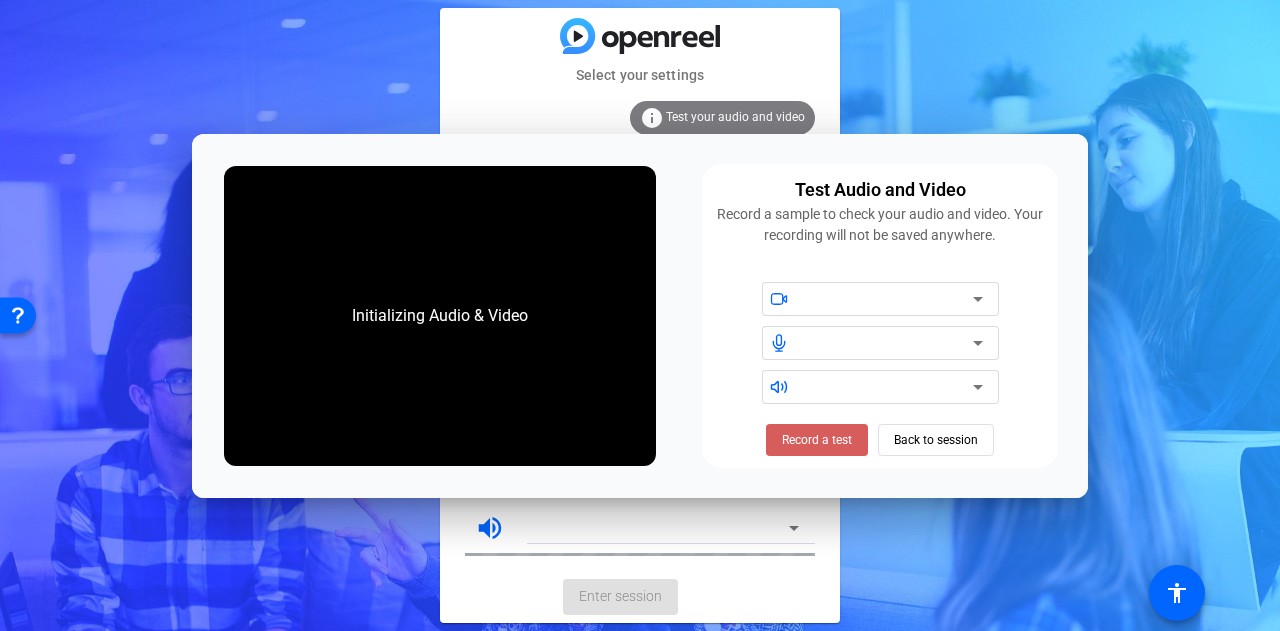 click on "Record a test" at bounding box center [817, 440] 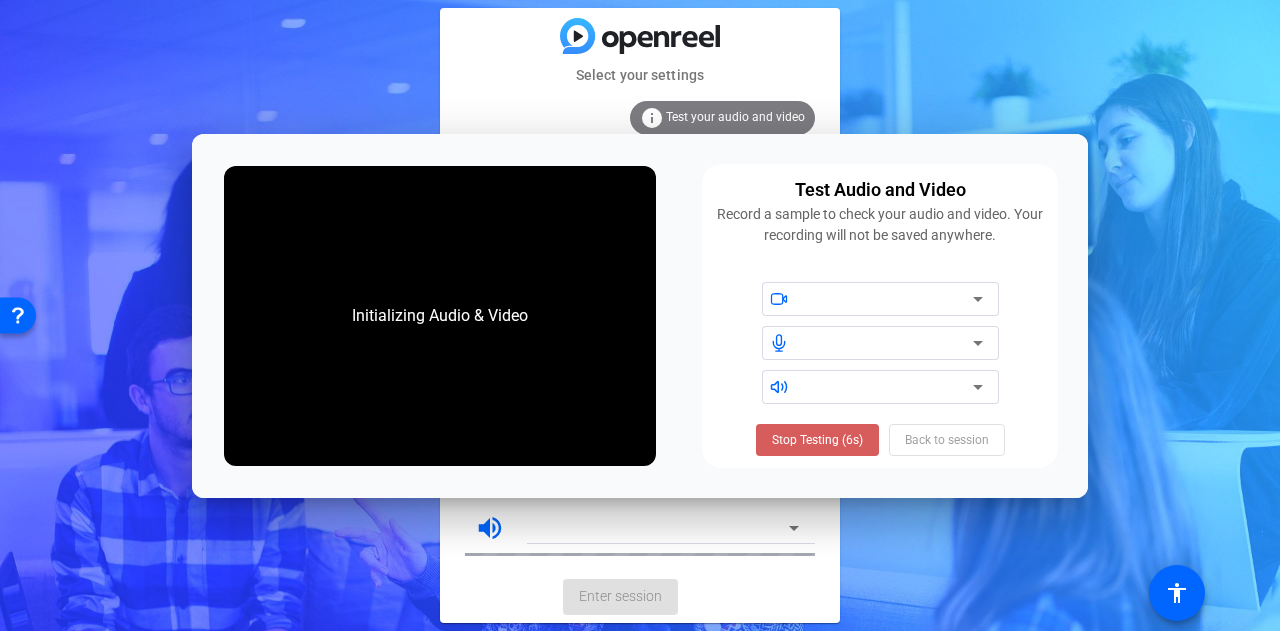 click on "Stop Testing (6s)" at bounding box center [817, 440] 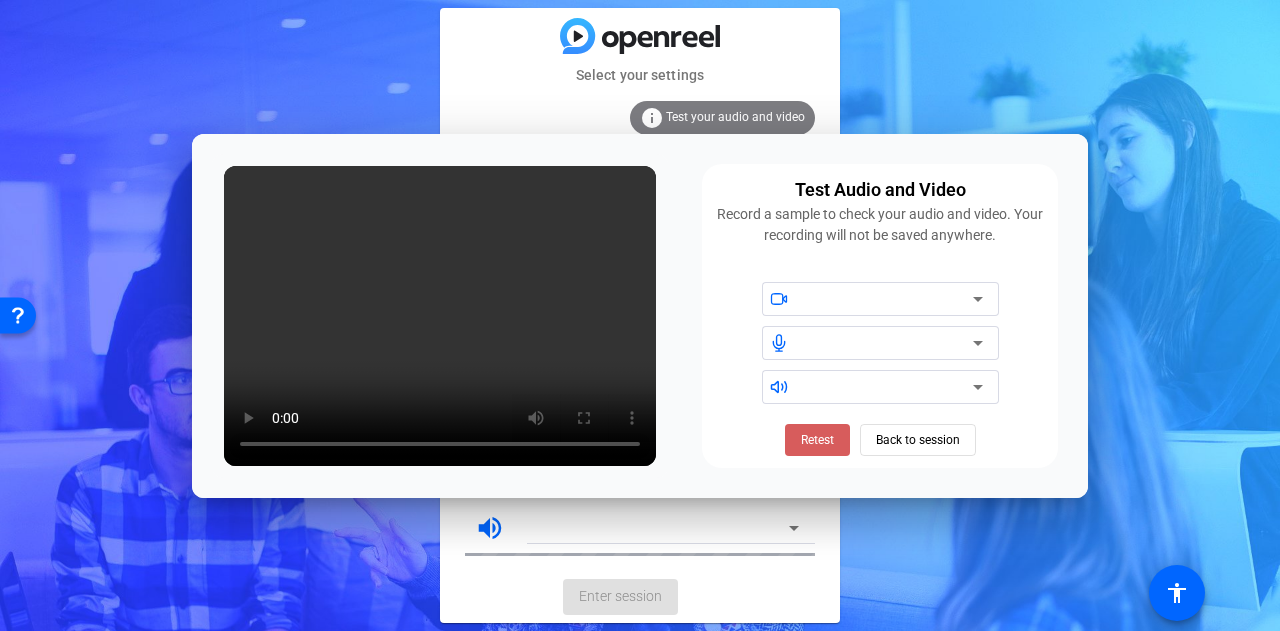 click on "Retest" at bounding box center [817, 440] 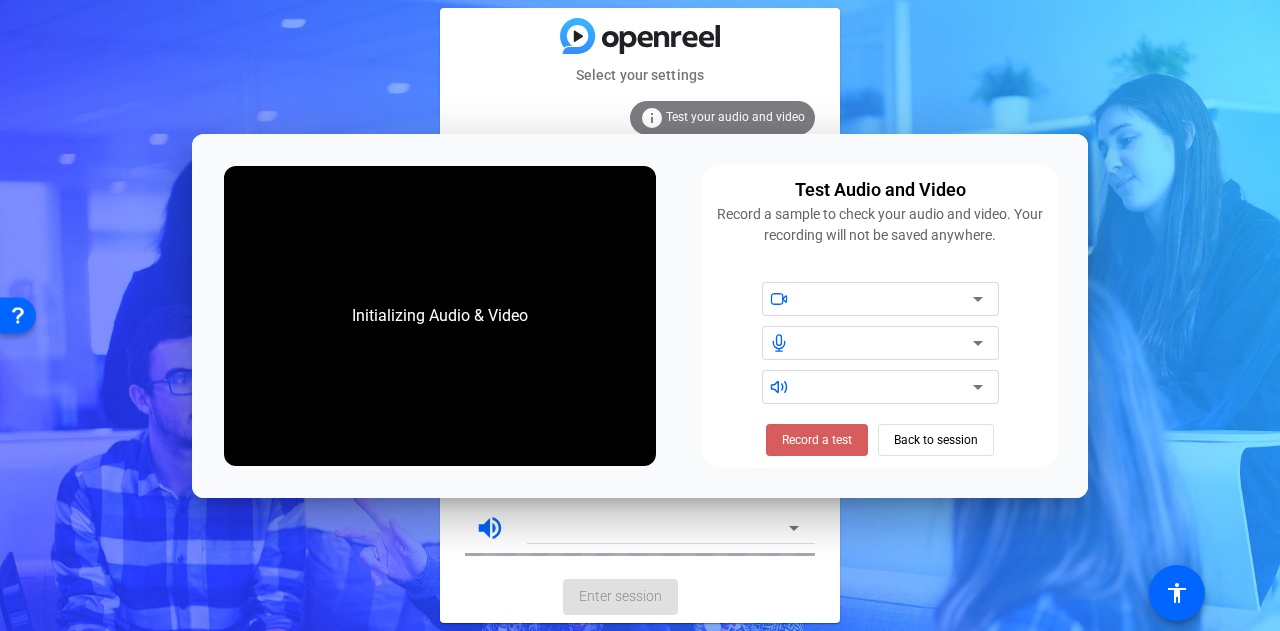 click on "Record a test" at bounding box center [817, 440] 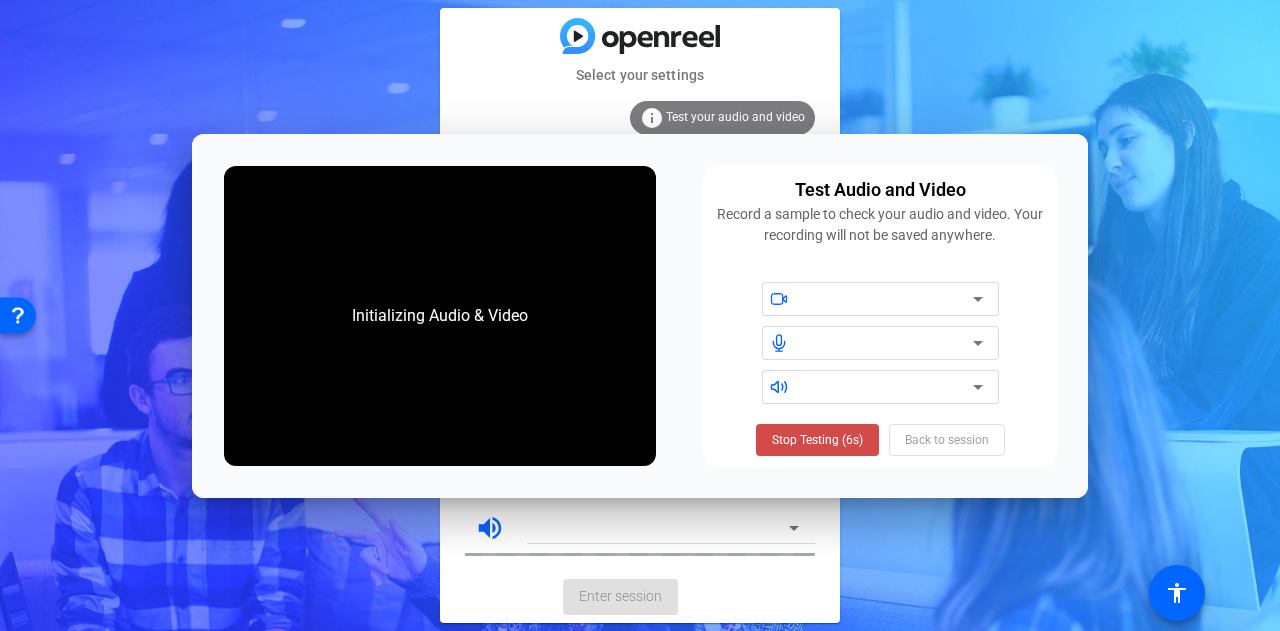 click on "Stop Testing (6s)" at bounding box center [817, 440] 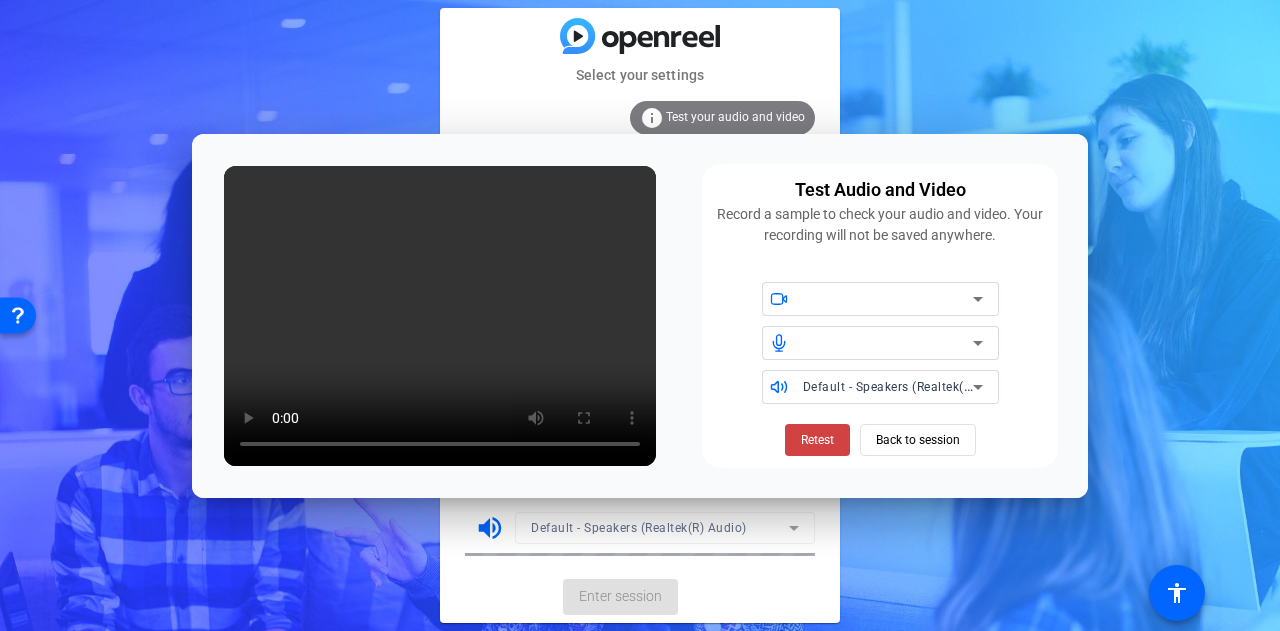 click at bounding box center (880, 299) 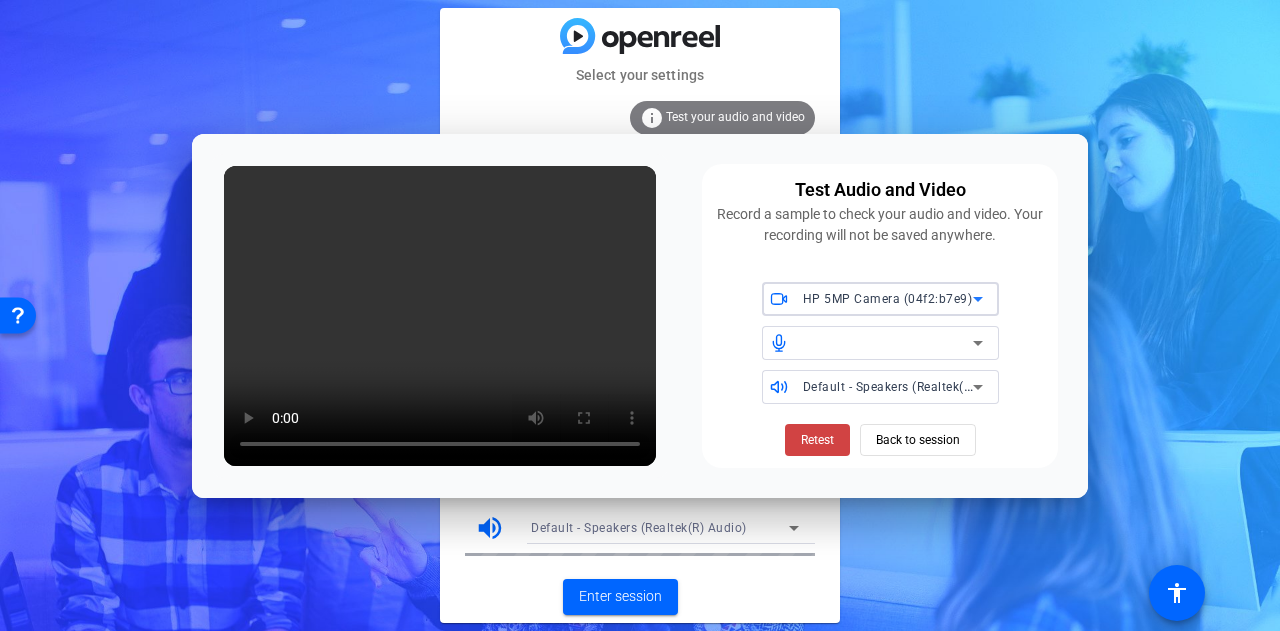 click 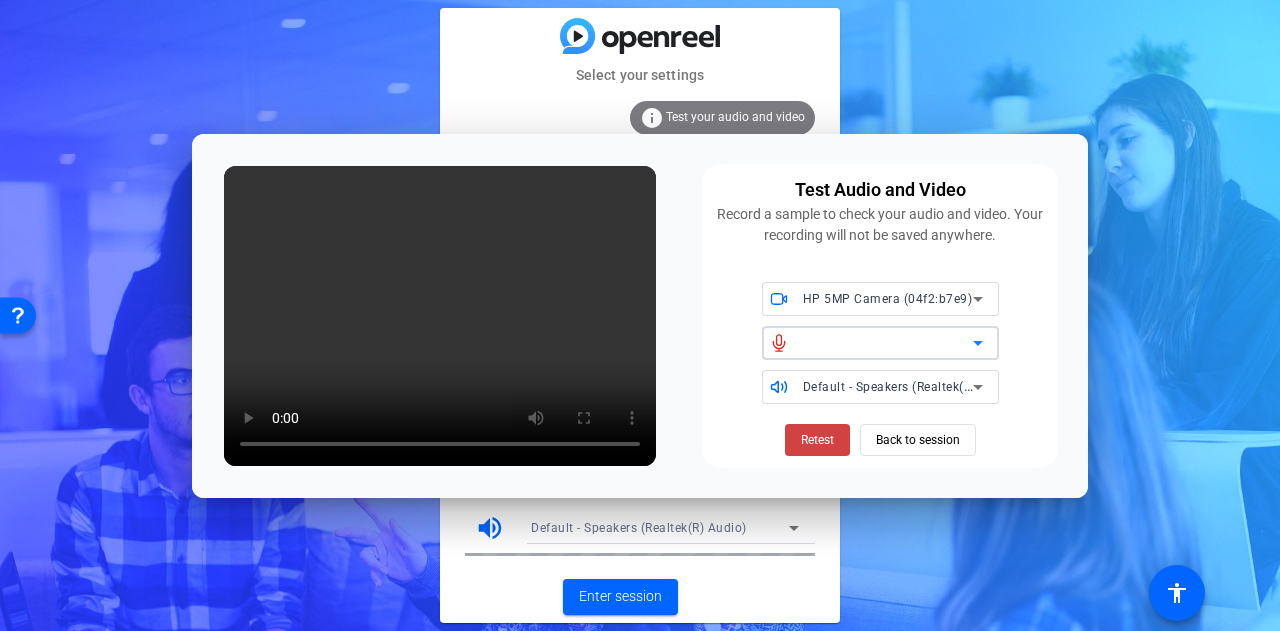 click 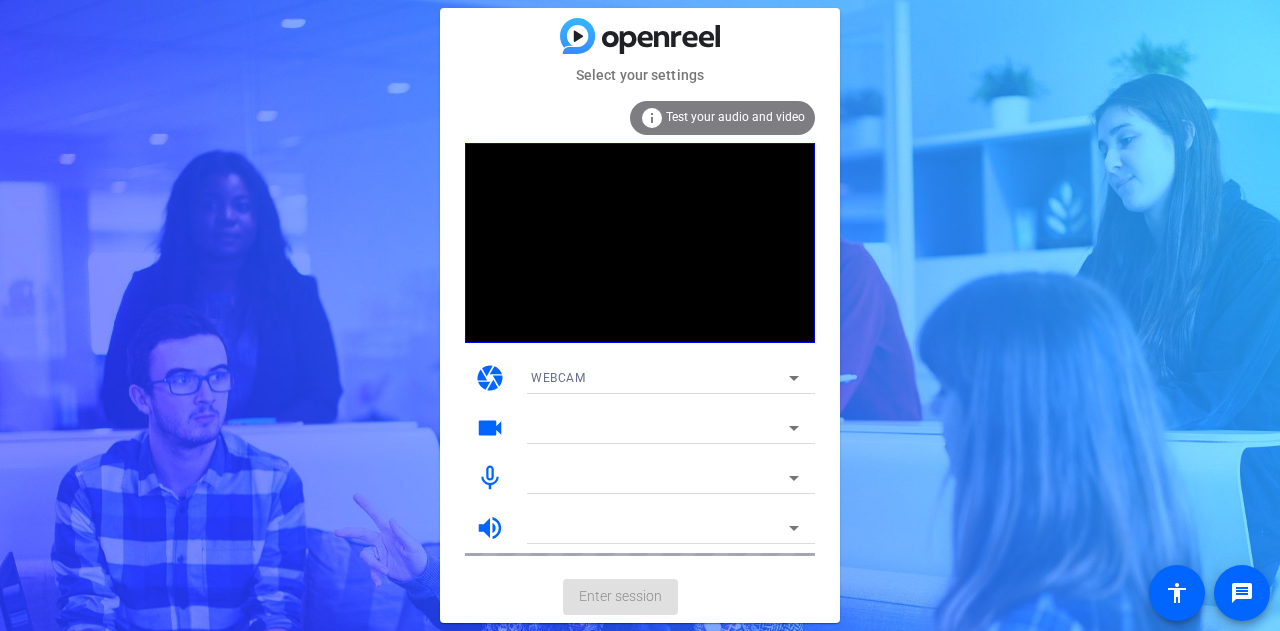scroll, scrollTop: 0, scrollLeft: 0, axis: both 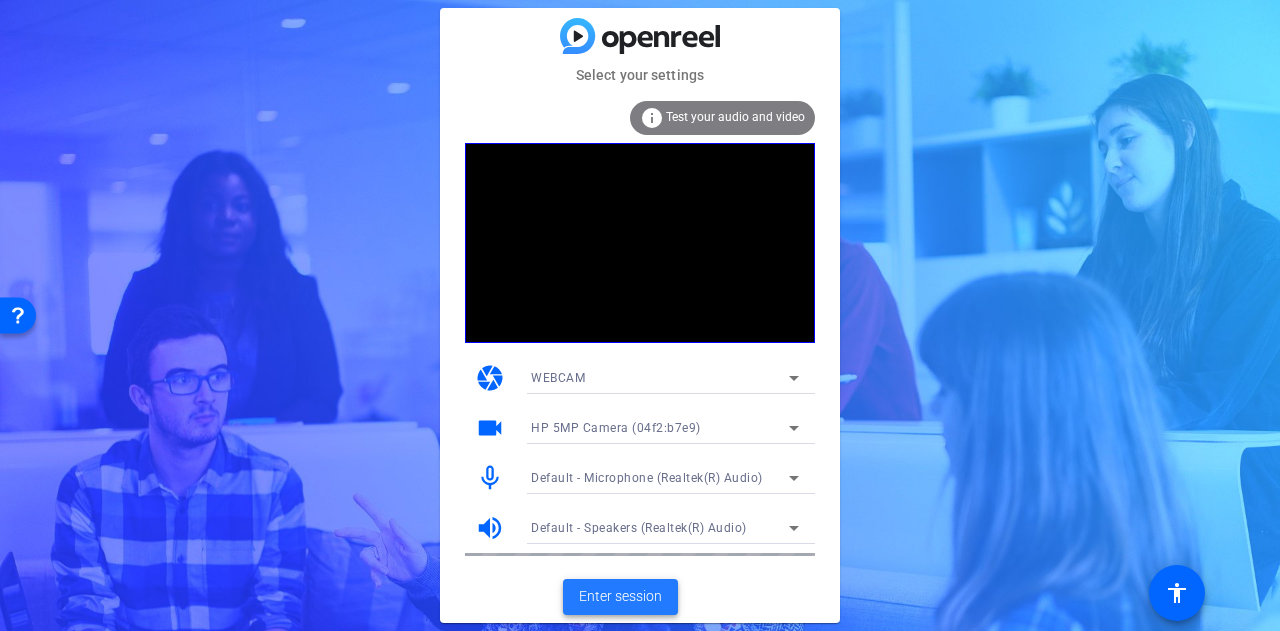 click on "Enter session" 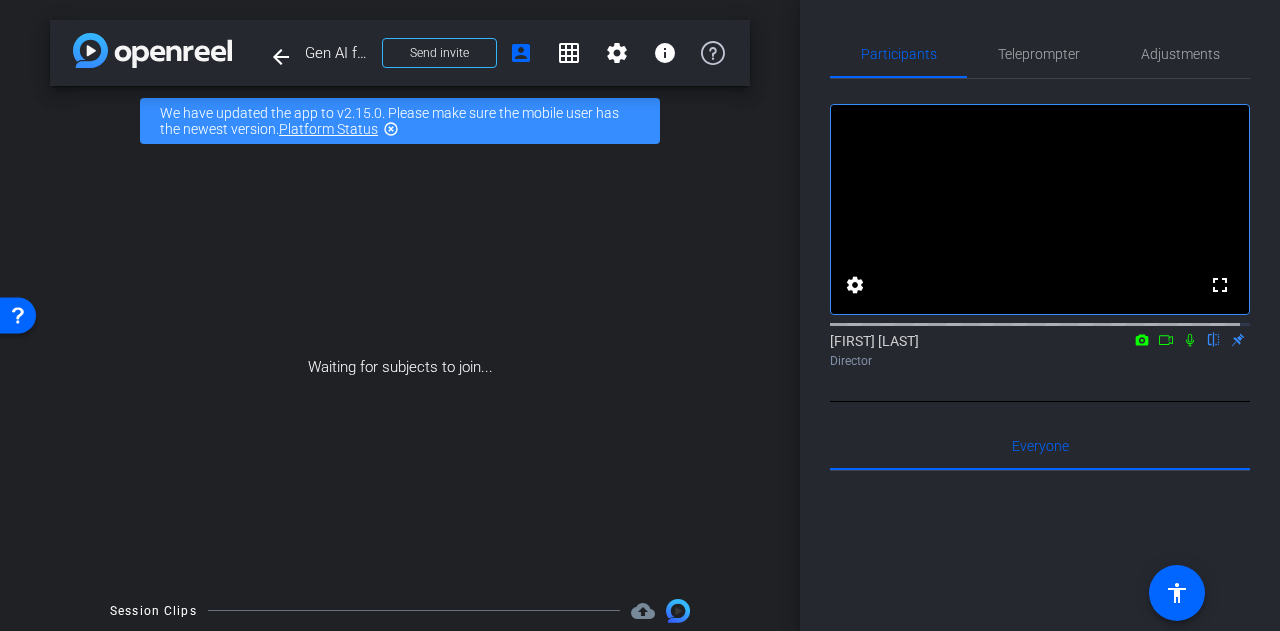 click on "highlight_off" at bounding box center [391, 129] 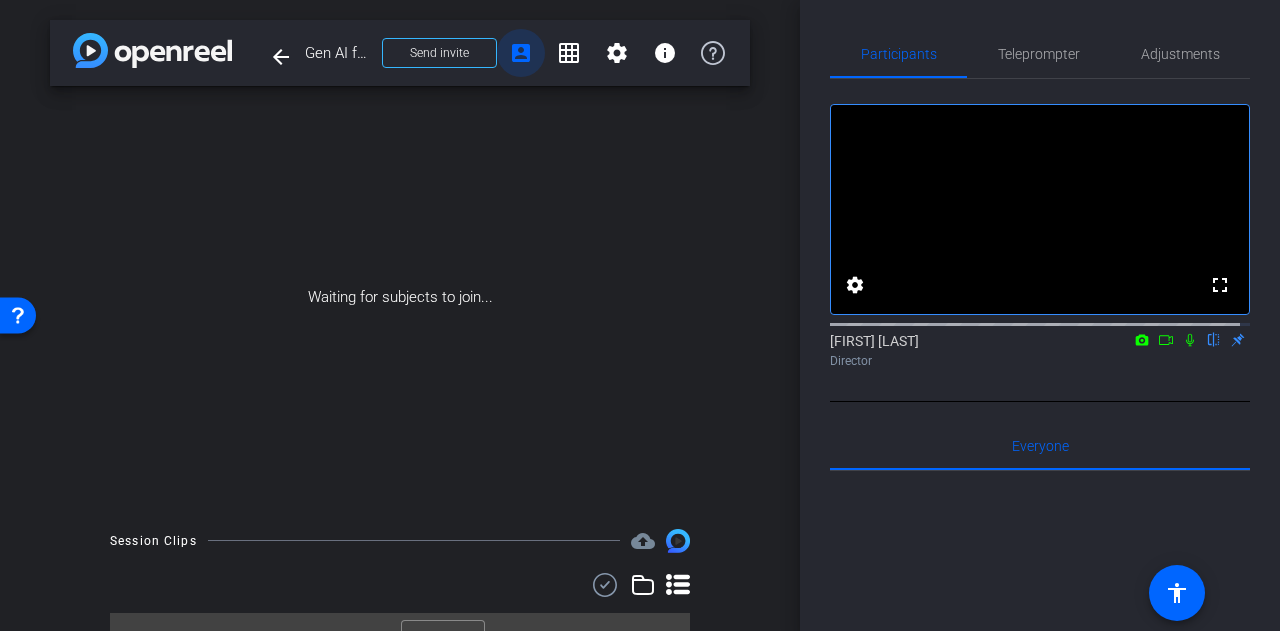 click on "account_box" at bounding box center (521, 53) 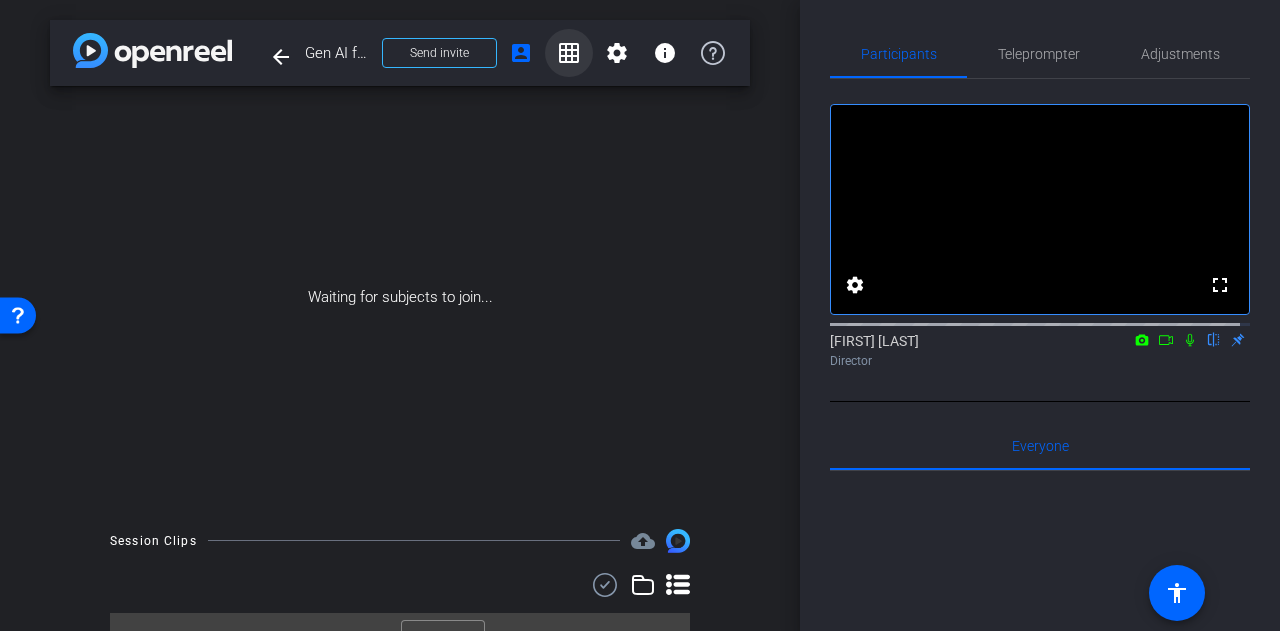 click on "grid_on" at bounding box center [569, 53] 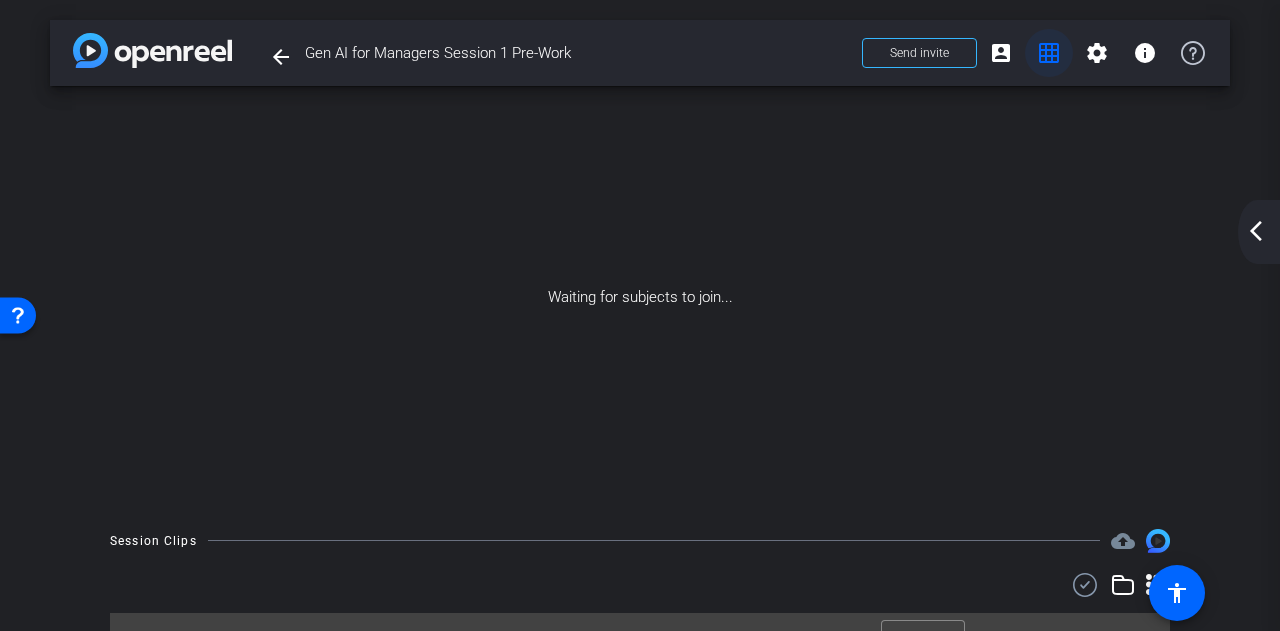 click on "grid_on" at bounding box center [1049, 53] 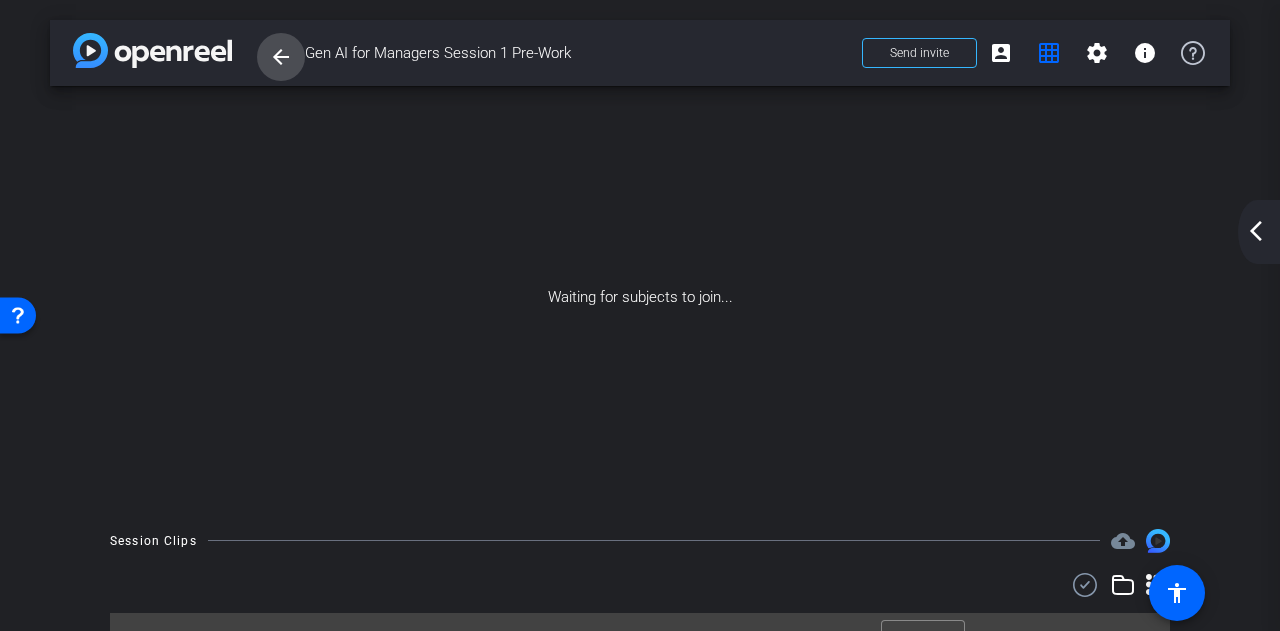 click on "arrow_back" at bounding box center [281, 57] 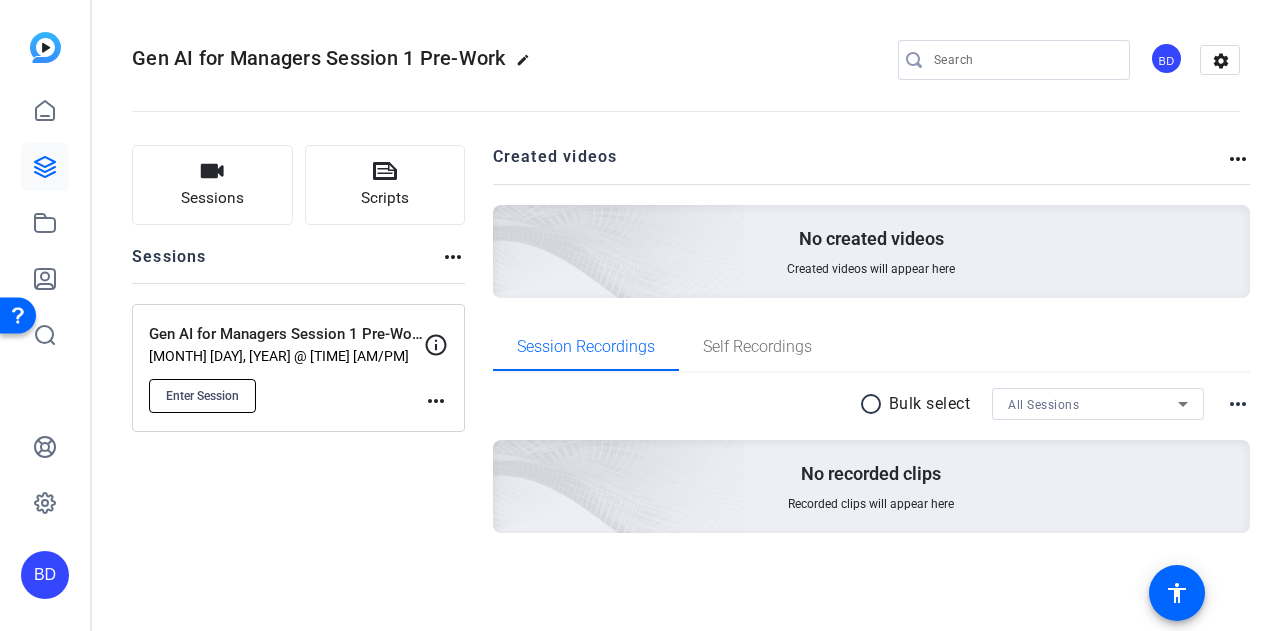 click on "Enter Session" 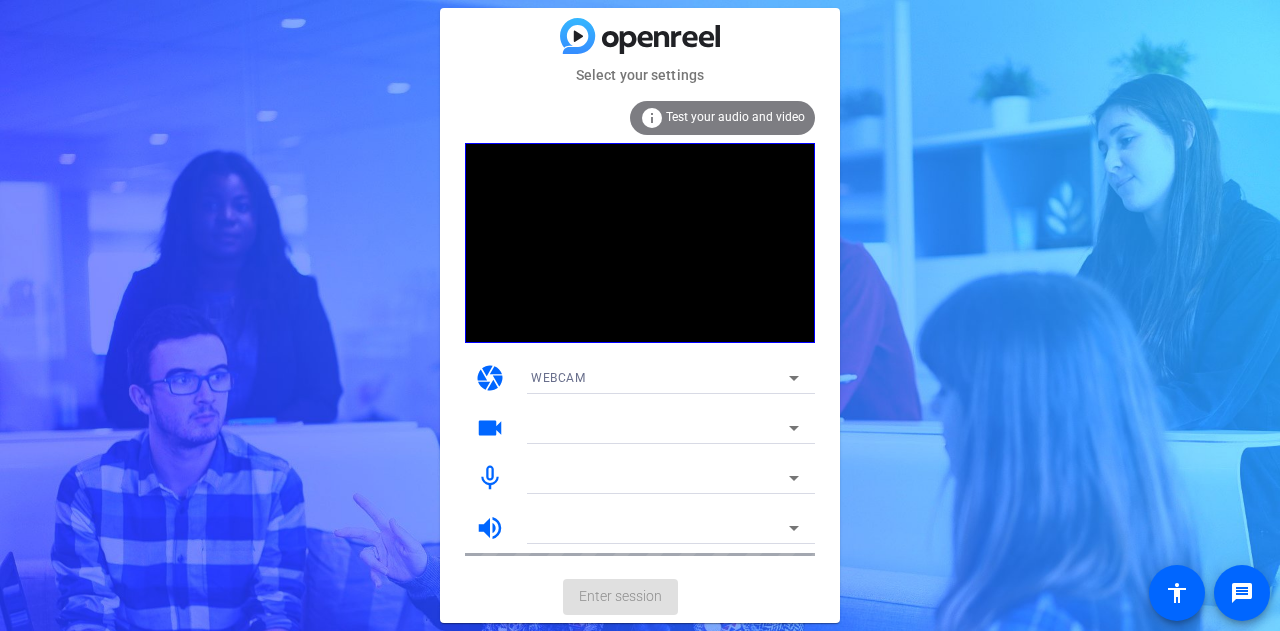 scroll, scrollTop: 0, scrollLeft: 0, axis: both 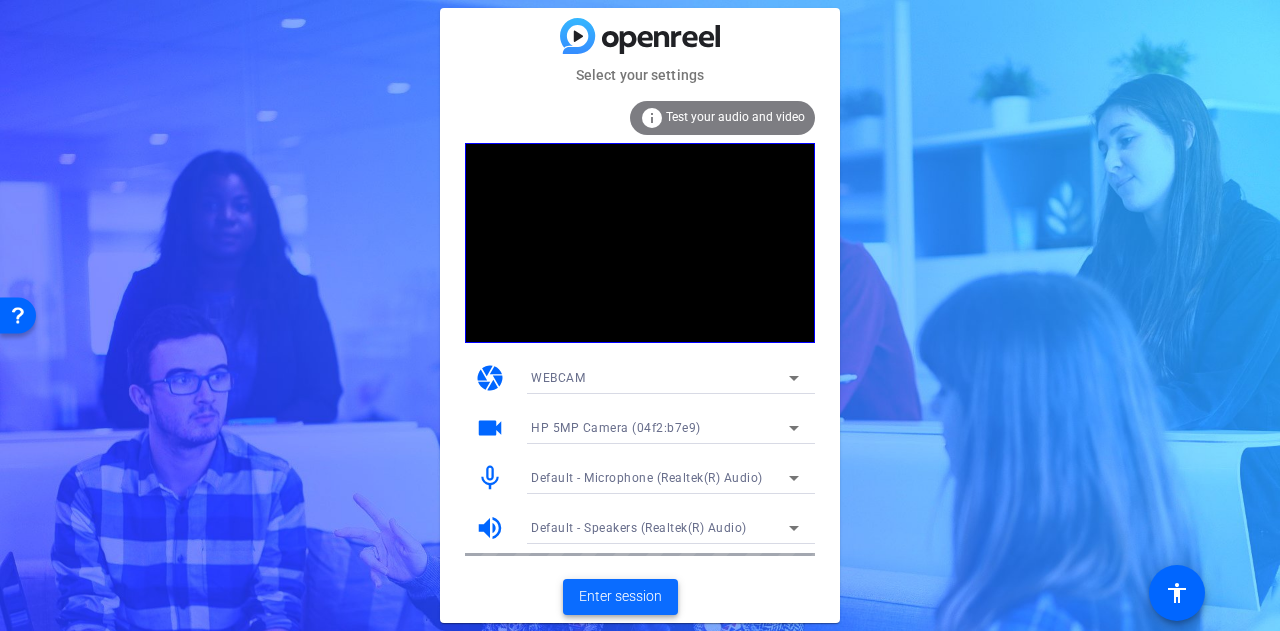 click on "Enter session" 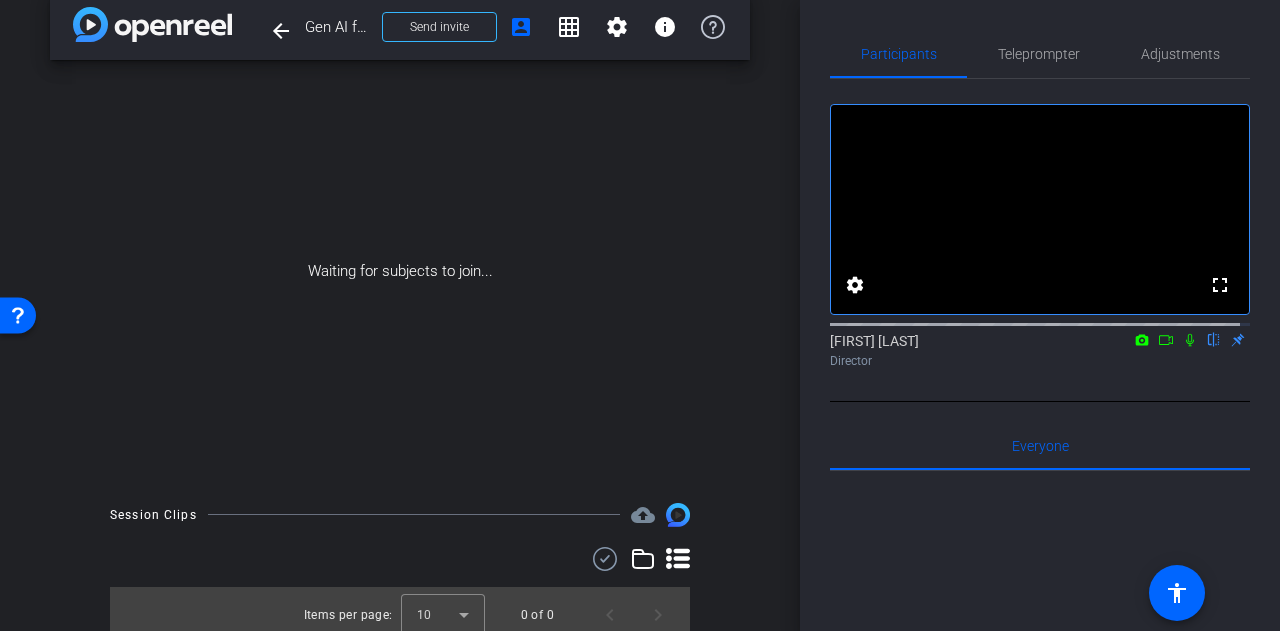 scroll, scrollTop: 37, scrollLeft: 0, axis: vertical 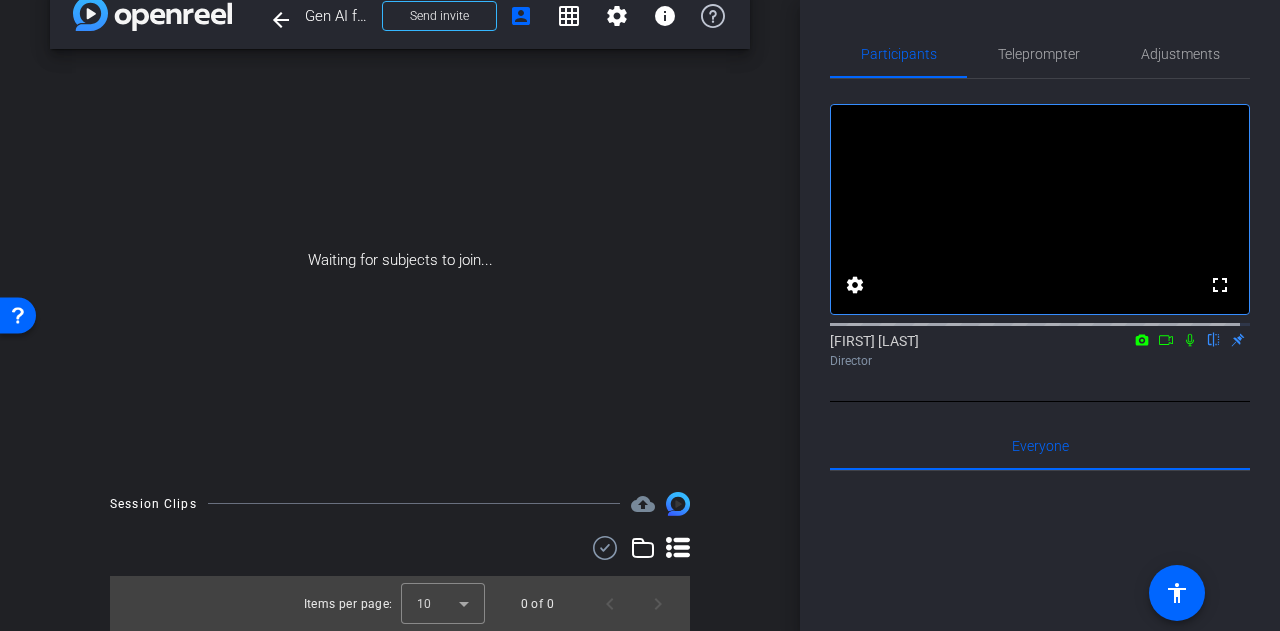 click 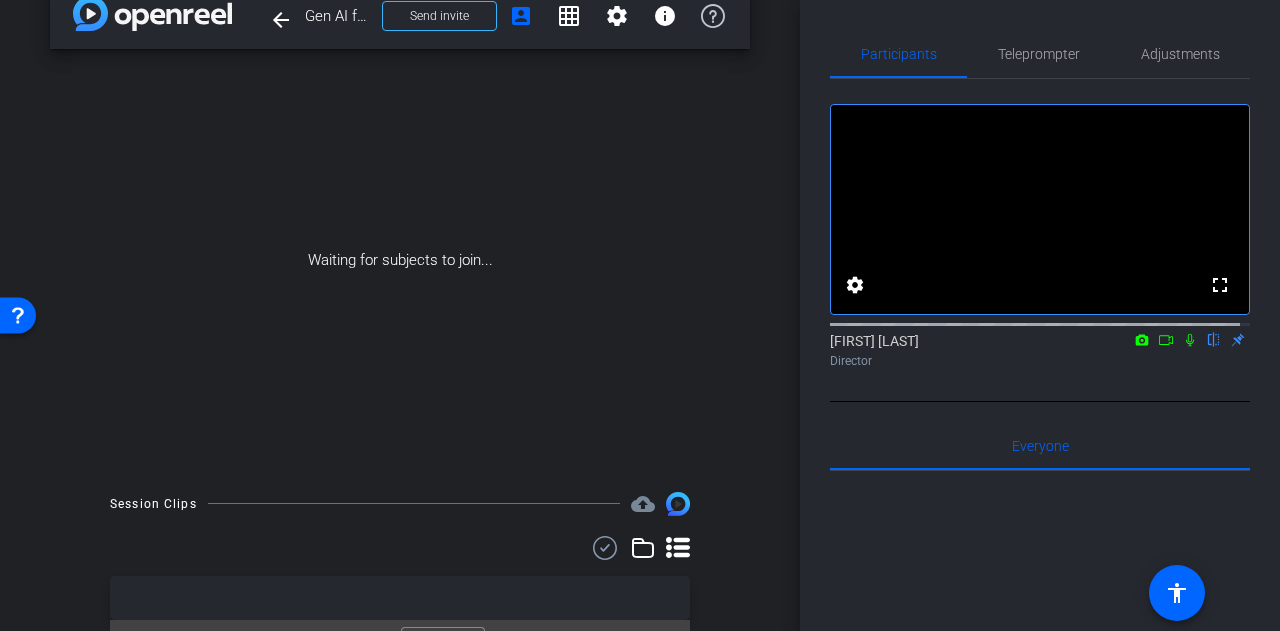 click 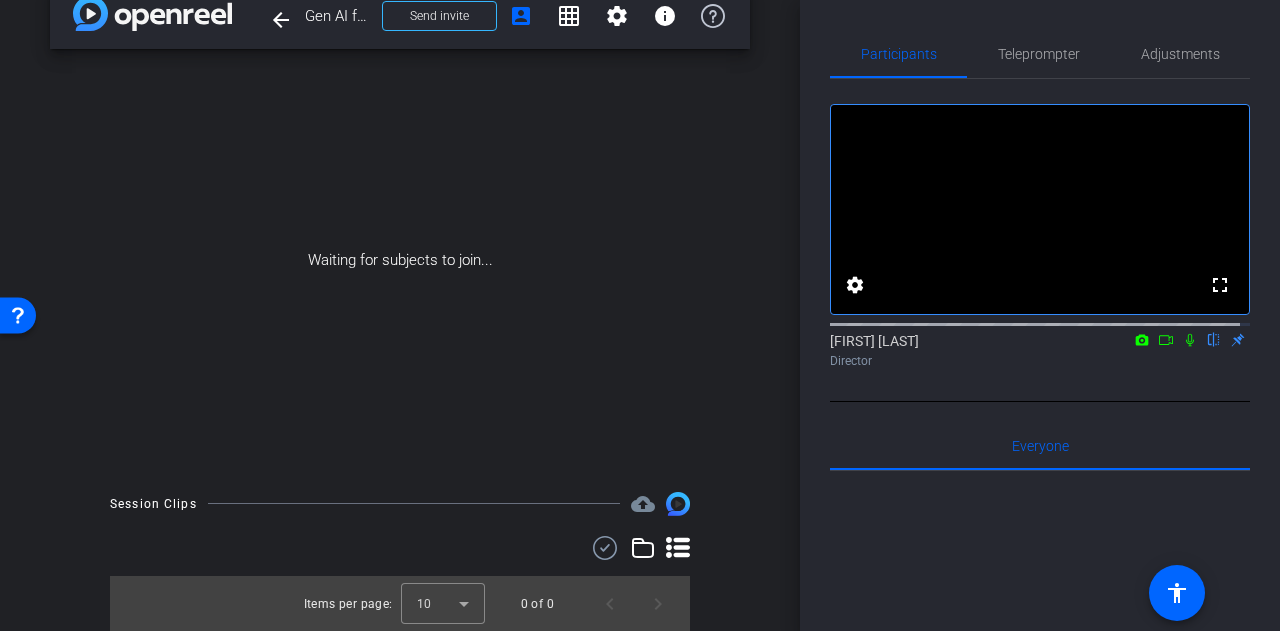click 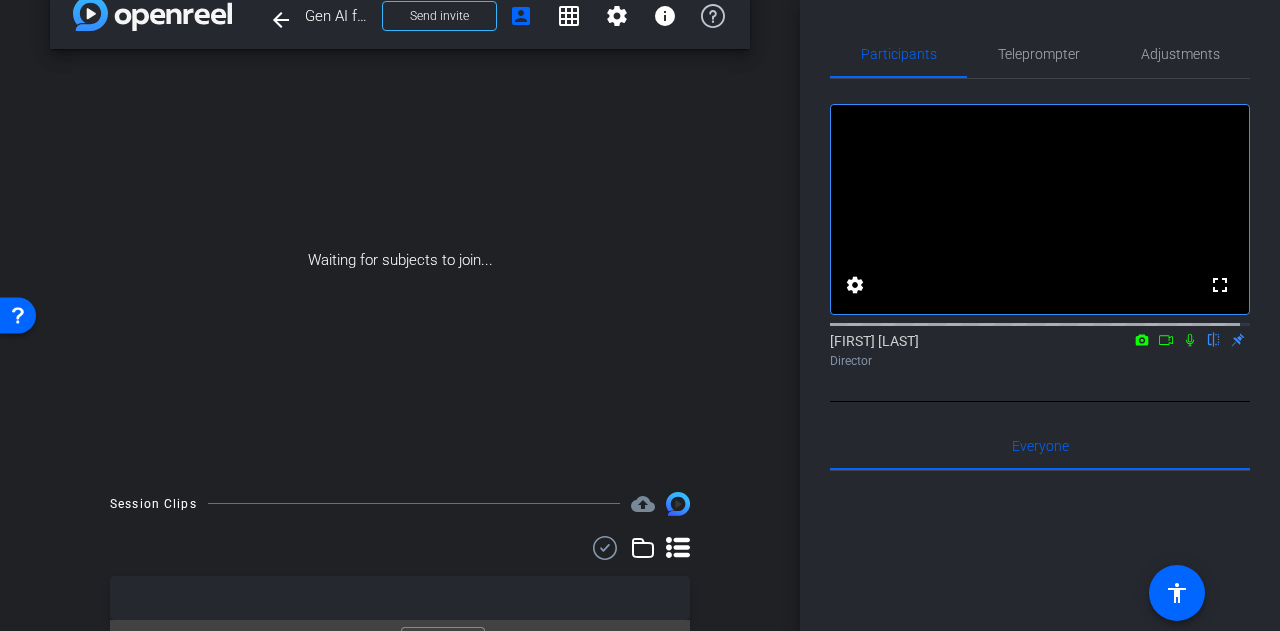 click 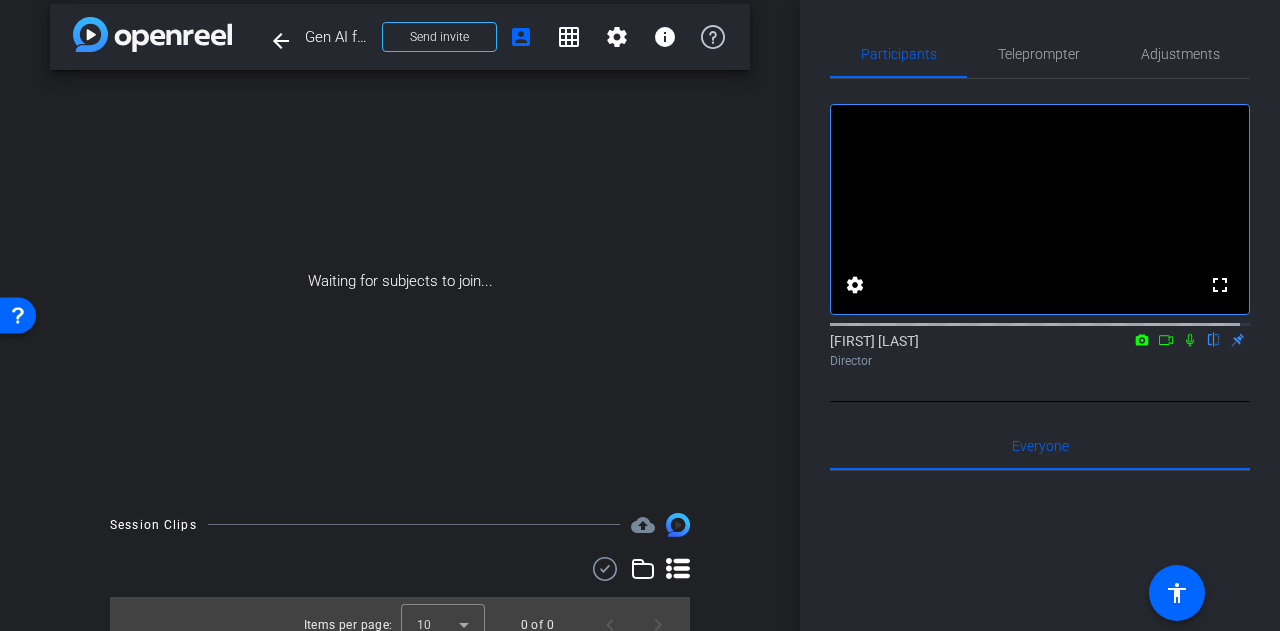 scroll, scrollTop: 0, scrollLeft: 0, axis: both 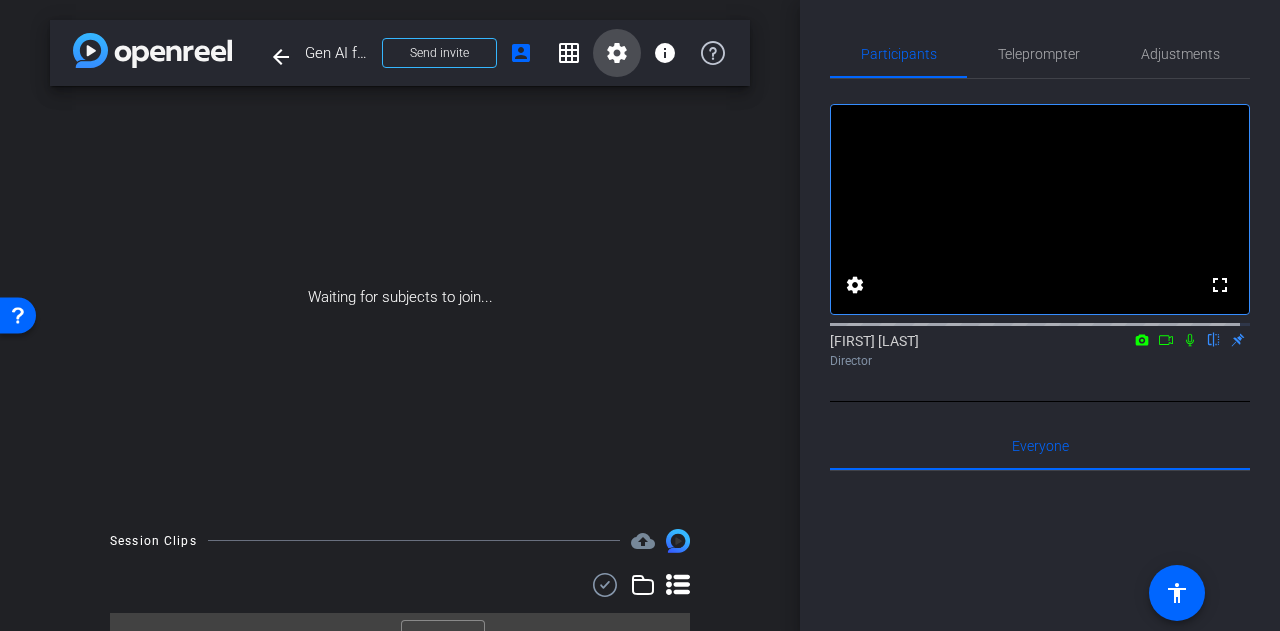 click on "settings" at bounding box center (617, 53) 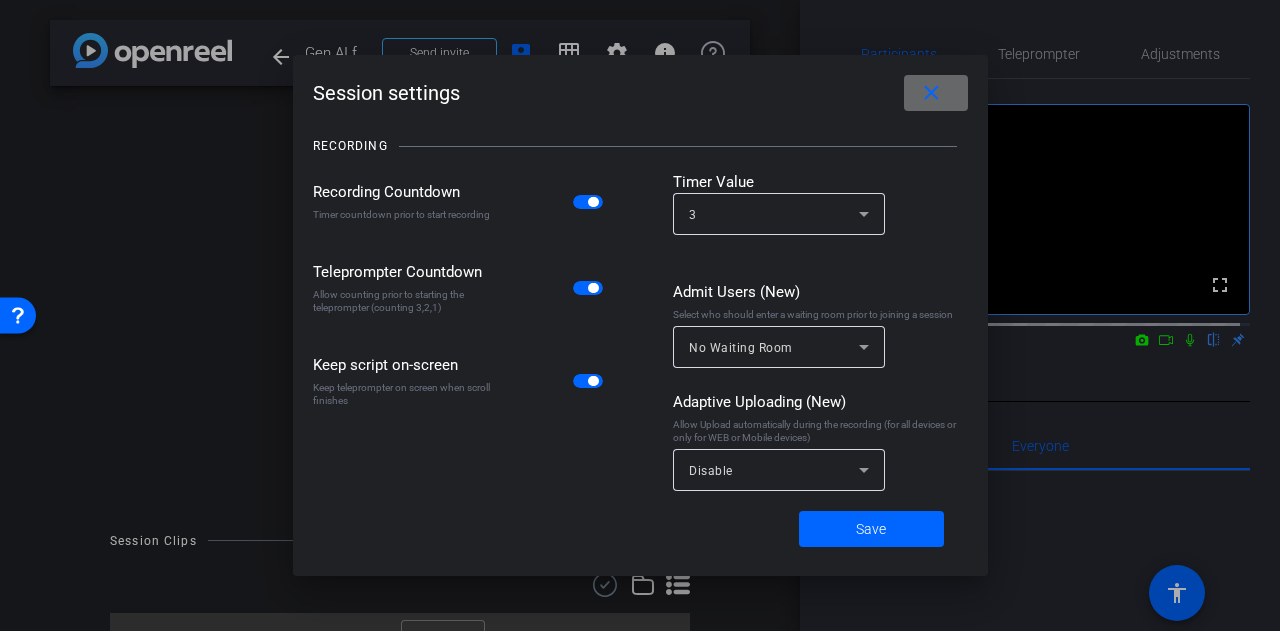drag, startPoint x: 929, startPoint y: 96, endPoint x: 898, endPoint y: 101, distance: 31.400637 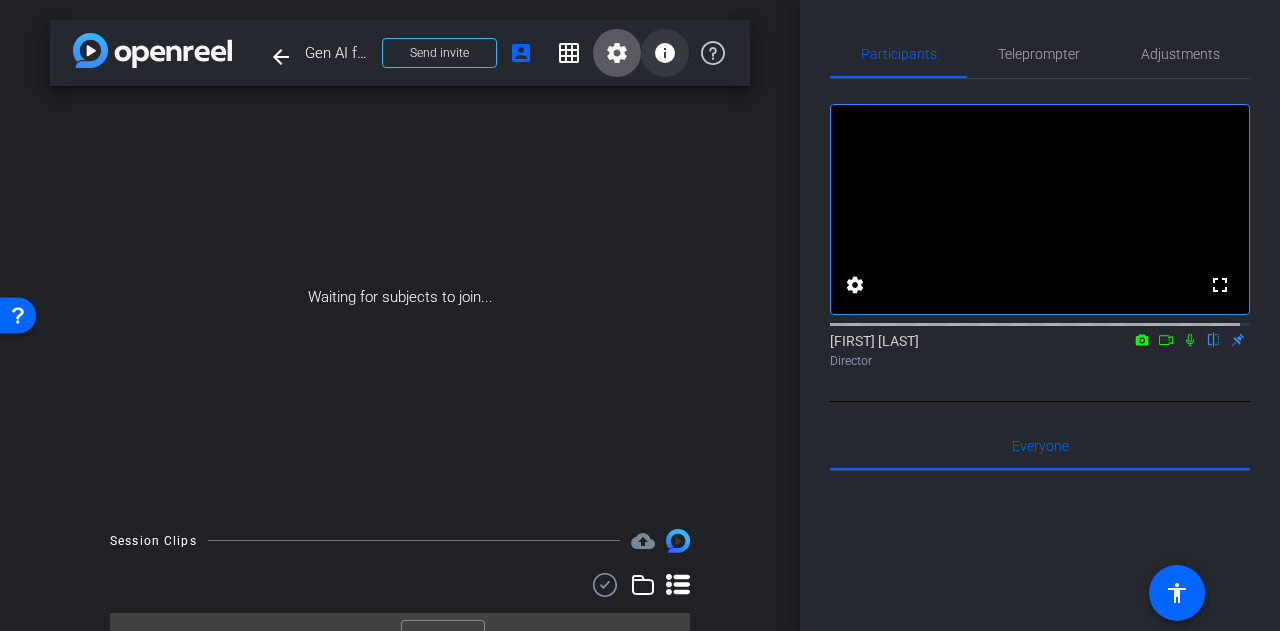 click on "info" at bounding box center [665, 53] 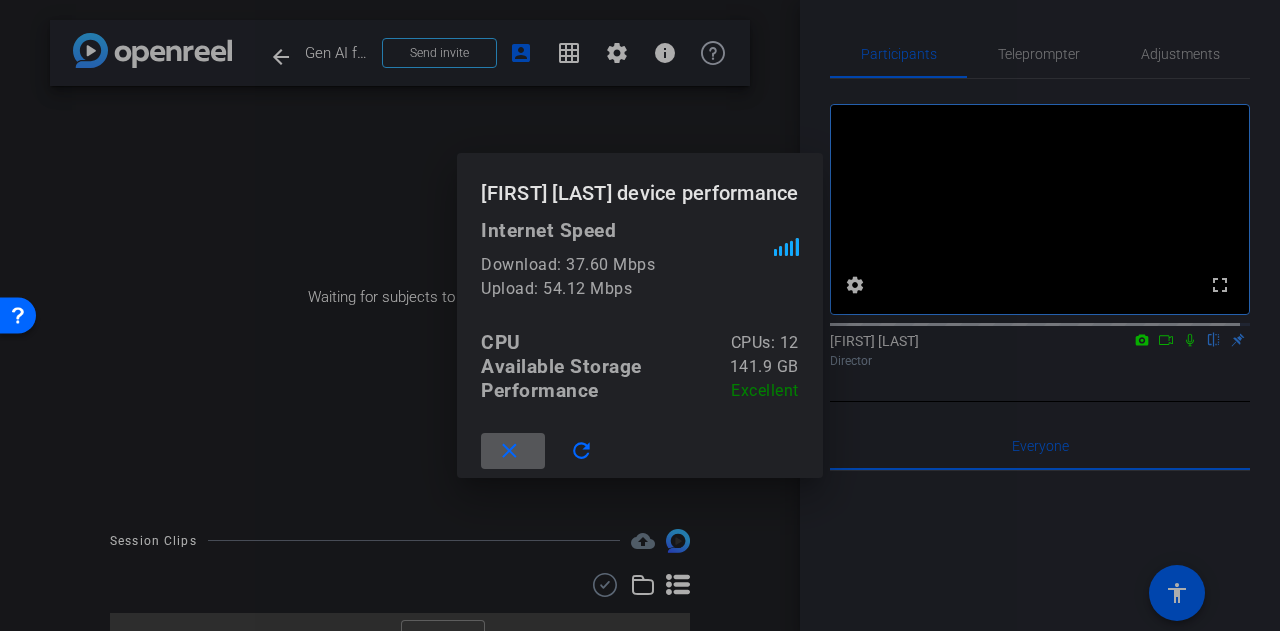 click on "close" at bounding box center (509, 451) 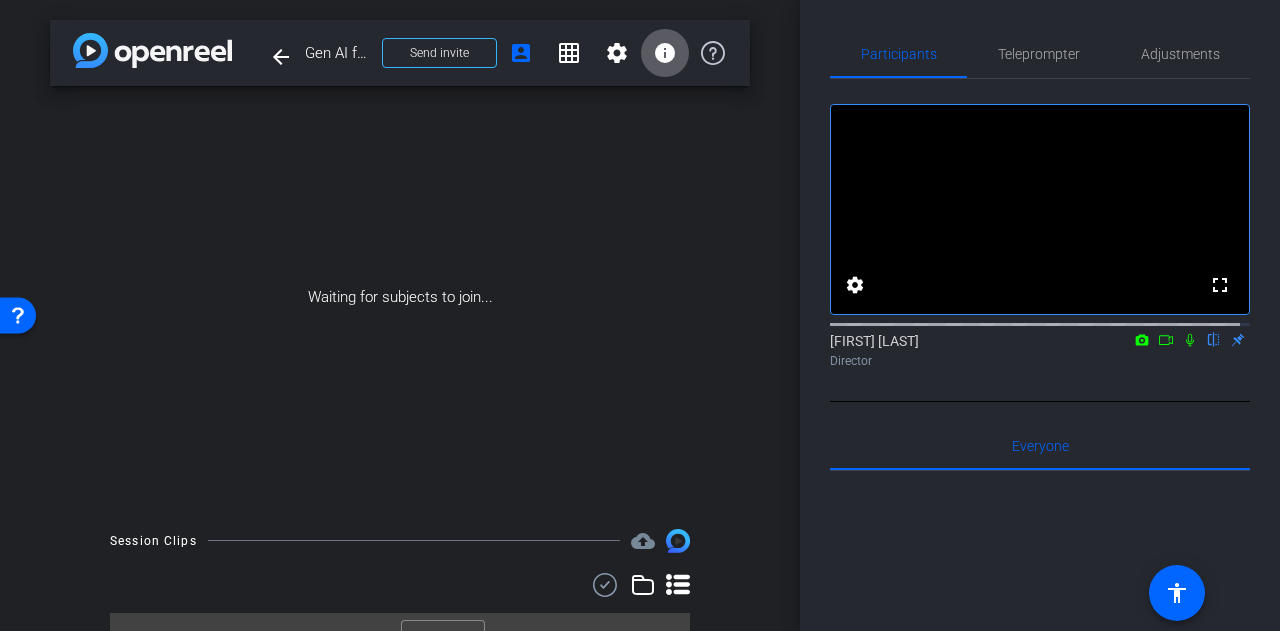 click 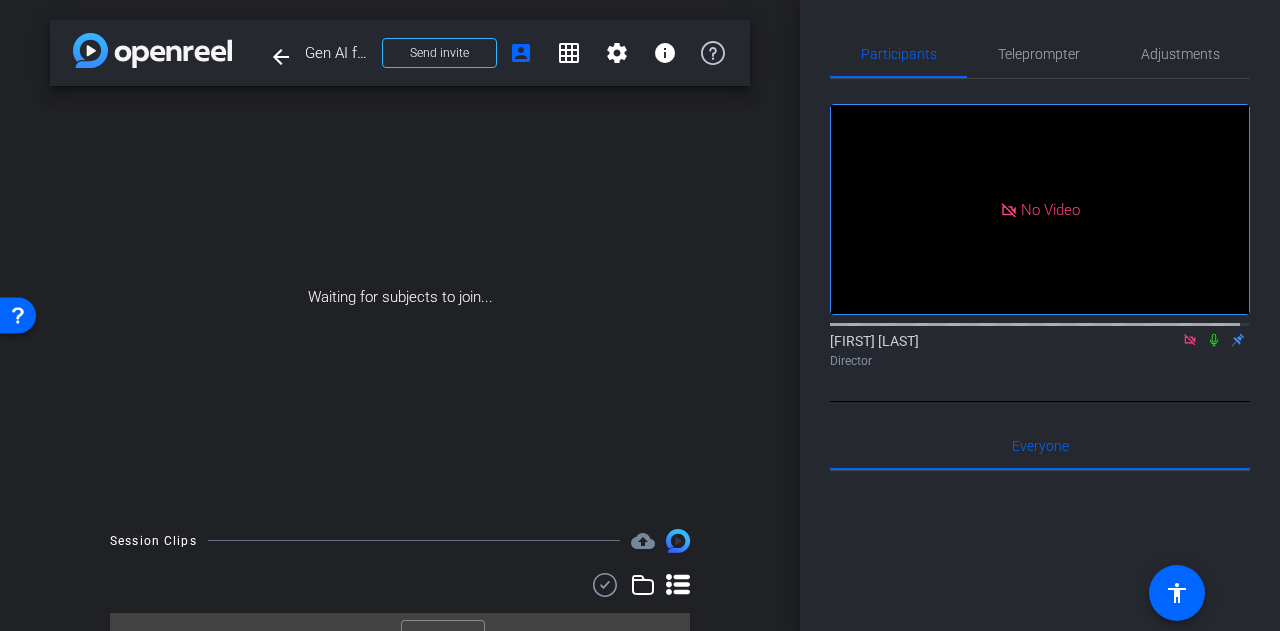 click 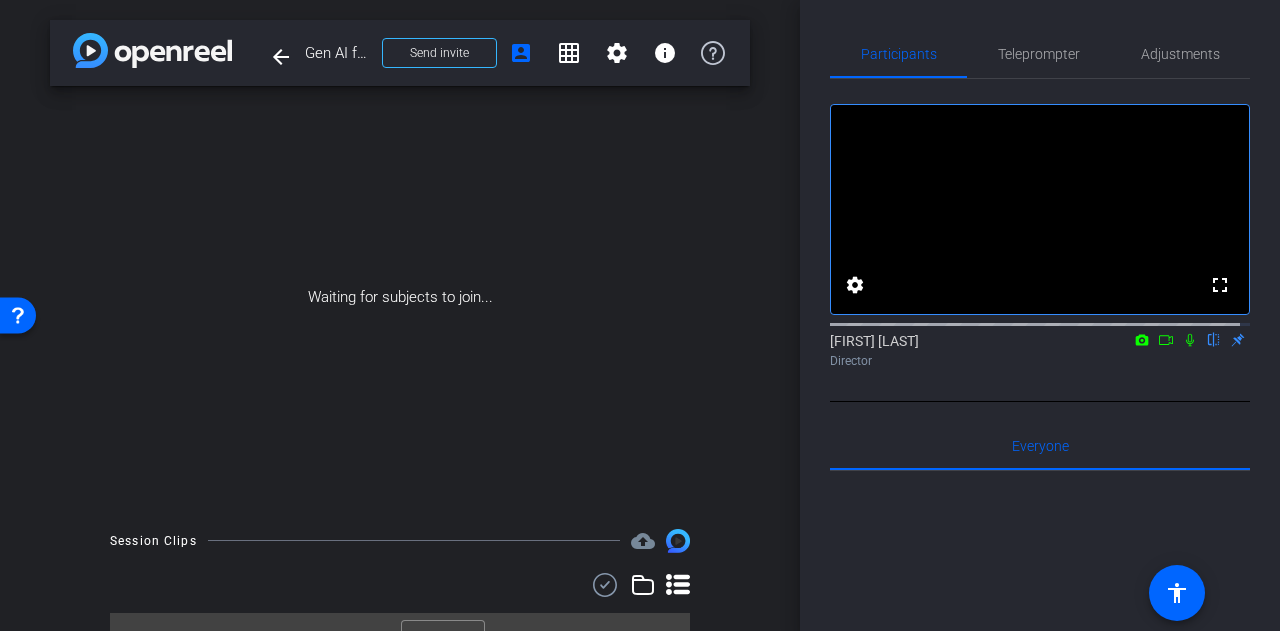 click 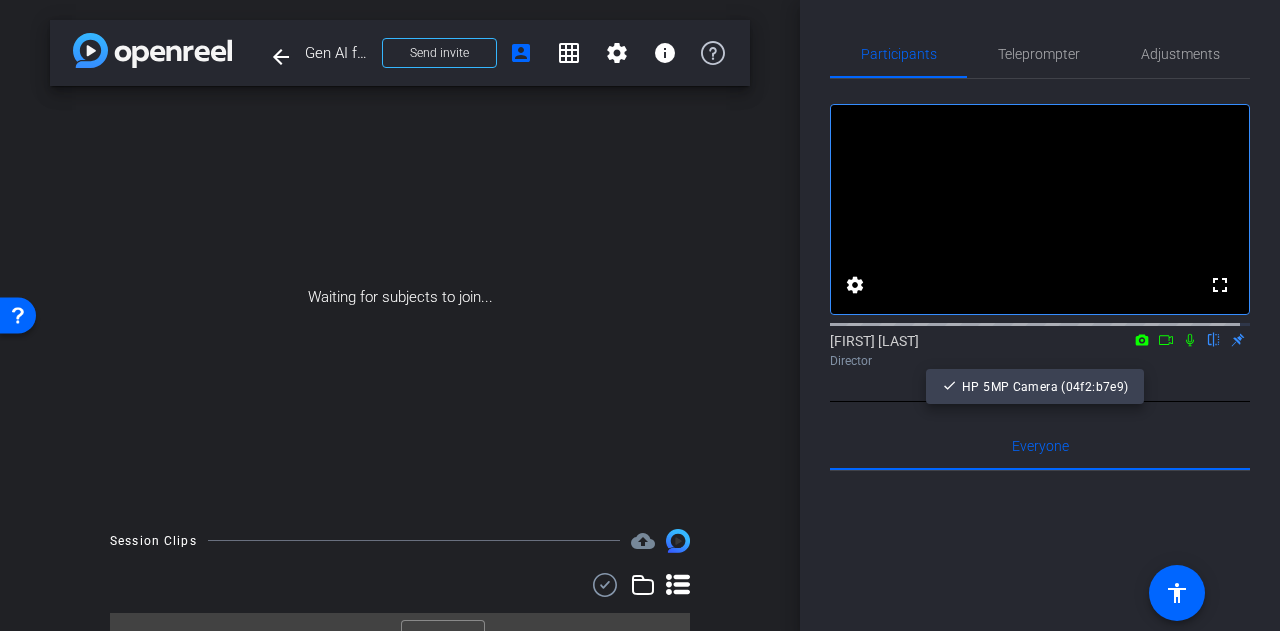 click at bounding box center (640, 315) 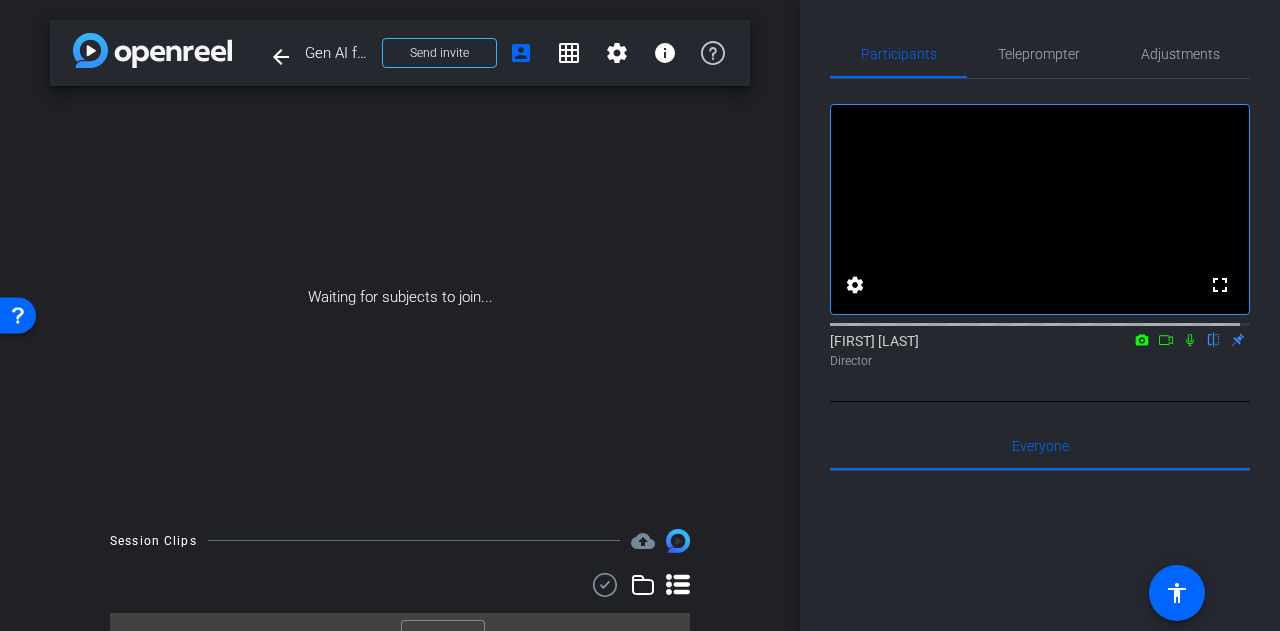 click on "flip" 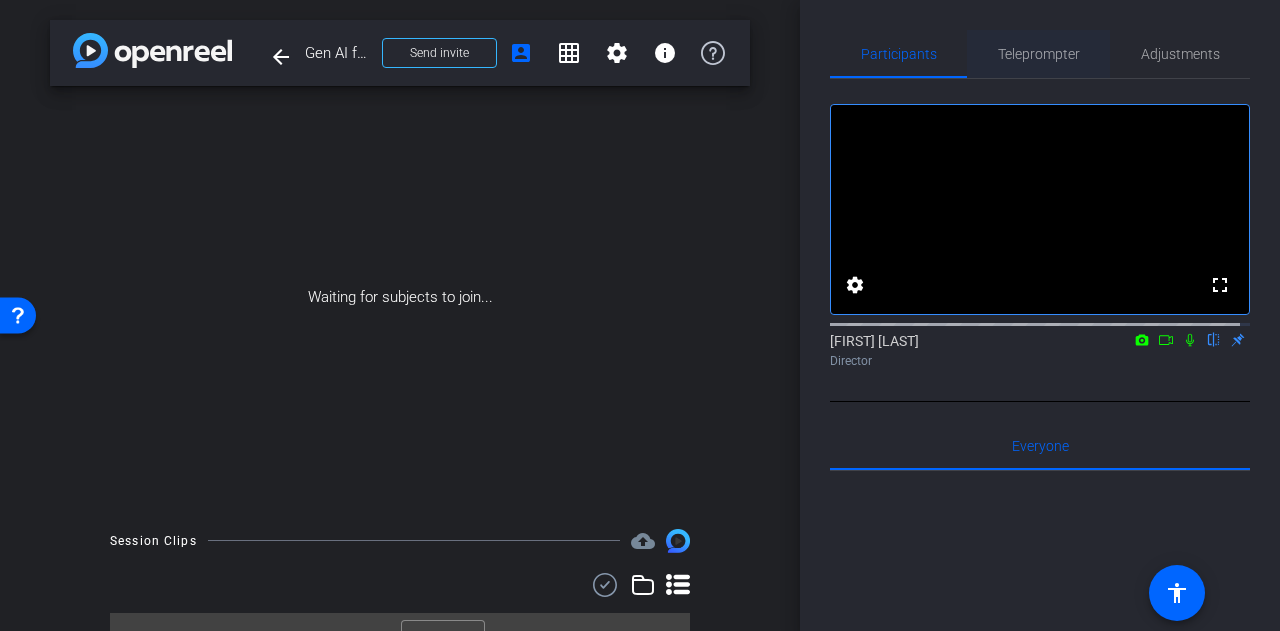 click on "Teleprompter" at bounding box center (1039, 54) 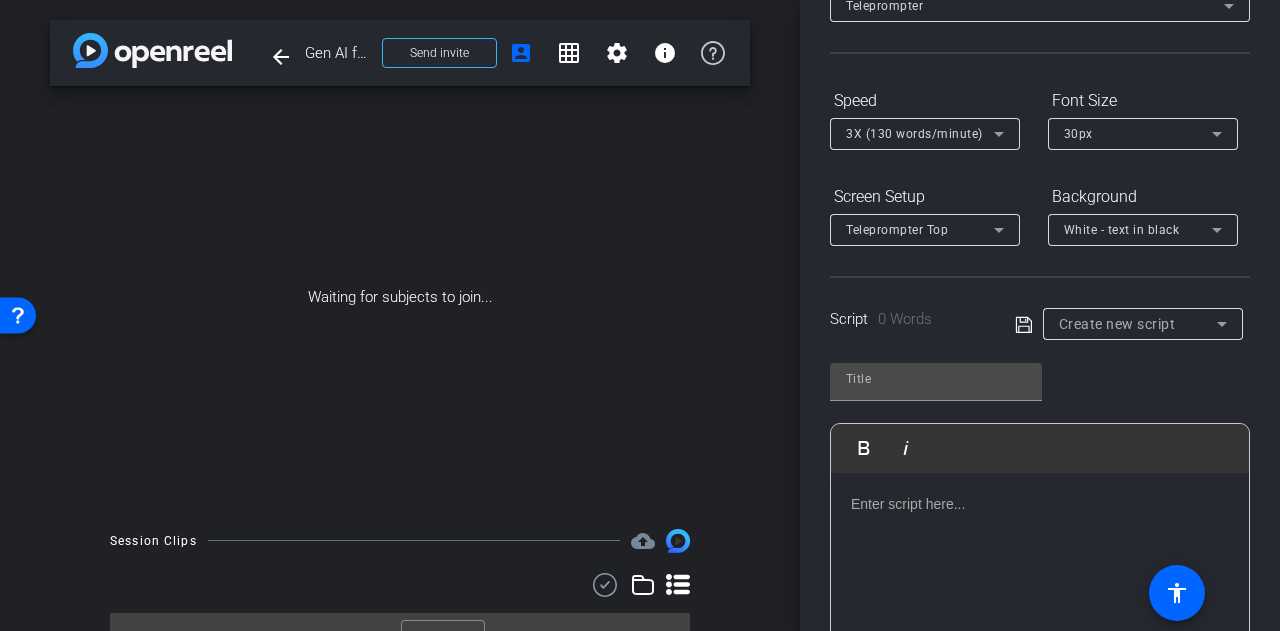 scroll, scrollTop: 200, scrollLeft: 0, axis: vertical 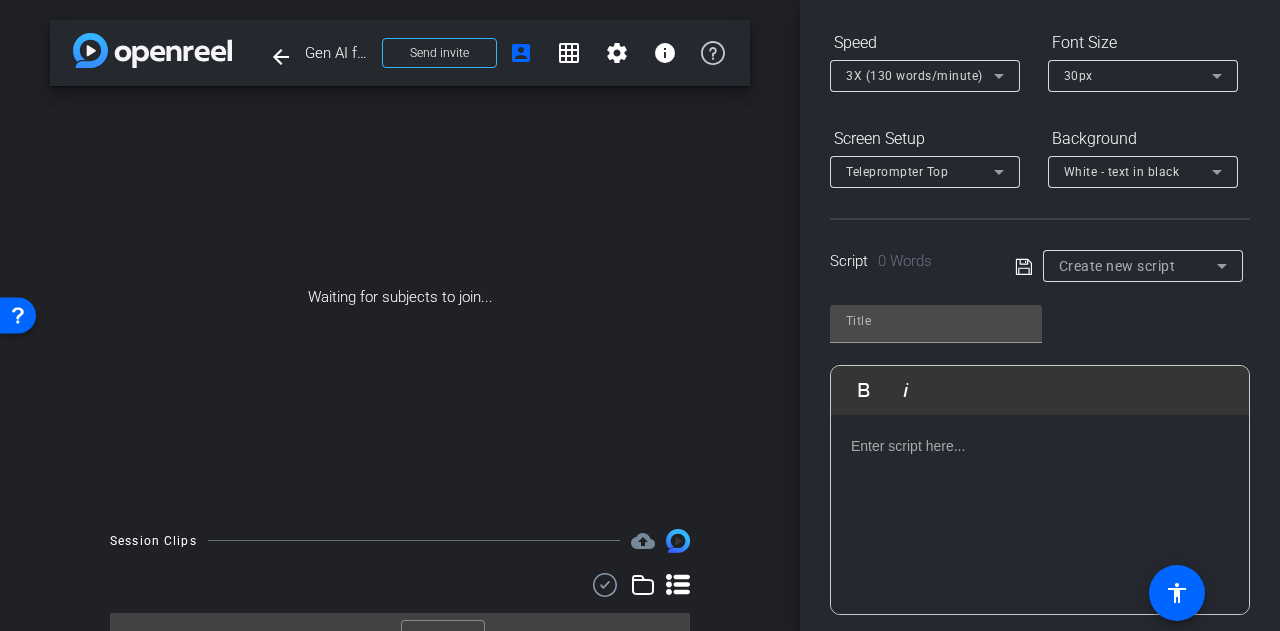 click 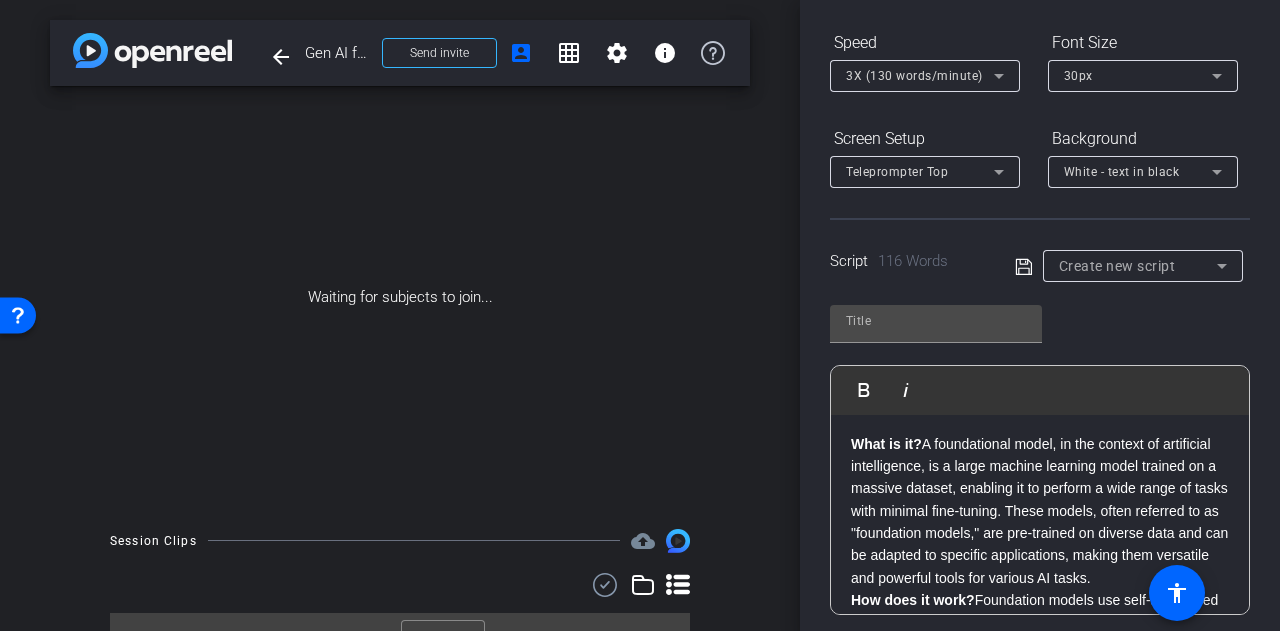 scroll, scrollTop: 0, scrollLeft: 0, axis: both 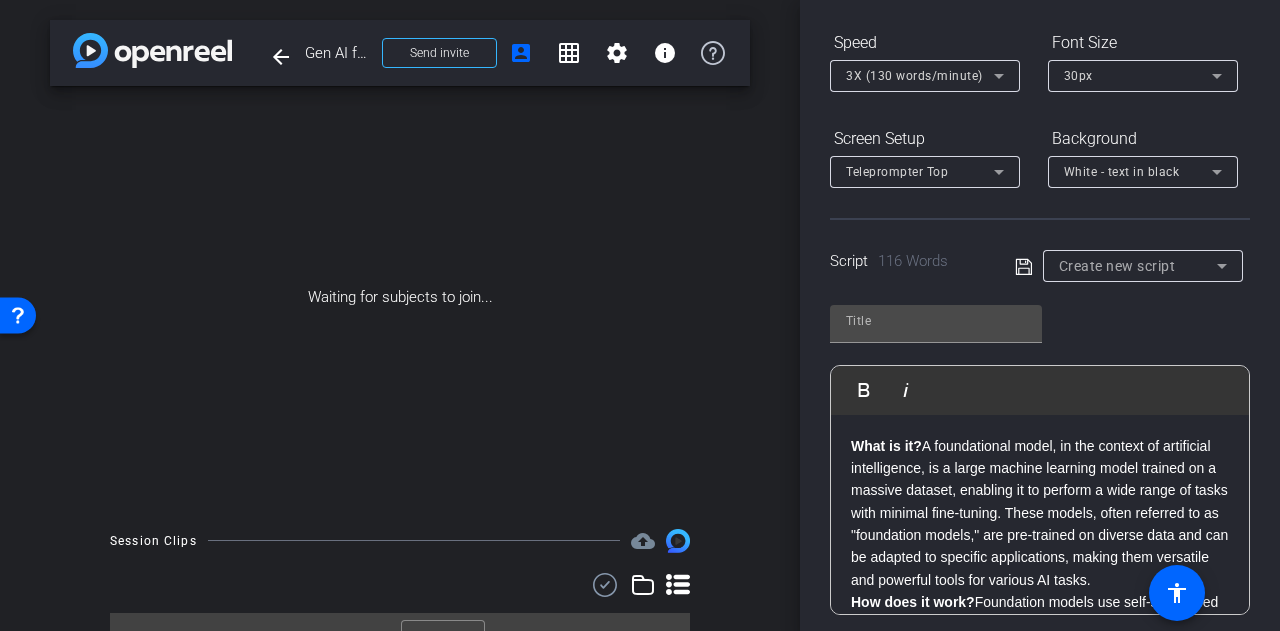 click on "What is it?  A foundational model, in the context of artificial intelligence, is a large machine learning model trained on a massive dataset, enabling it to perform a wide range of tasks with minimal fine-tuning. These models, often referred to as "foundation models," are pre-trained on diverse data and can be adapted to specific applications, making them versatile and powerful tools for various AI tasks. How does it work?  Foundation models use self-supervised learning to create labels from input data. This means no one has instructed or trained the model with labeled training data sets. This feature separates LLMs from previous ML architectures, which use supervised or unsupervised learning. Why does it matter?  Provide an example." 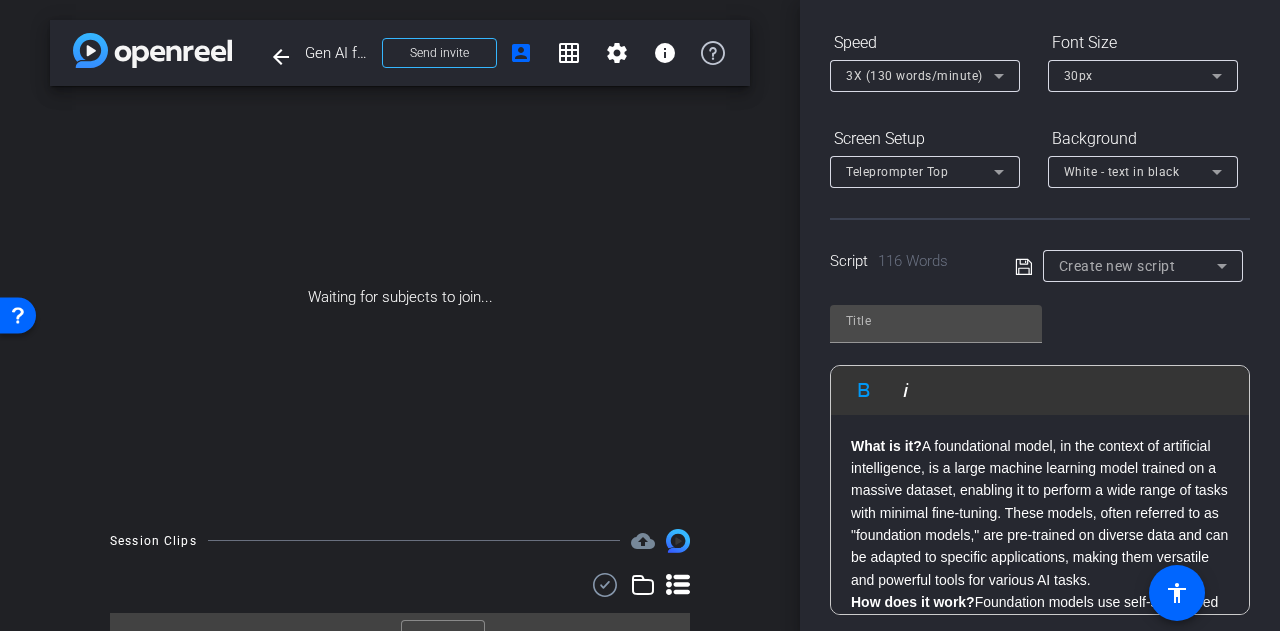 type 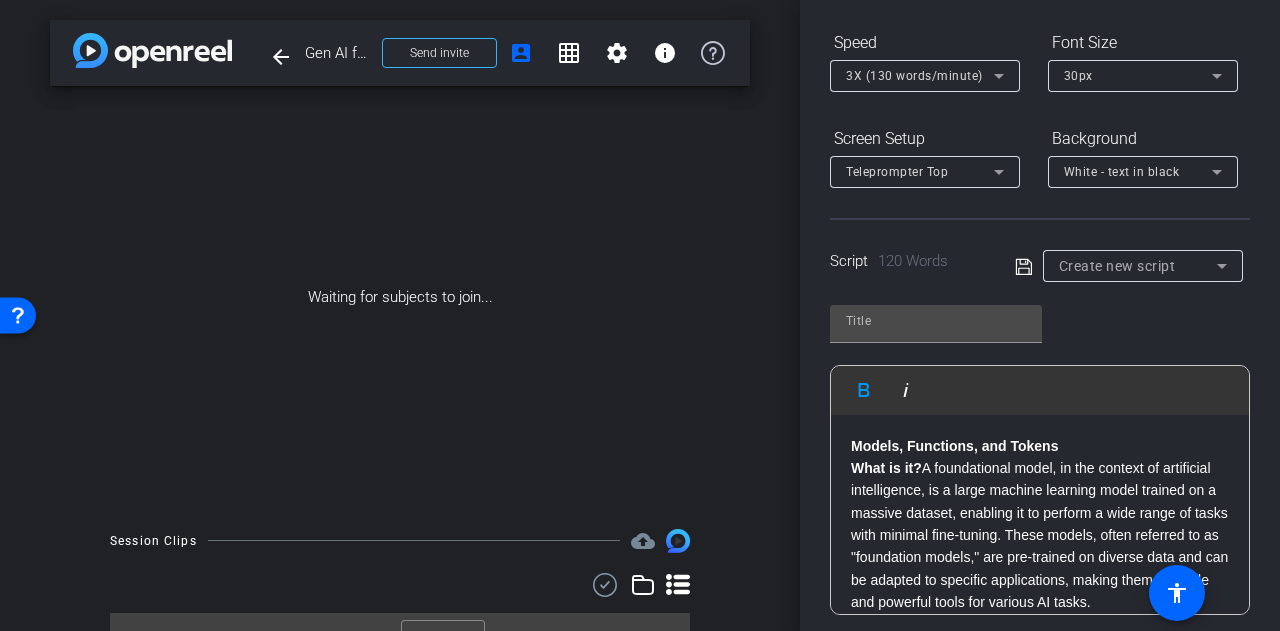 click on "What is it?" 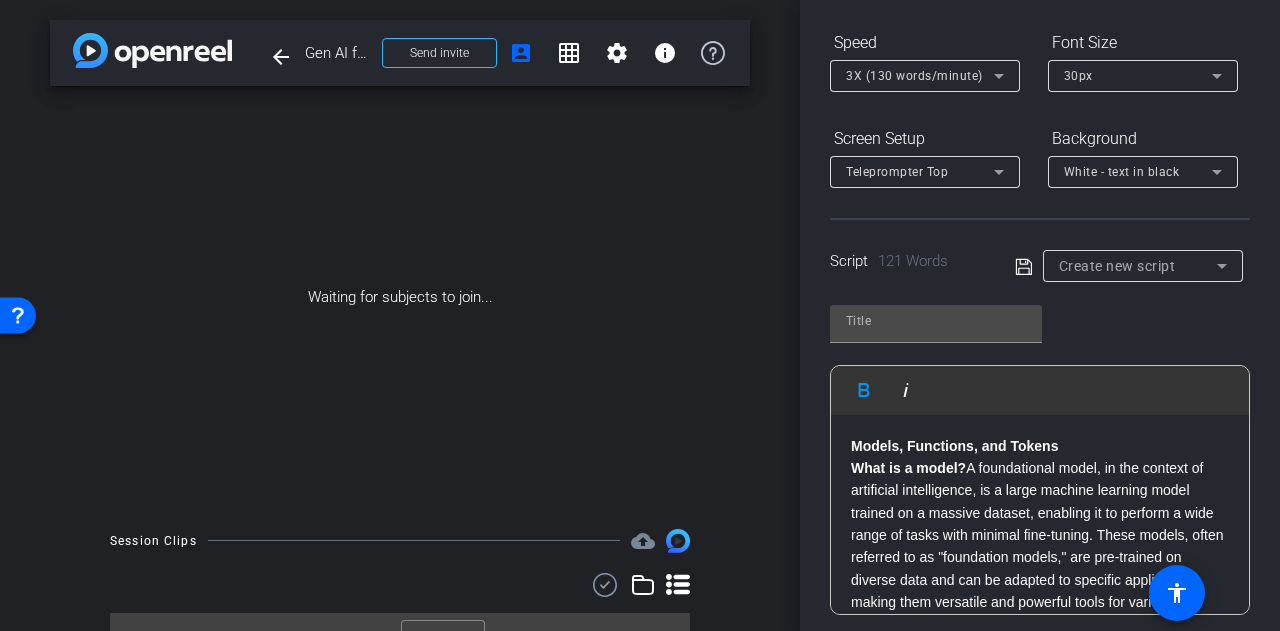 click on "Models, Functions, and Tokens" 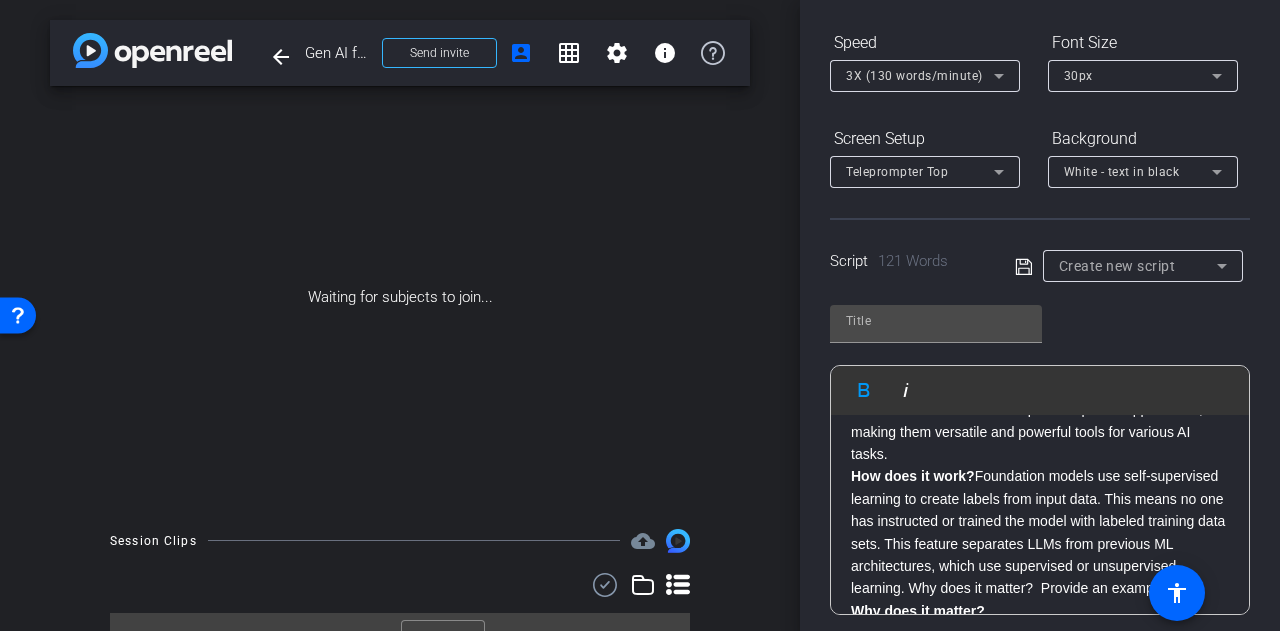 scroll, scrollTop: 200, scrollLeft: 0, axis: vertical 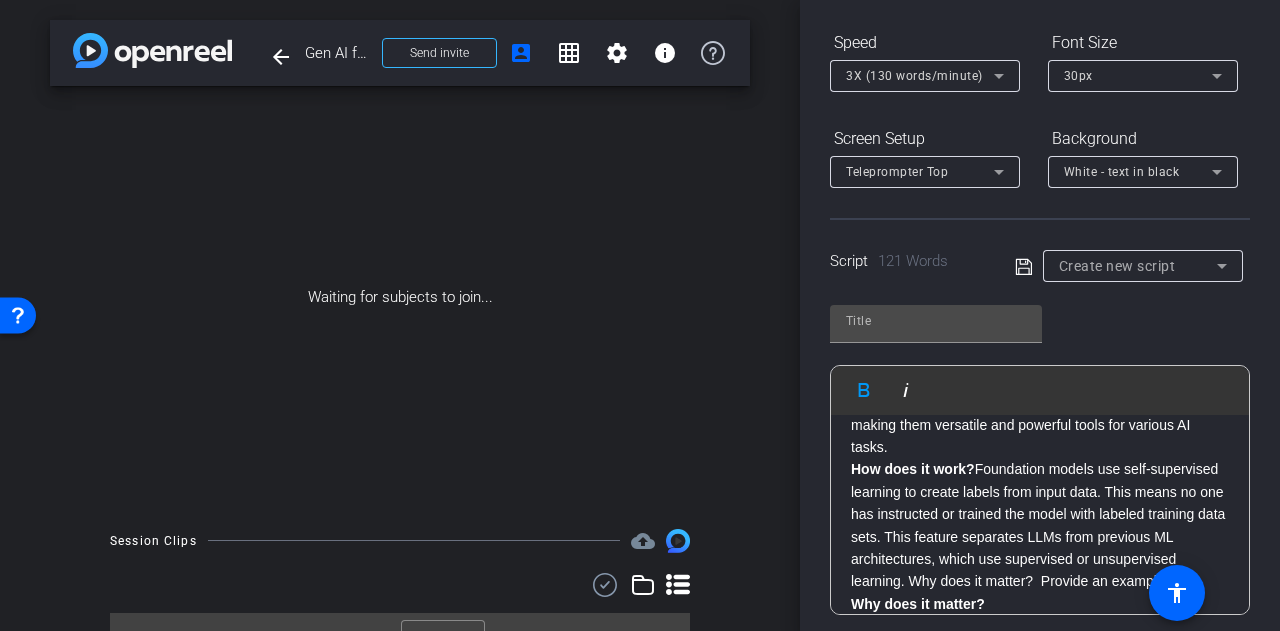 click on "What is a model?  A foundational model, in the context of artificial intelligence, is a large machine learning model trained on a massive dataset, enabling it to perform a wide range of tasks with minimal fine-tuning. These models, often referred to as "foundation models," are pre-trained on diverse data and can be adapted to specific applications, making them versatile and powerful tools for various AI tasks. How does it work?  Foundation models use self-supervised learning to create labels from input data. This means no one has instructed or trained the model with labeled training data sets. This feature separates LLMs from previous ML architectures, which use supervised or unsupervised learning. Why does it matter?  Provide an example." 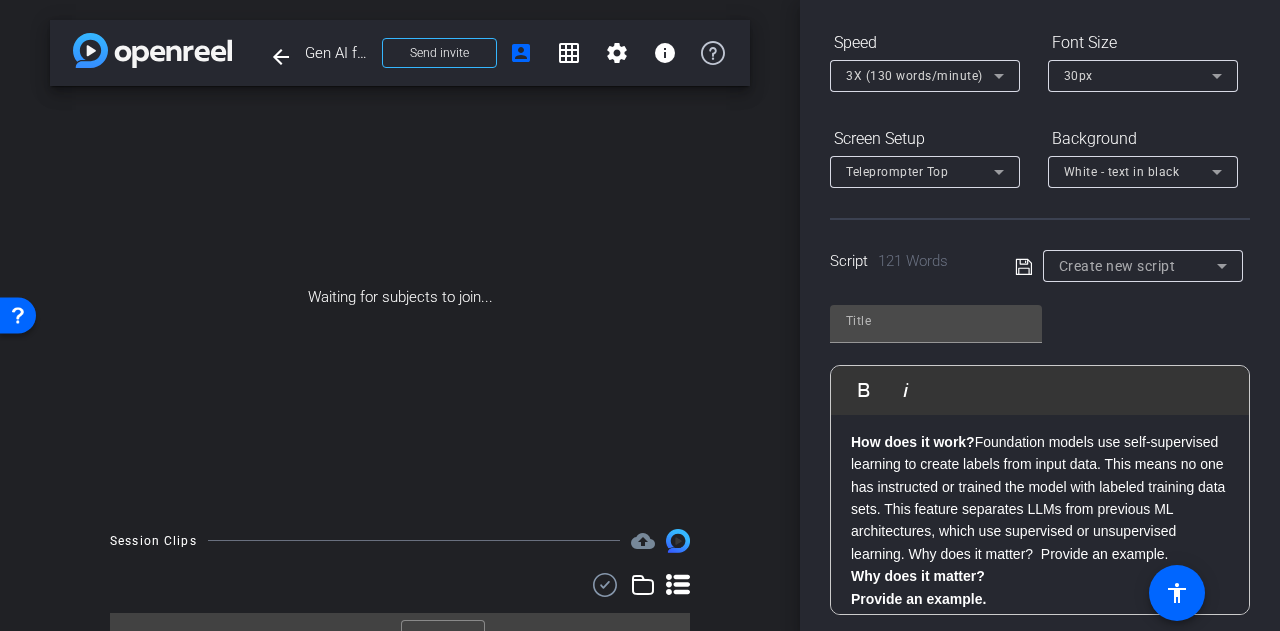 scroll, scrollTop: 288, scrollLeft: 0, axis: vertical 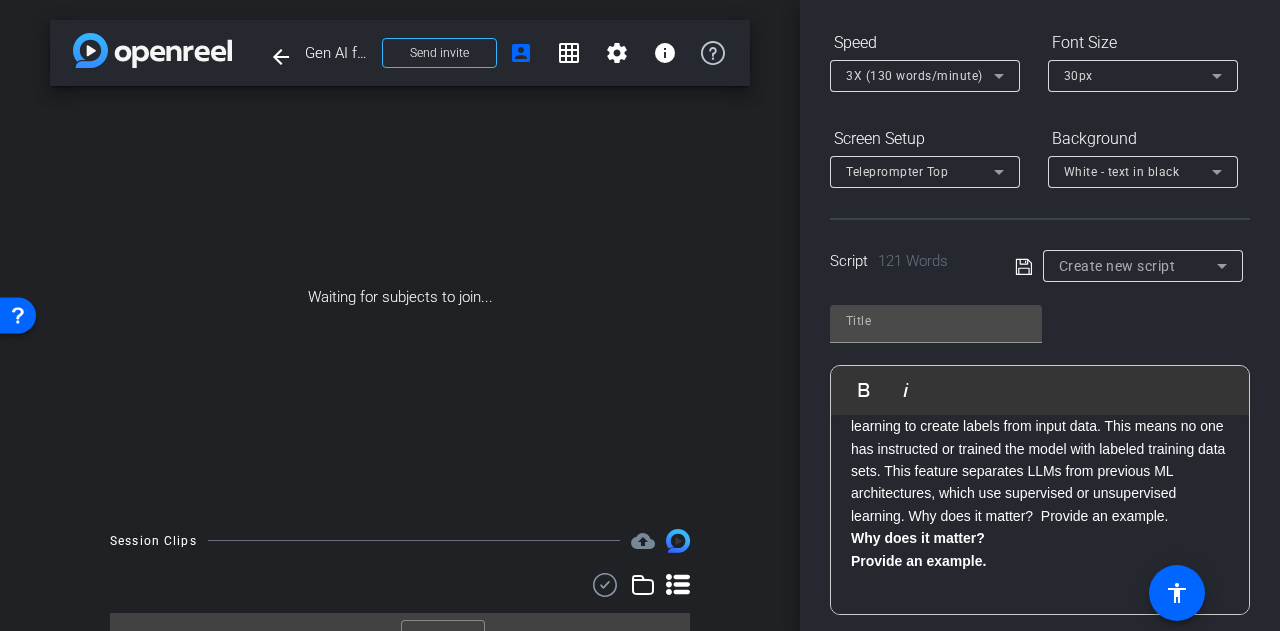 click on "How does it work?  Foundation models use self-supervised learning to create labels from input data. This means no one has instructed or trained the model with labeled training data sets. This feature separates LLMs from previous ML architectures, which use supervised or unsupervised learning. Why does it matter?  Provide an example." 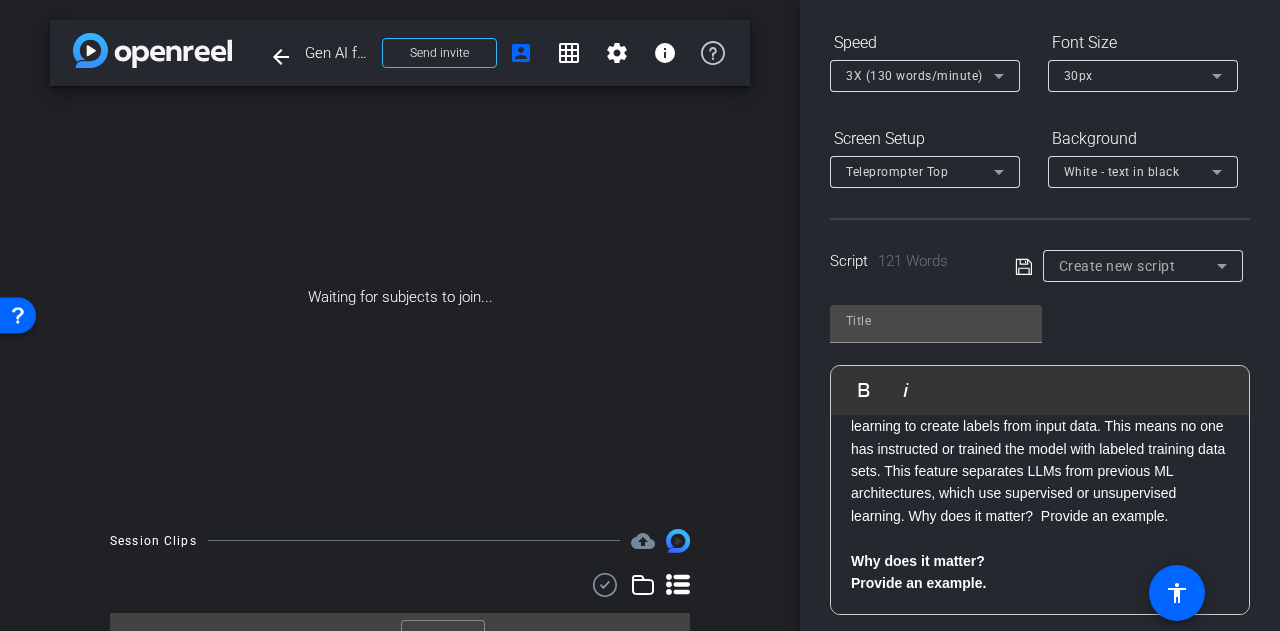 click on "Why does it matter?  Provide an example." 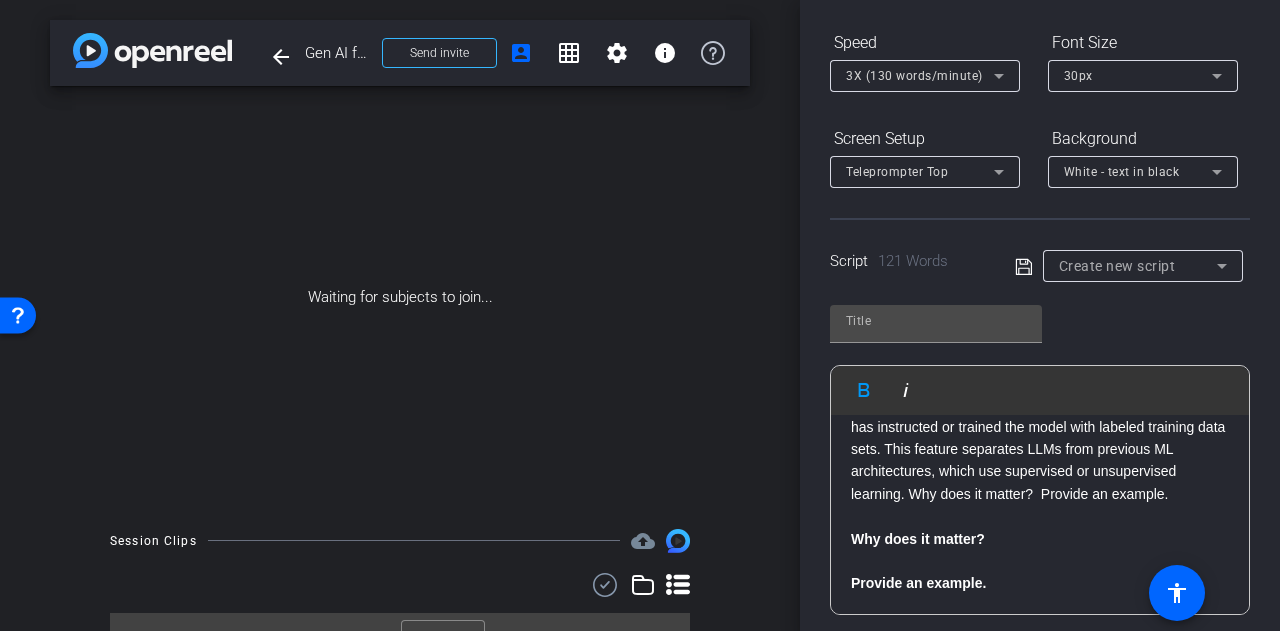 scroll, scrollTop: 332, scrollLeft: 0, axis: vertical 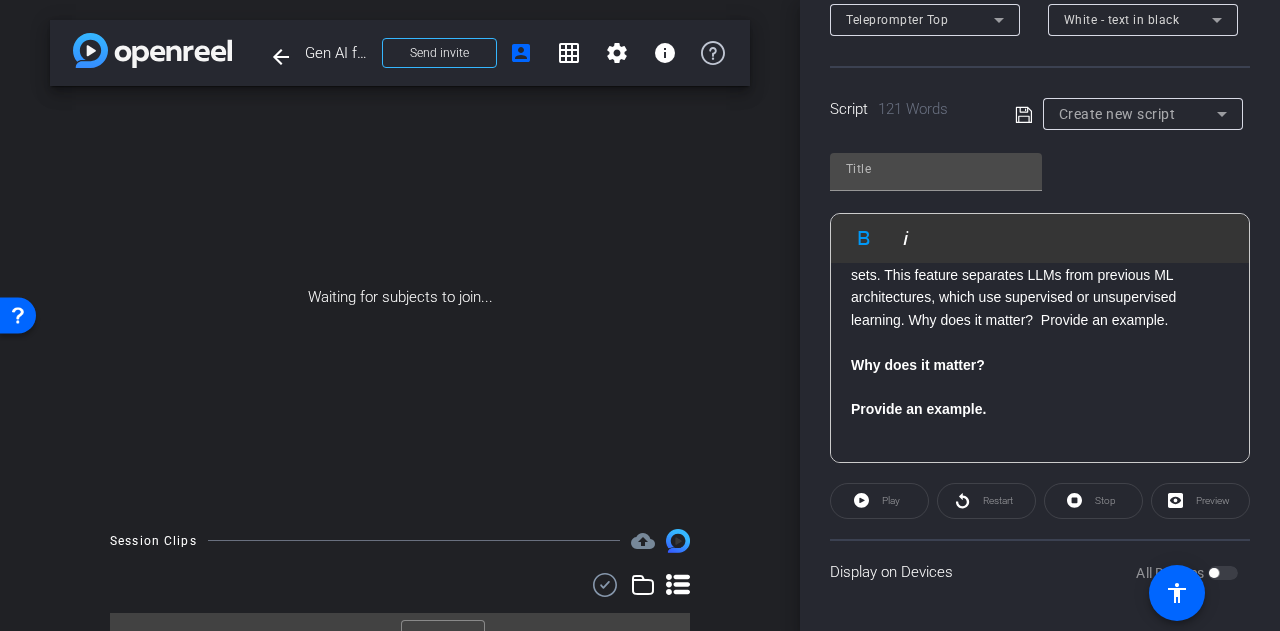 click on "Preview" 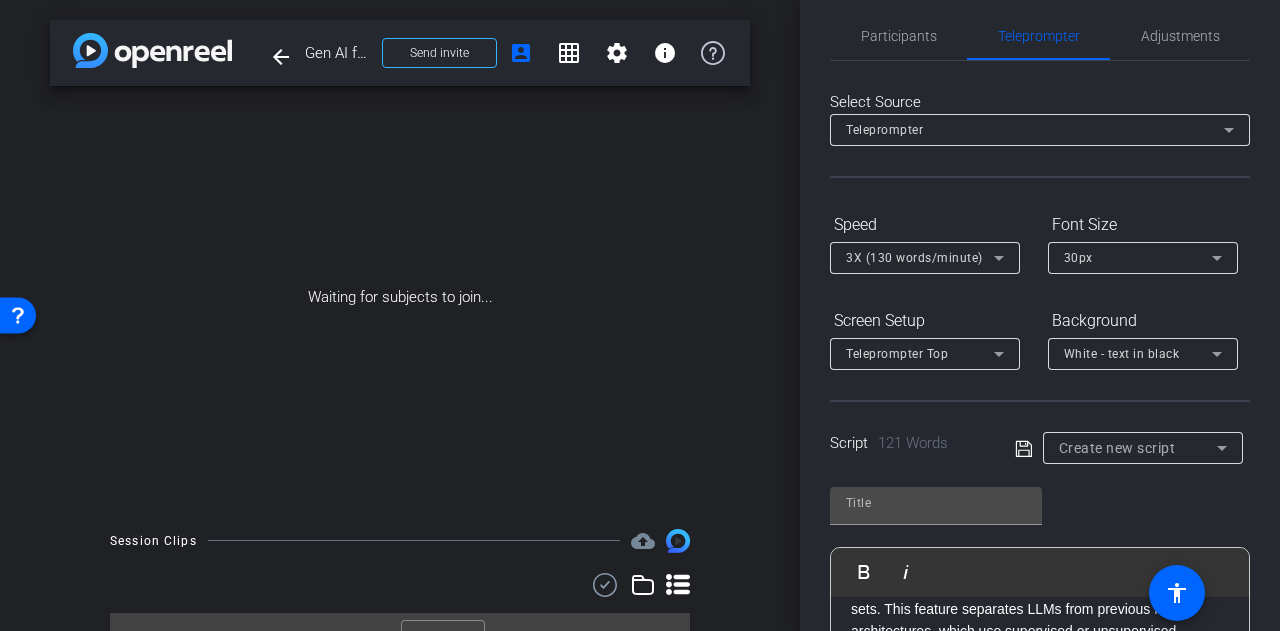 scroll, scrollTop: 0, scrollLeft: 0, axis: both 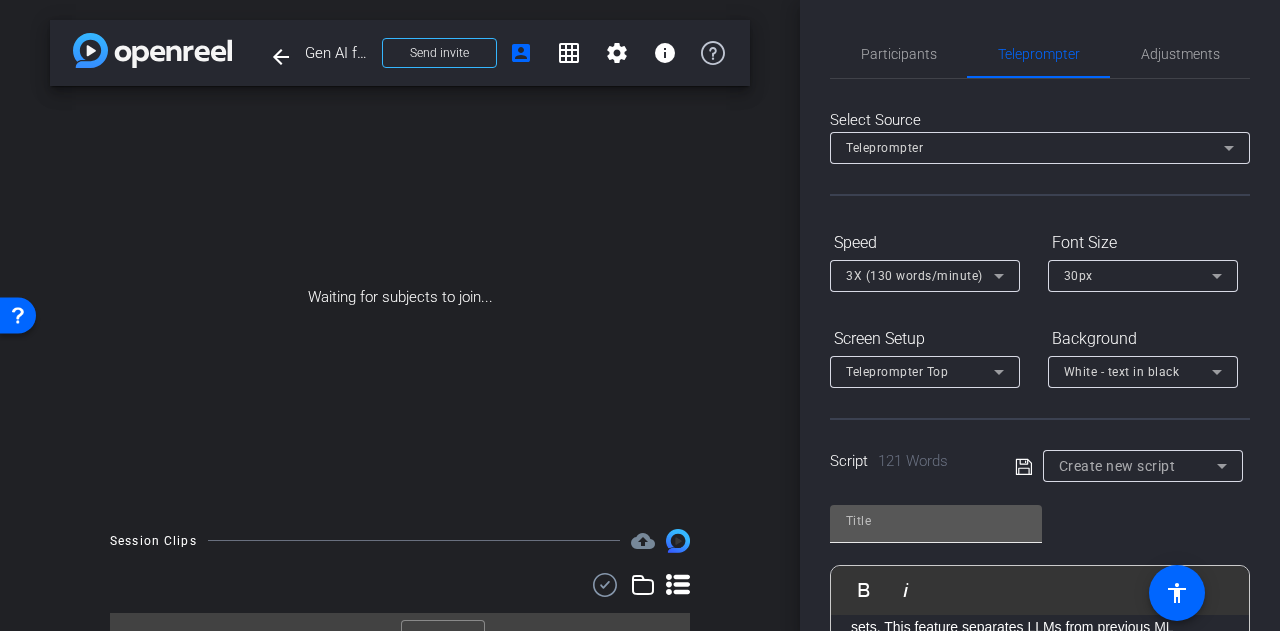 click at bounding box center (936, 521) 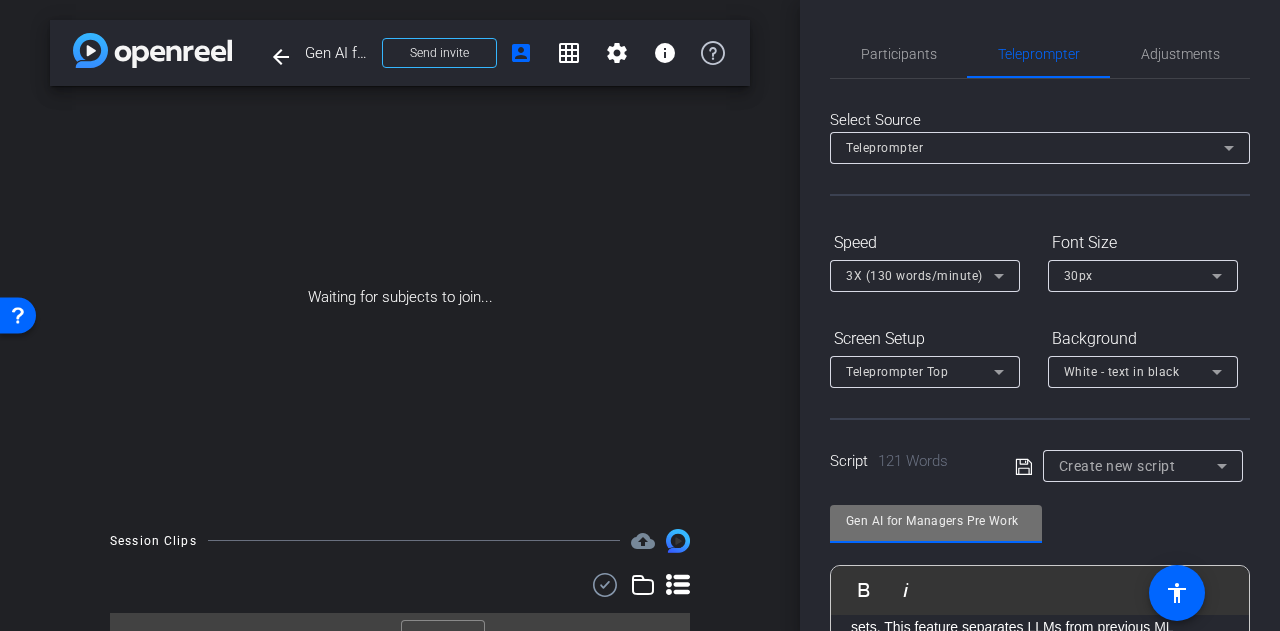 type on "Gen AI for Managers Pre Work" 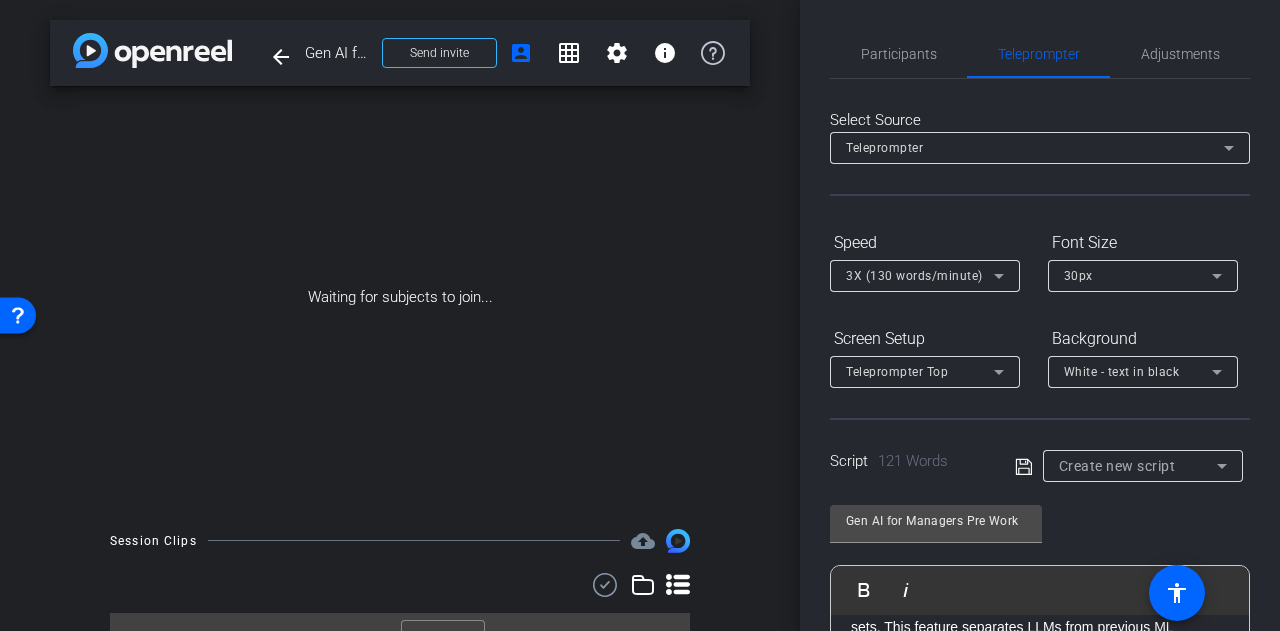 click 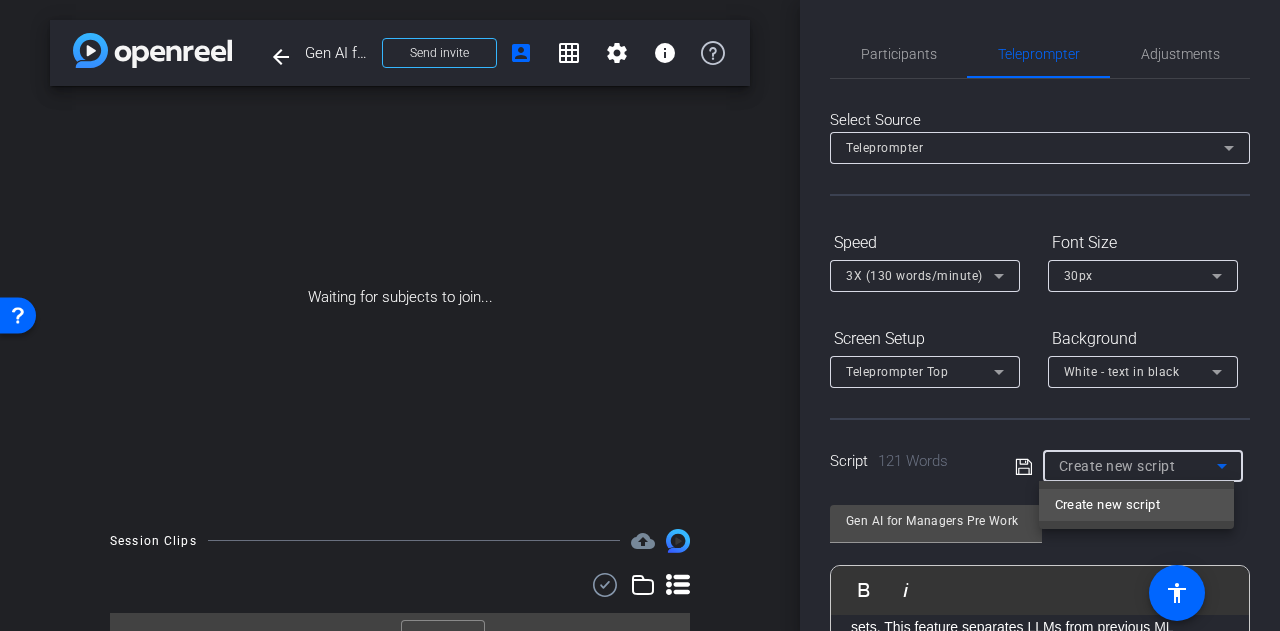 click at bounding box center (640, 315) 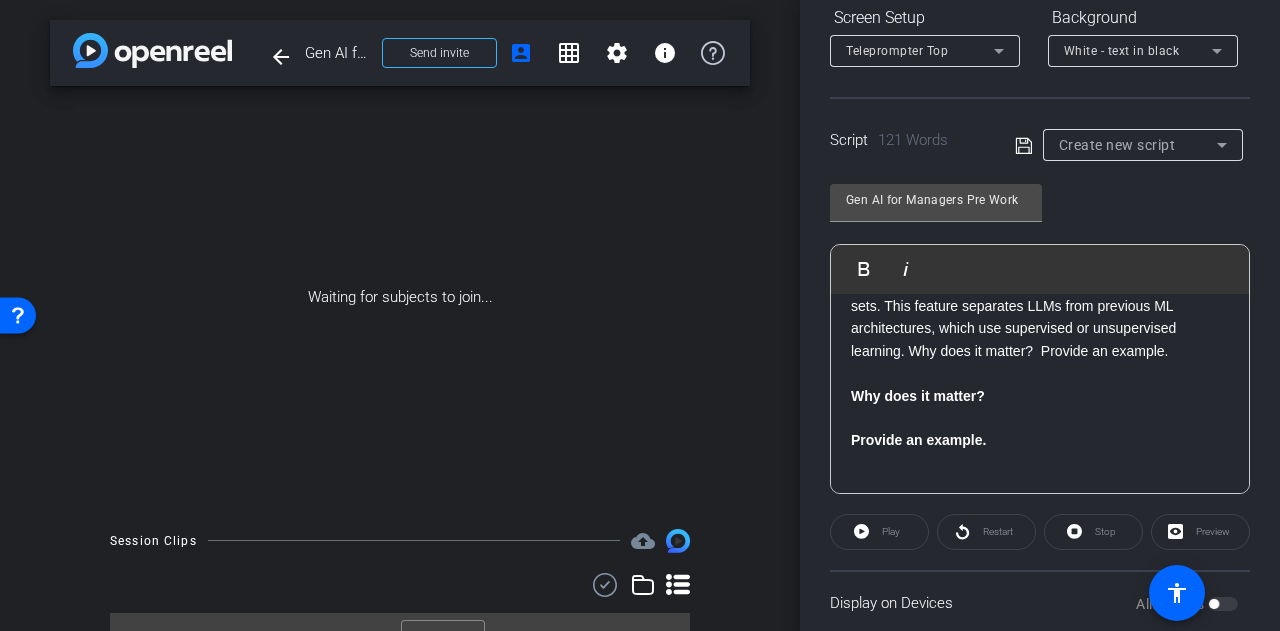 scroll, scrollTop: 352, scrollLeft: 0, axis: vertical 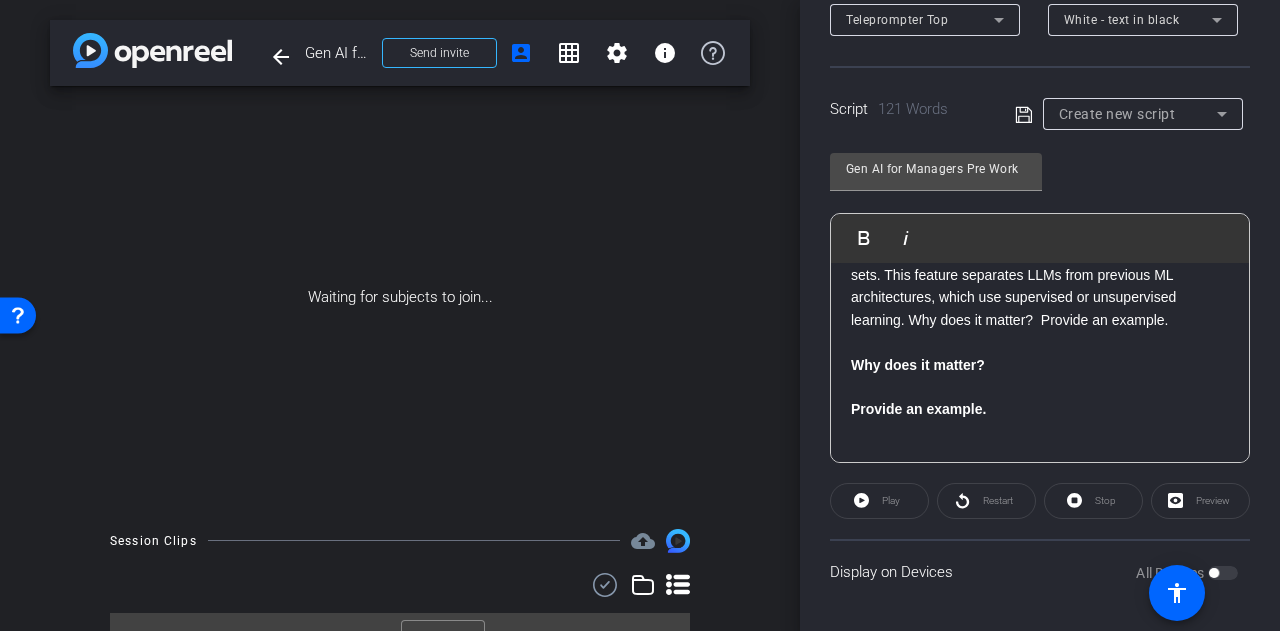 click on "Preview" 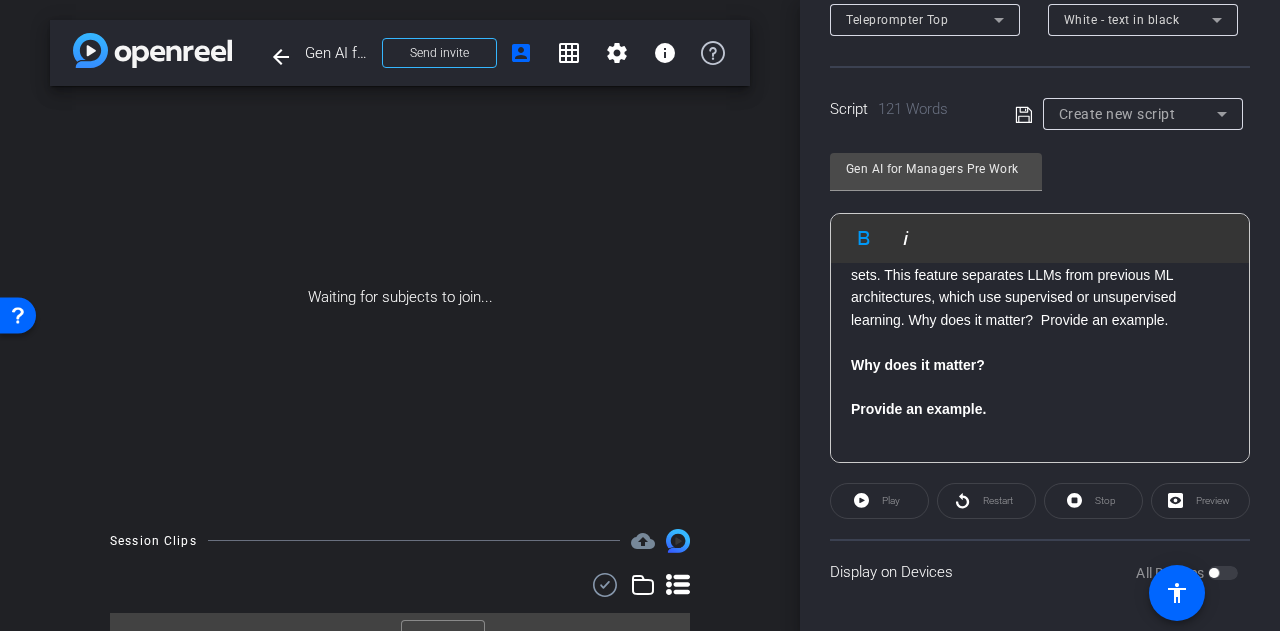click on "Restart" 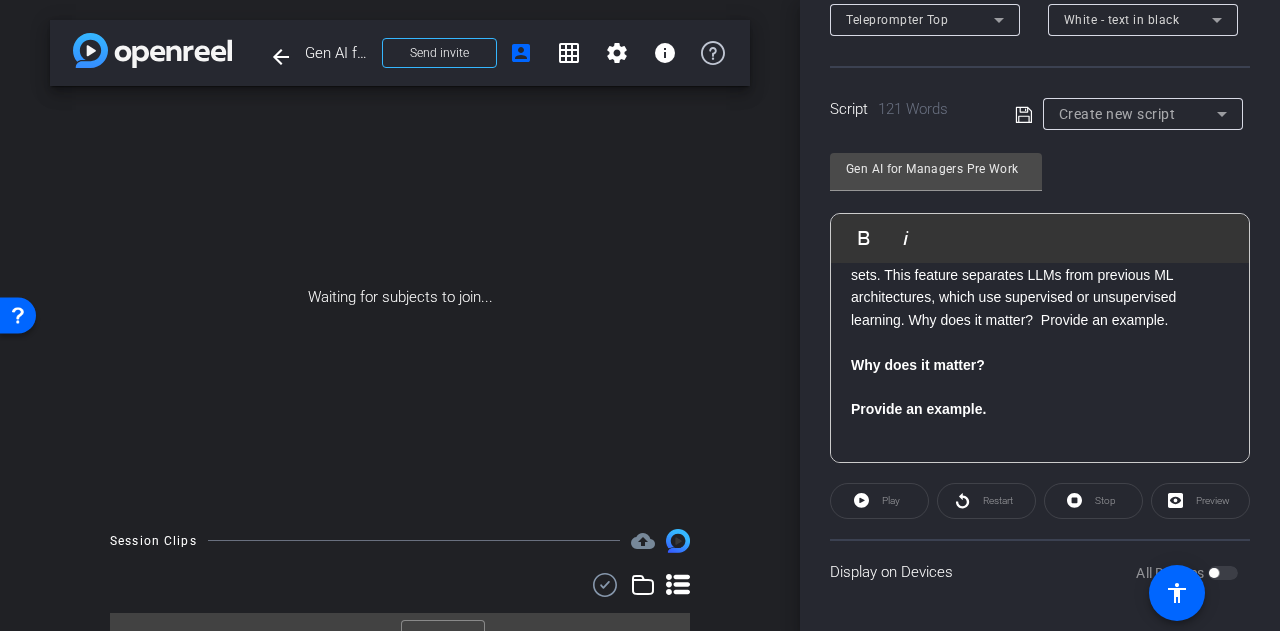 click on "Play" 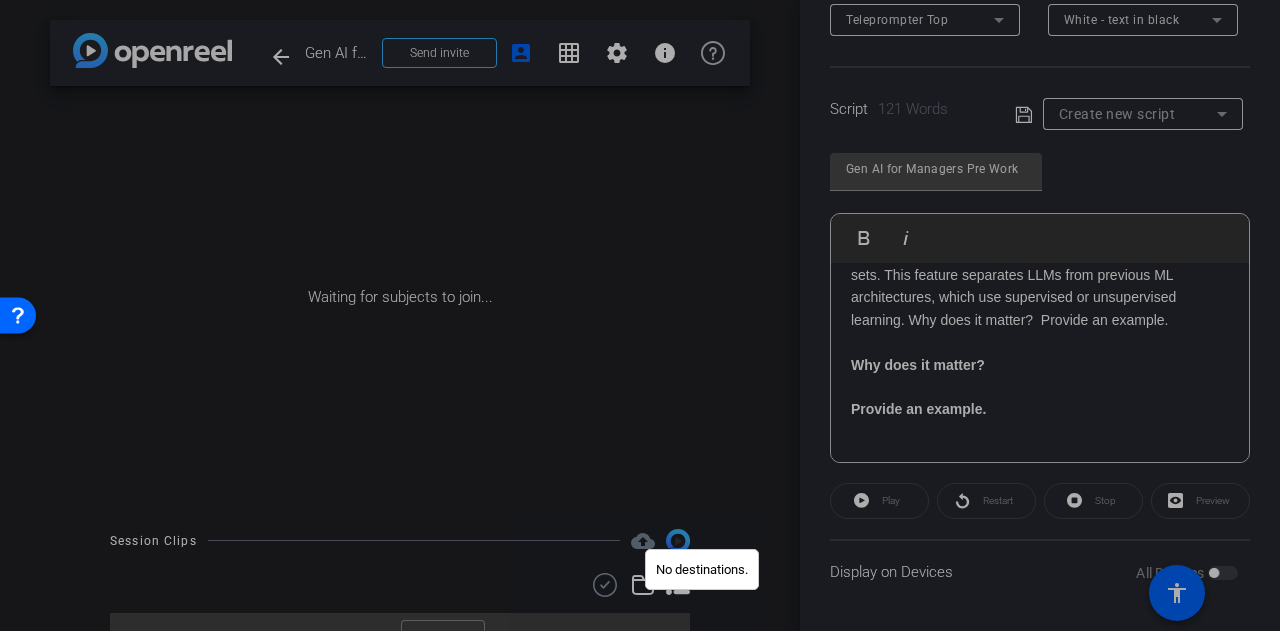 click at bounding box center (640, 315) 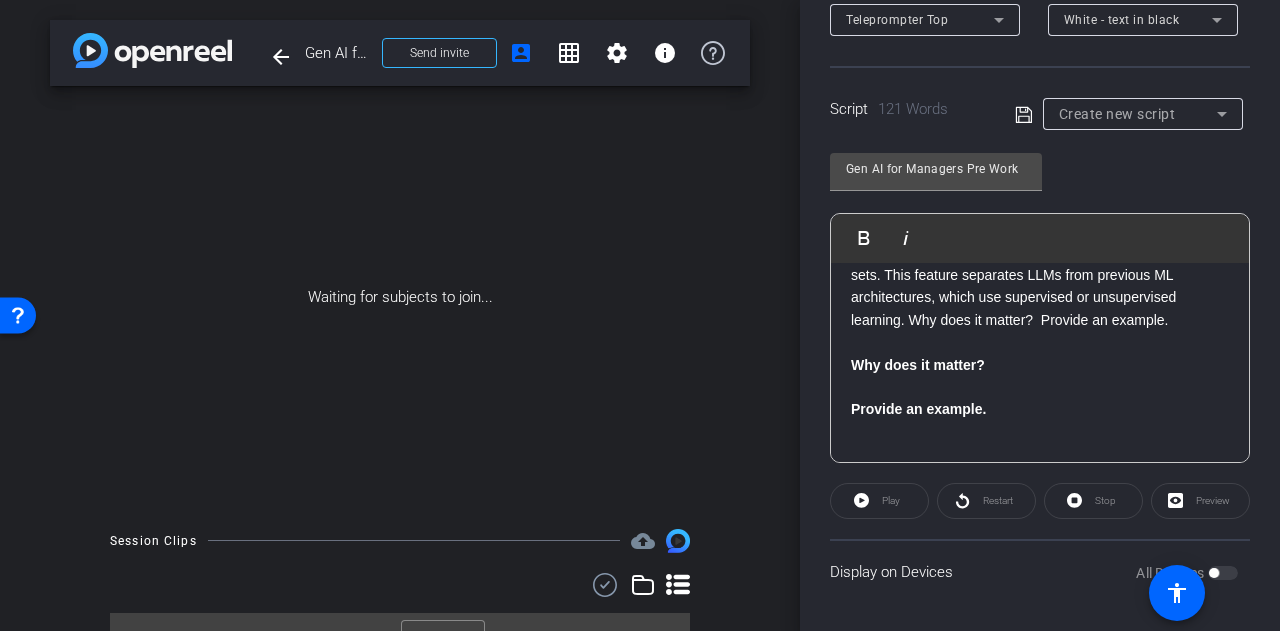 click at bounding box center [678, 541] 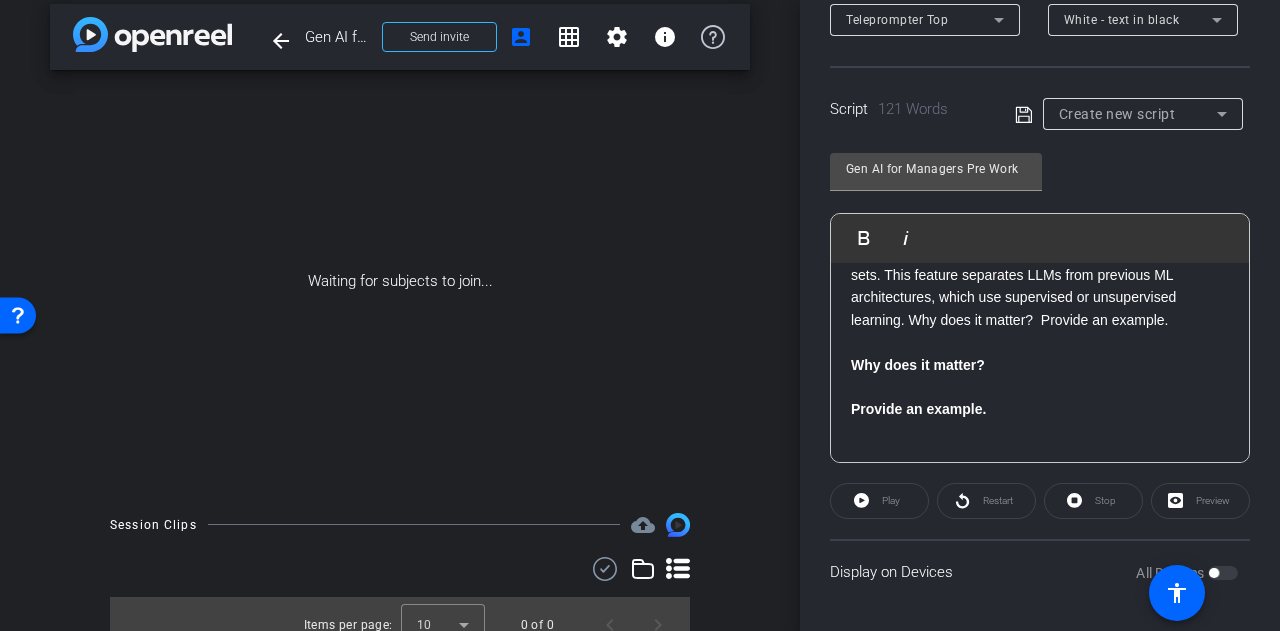 scroll, scrollTop: 0, scrollLeft: 0, axis: both 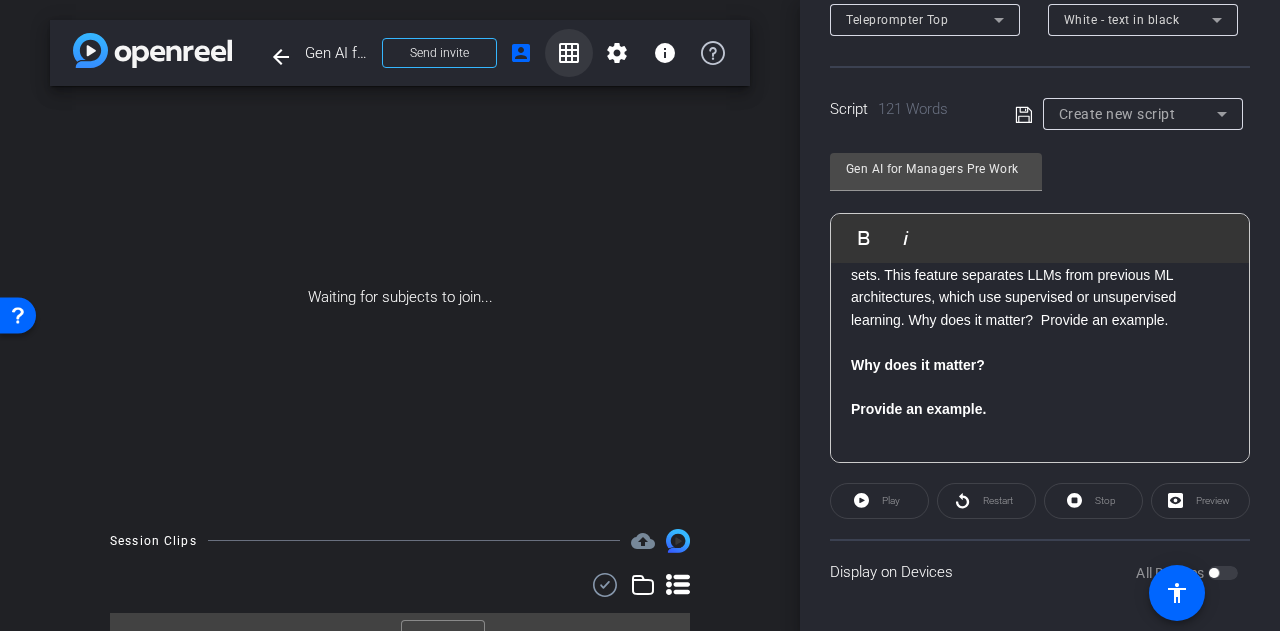 click on "grid_on" at bounding box center (569, 53) 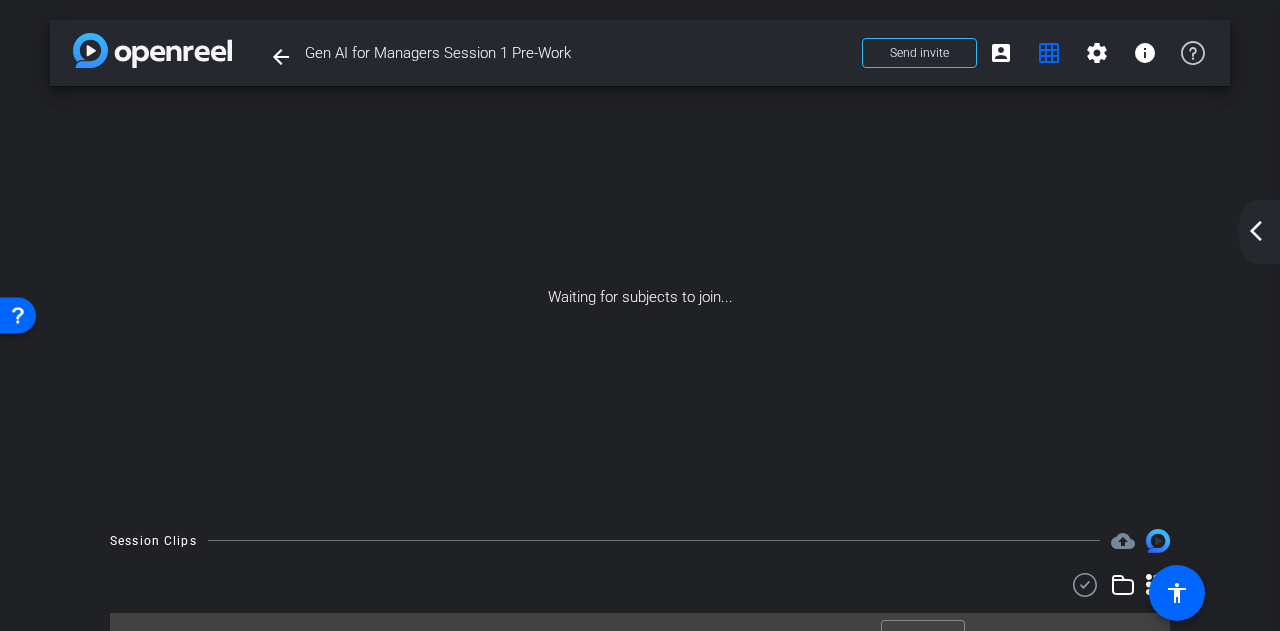 click on "arrow_back_ios_new" 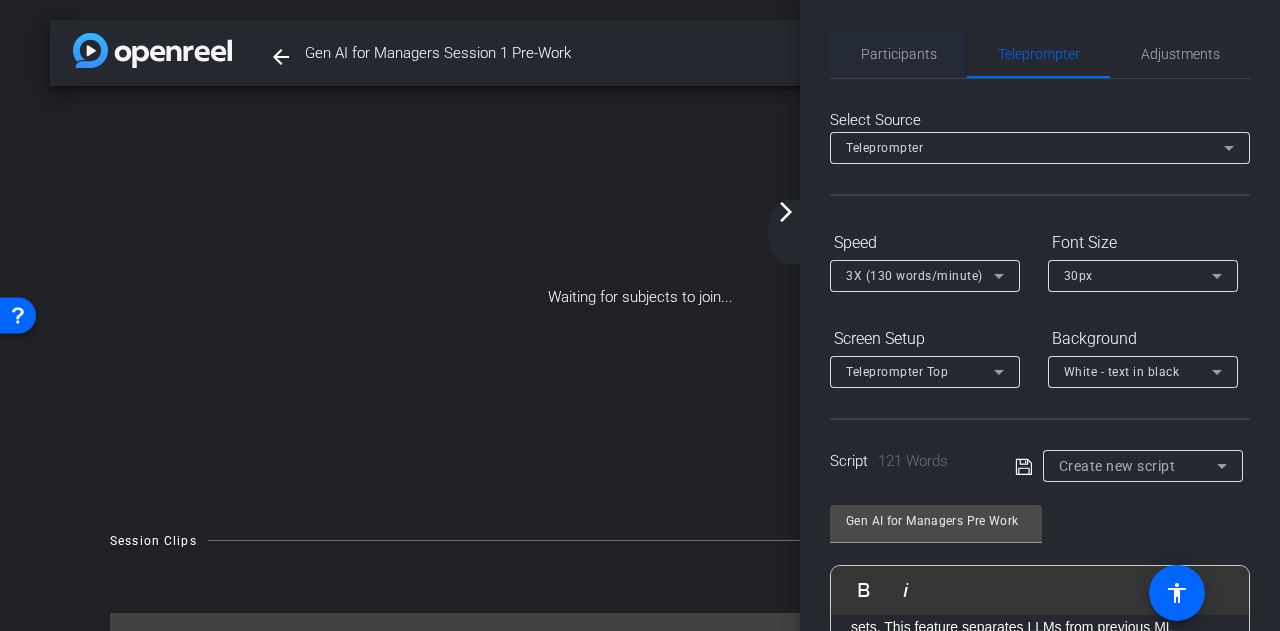 click on "Participants" at bounding box center (899, 54) 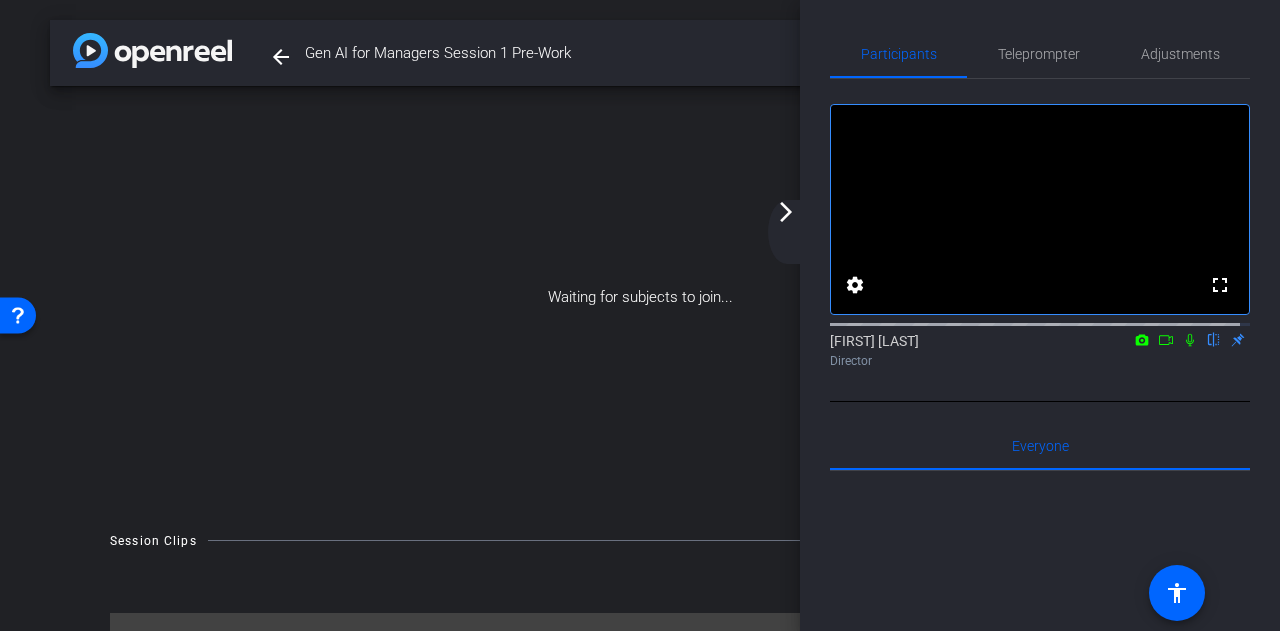 click on "Waiting for subjects to join..." at bounding box center [640, 297] 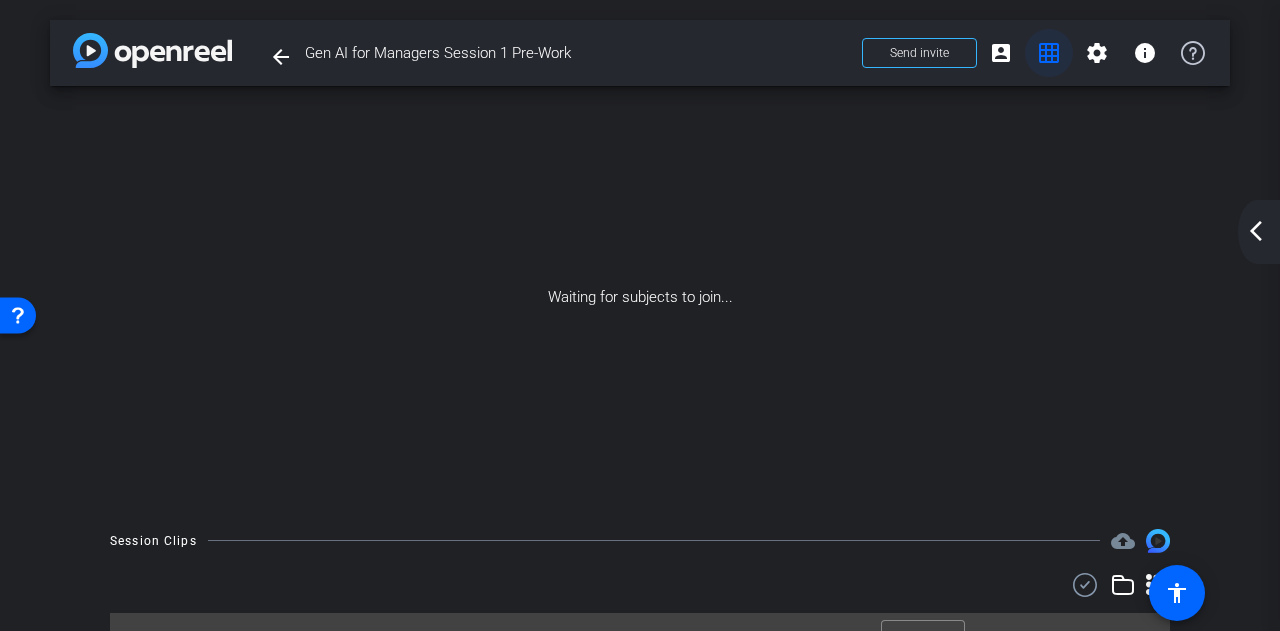 click at bounding box center [1049, 53] 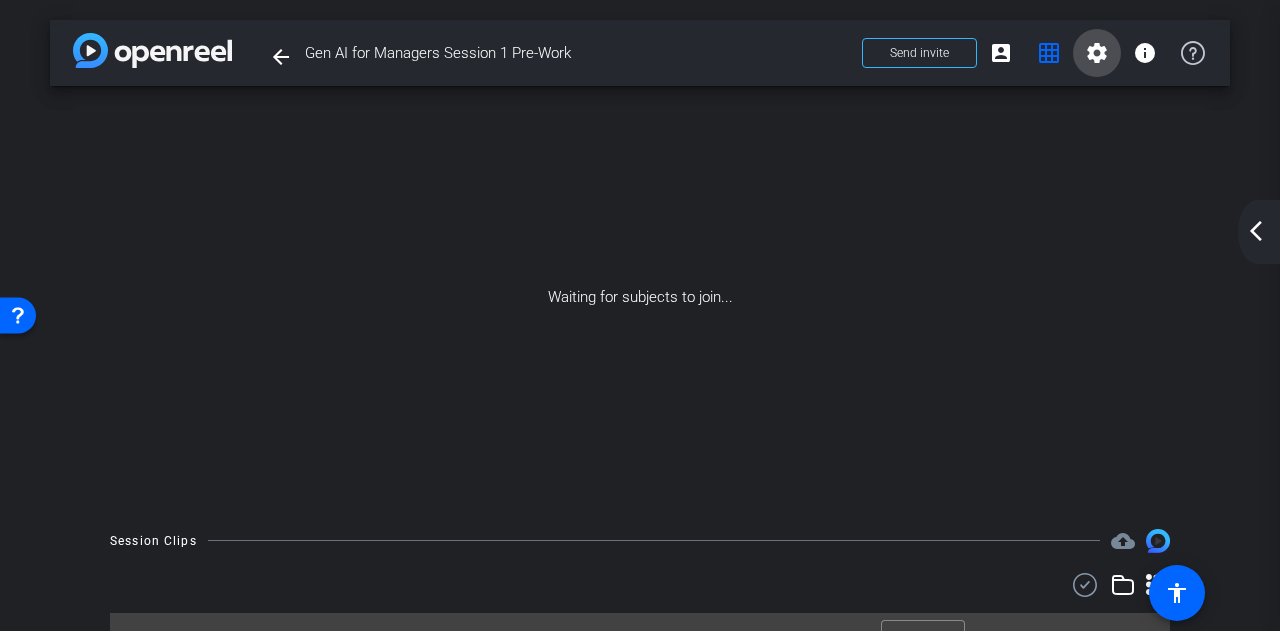 click on "settings" at bounding box center (1097, 53) 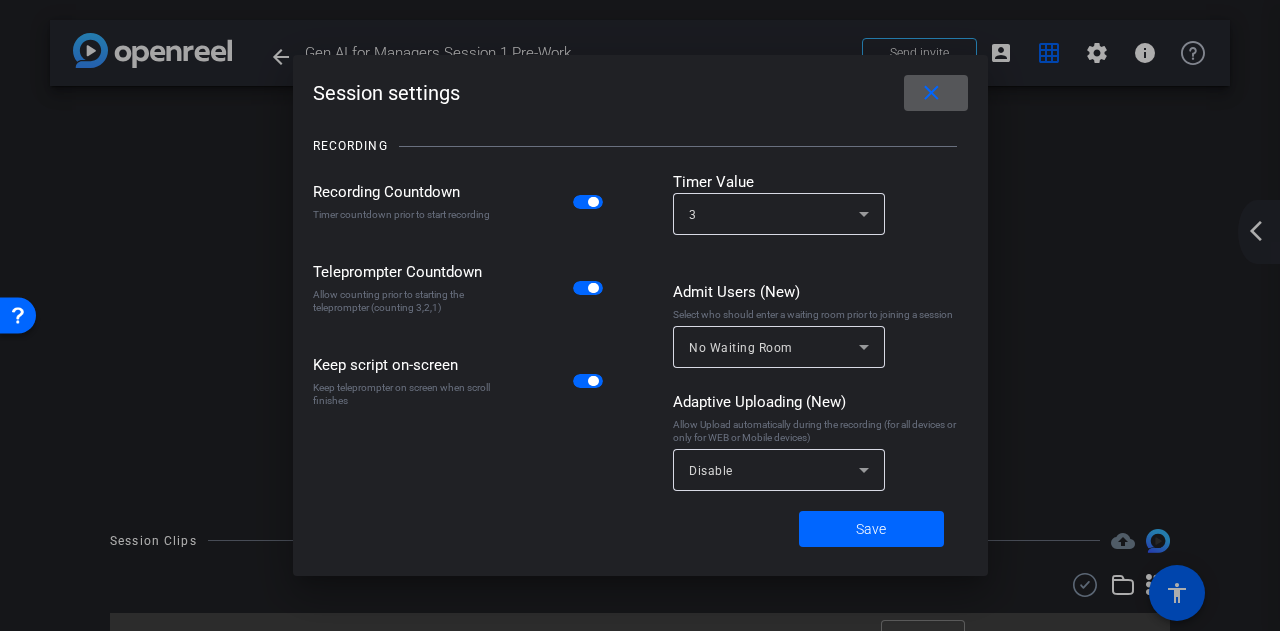 click on "close" at bounding box center [931, 93] 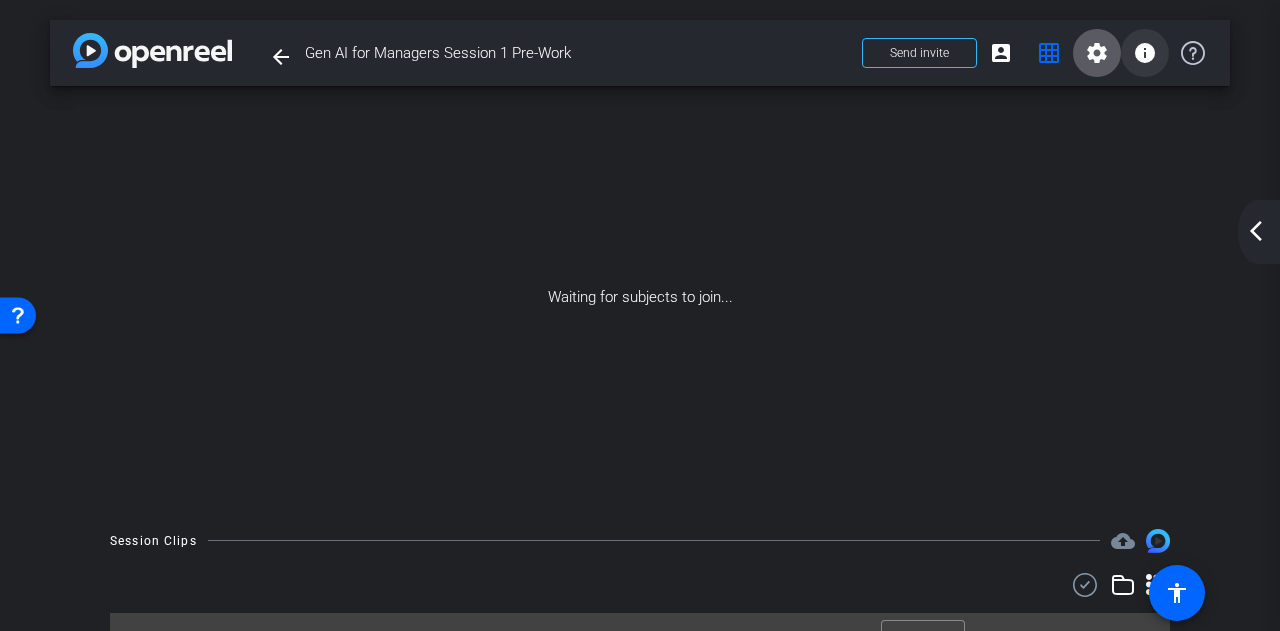 click on "info" at bounding box center [1145, 53] 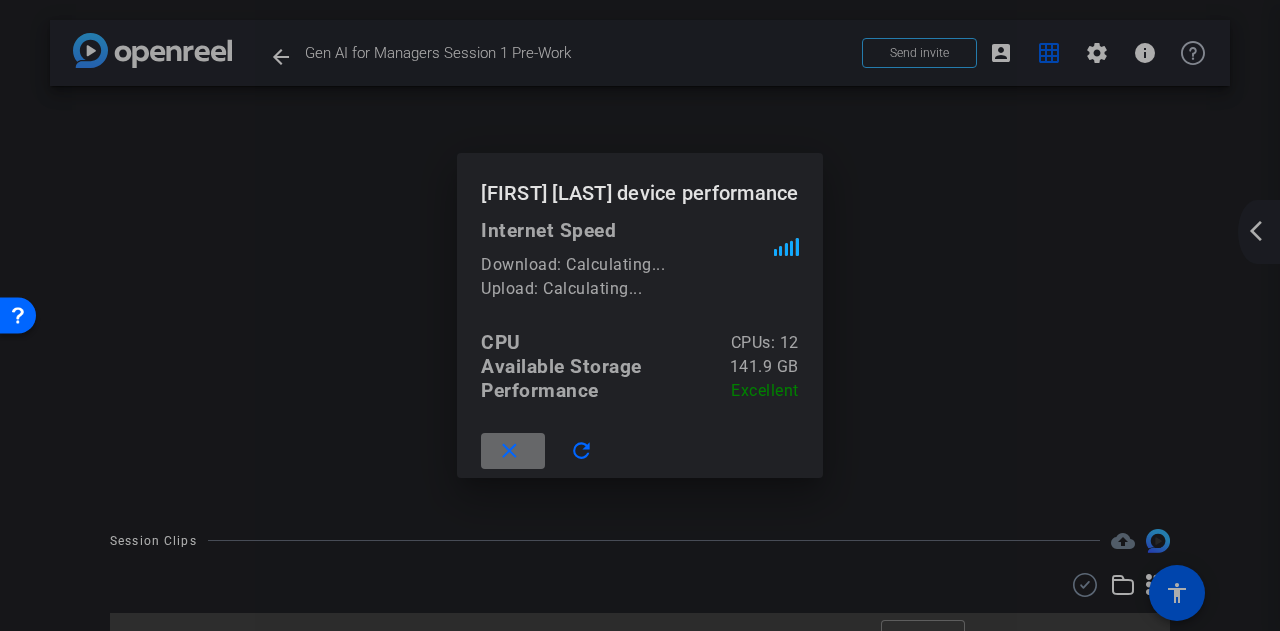 click at bounding box center [513, 451] 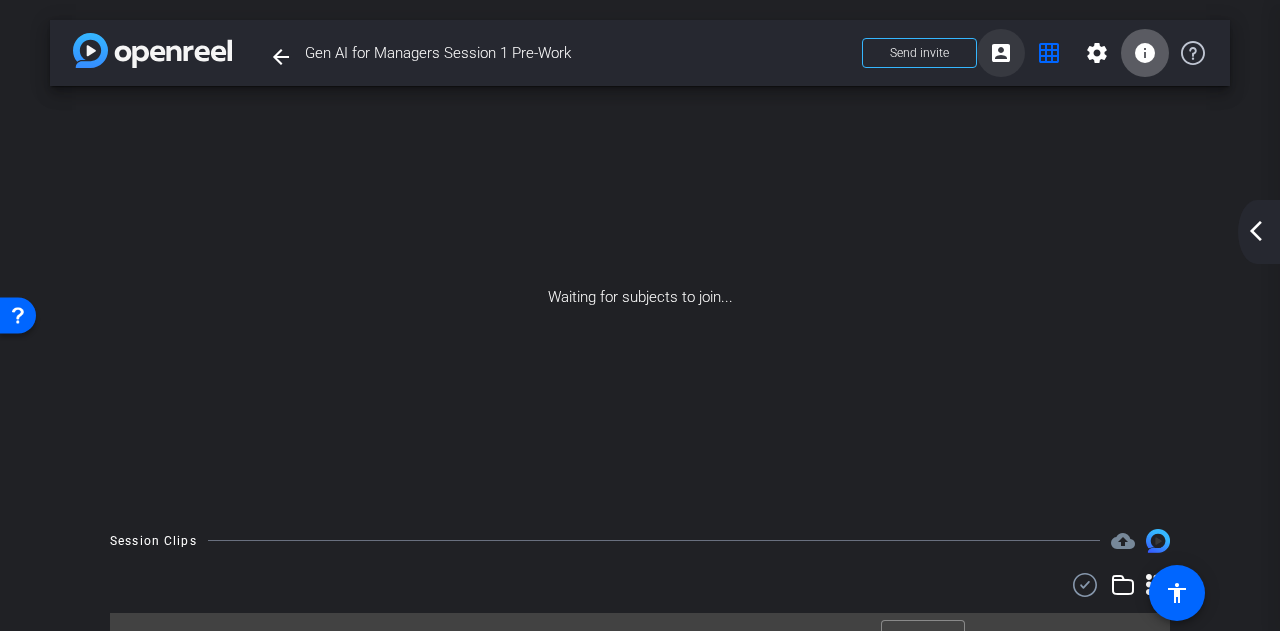 click on "account_box" at bounding box center [1001, 53] 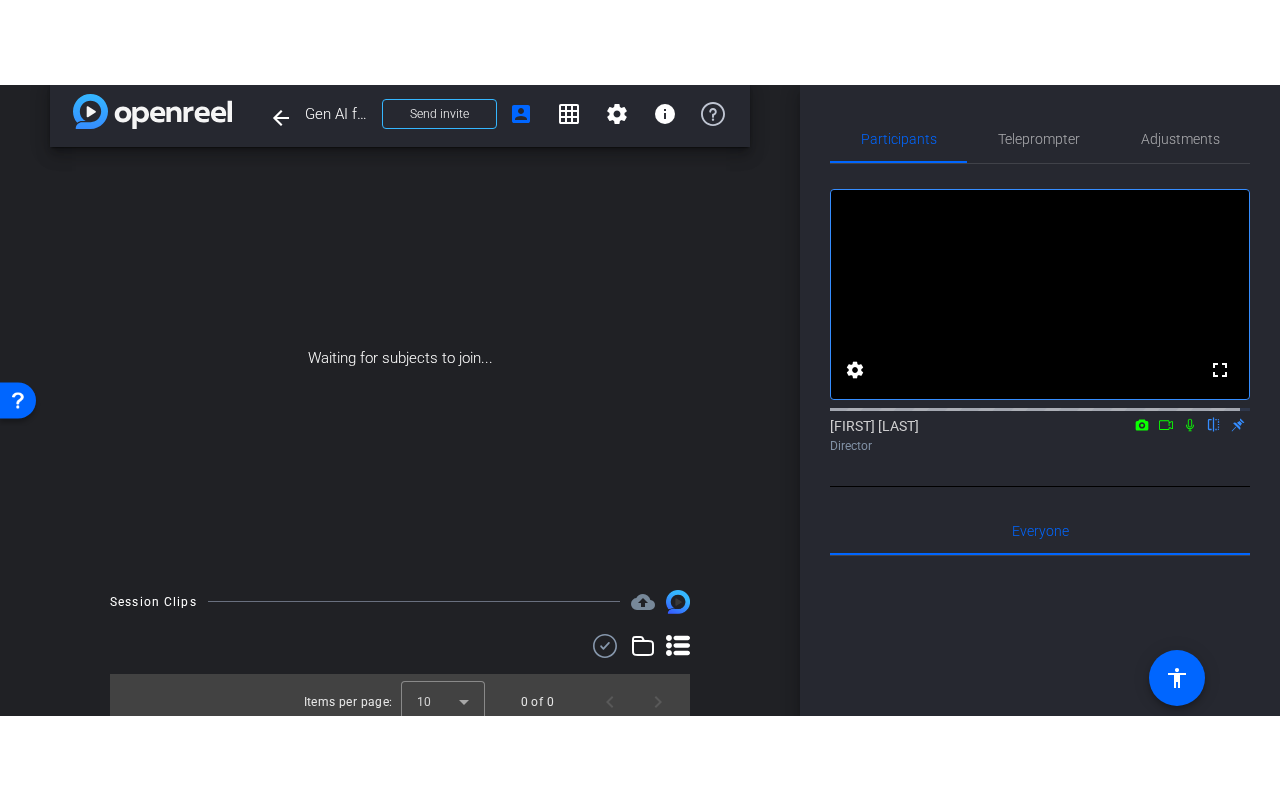 scroll, scrollTop: 37, scrollLeft: 0, axis: vertical 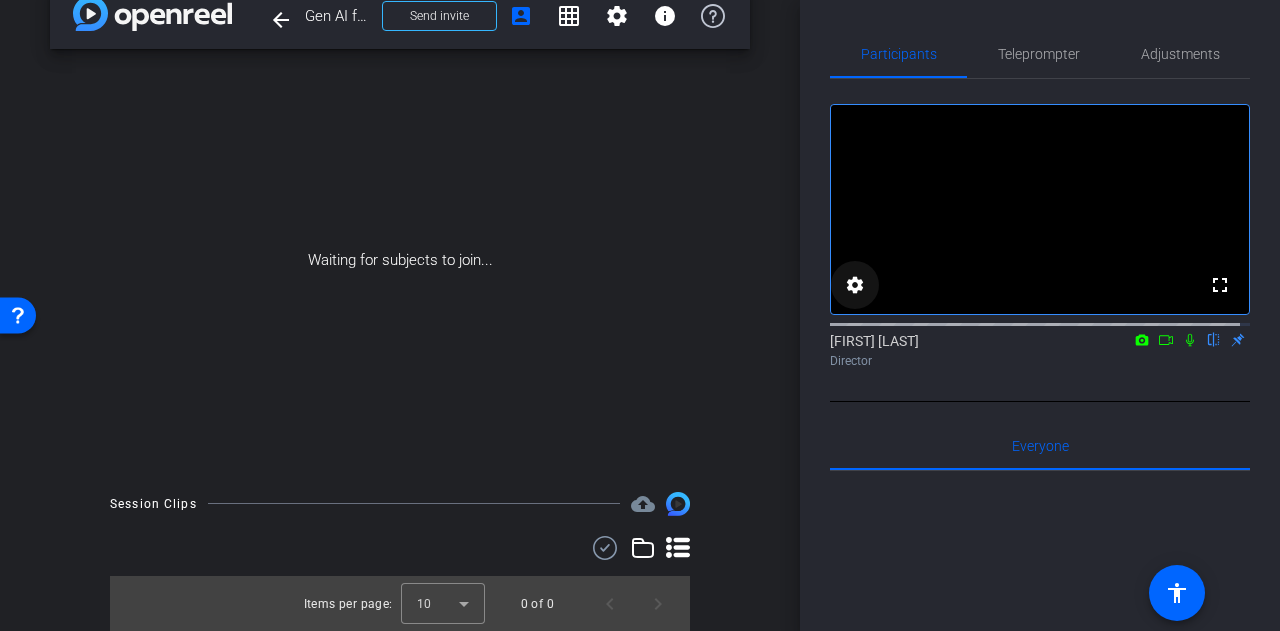 click on "settings" 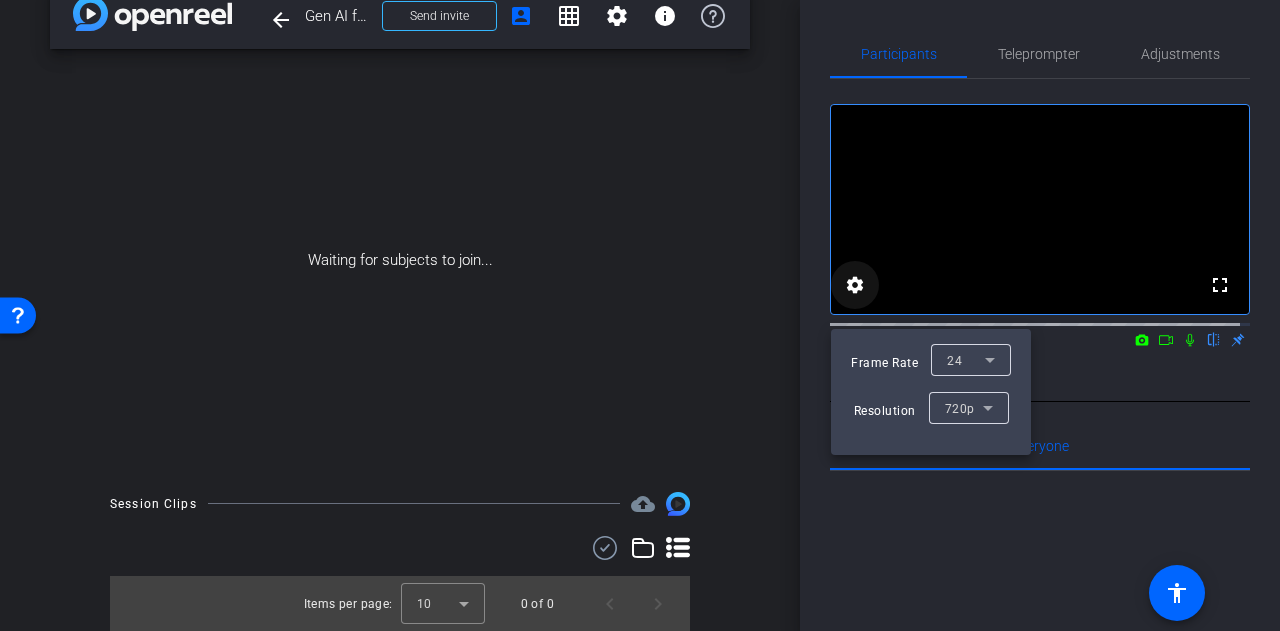 click at bounding box center (640, 315) 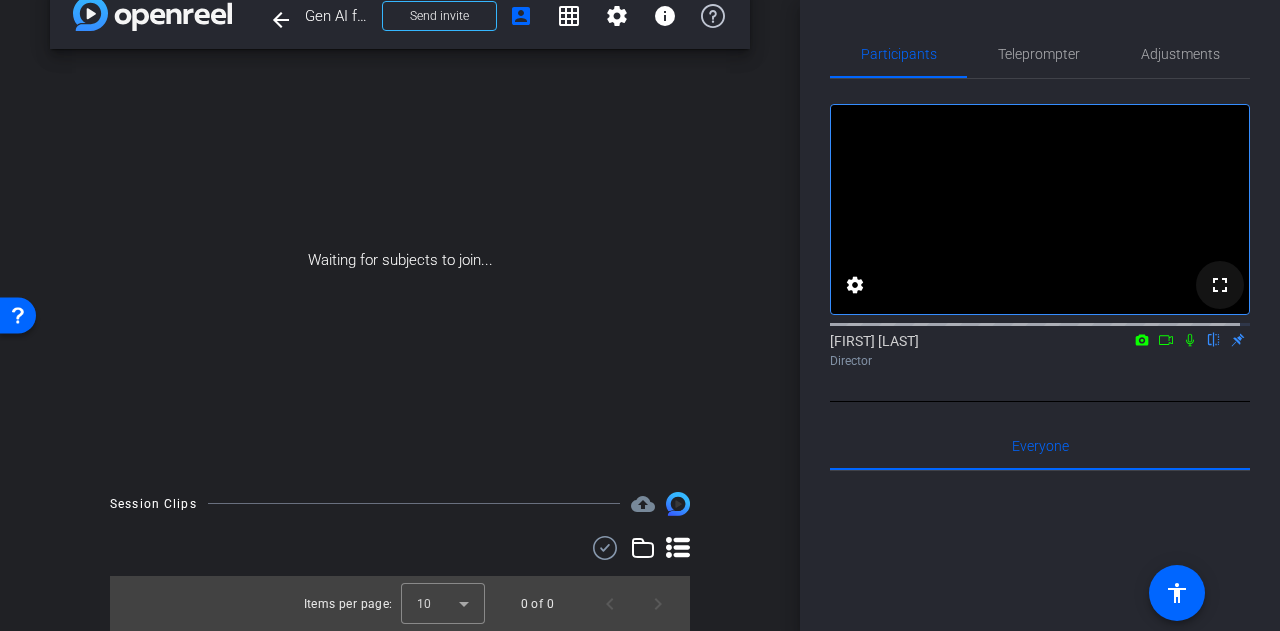 click on "fullscreen" 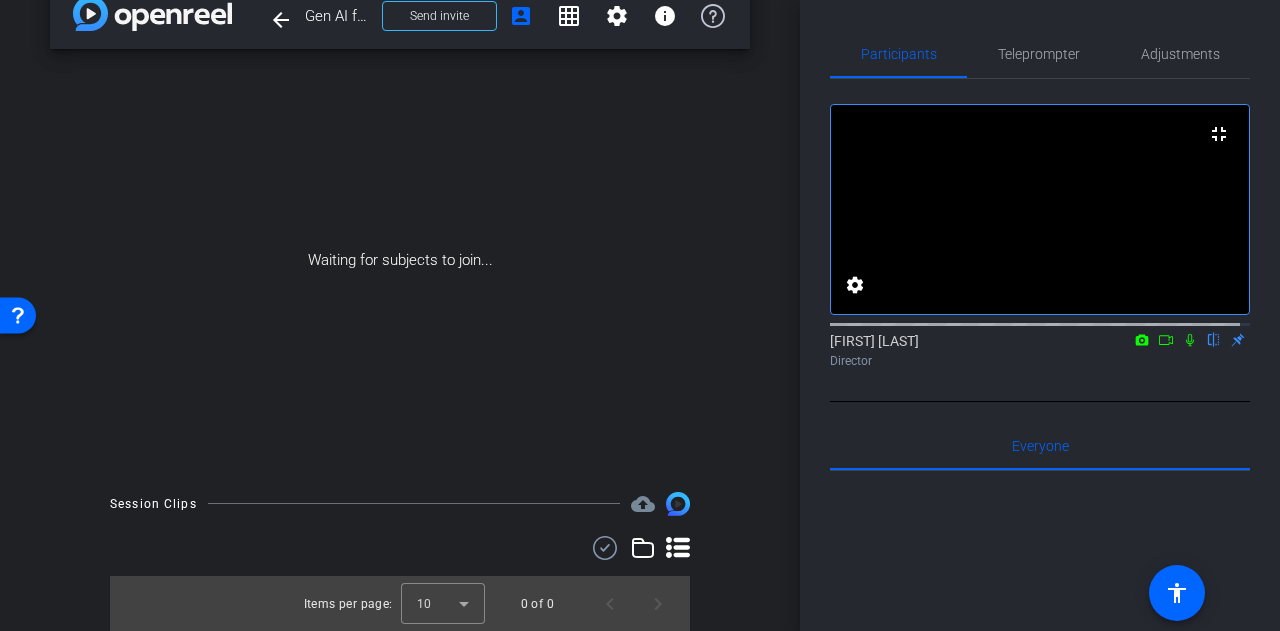 scroll, scrollTop: 0, scrollLeft: 0, axis: both 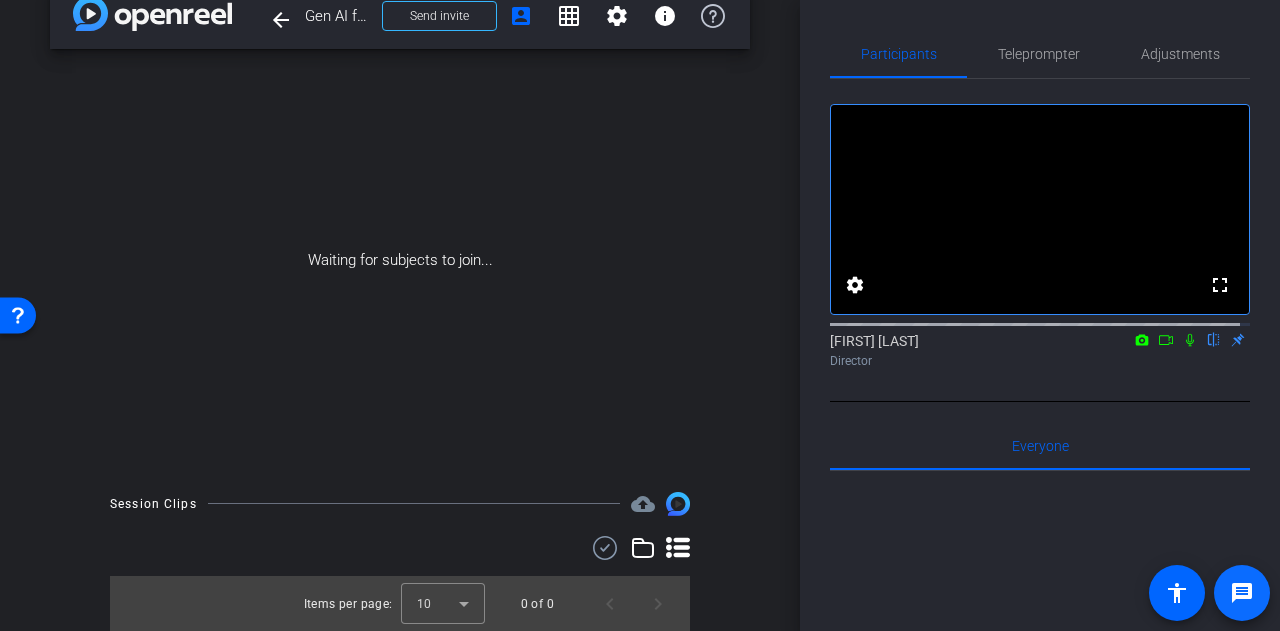 click 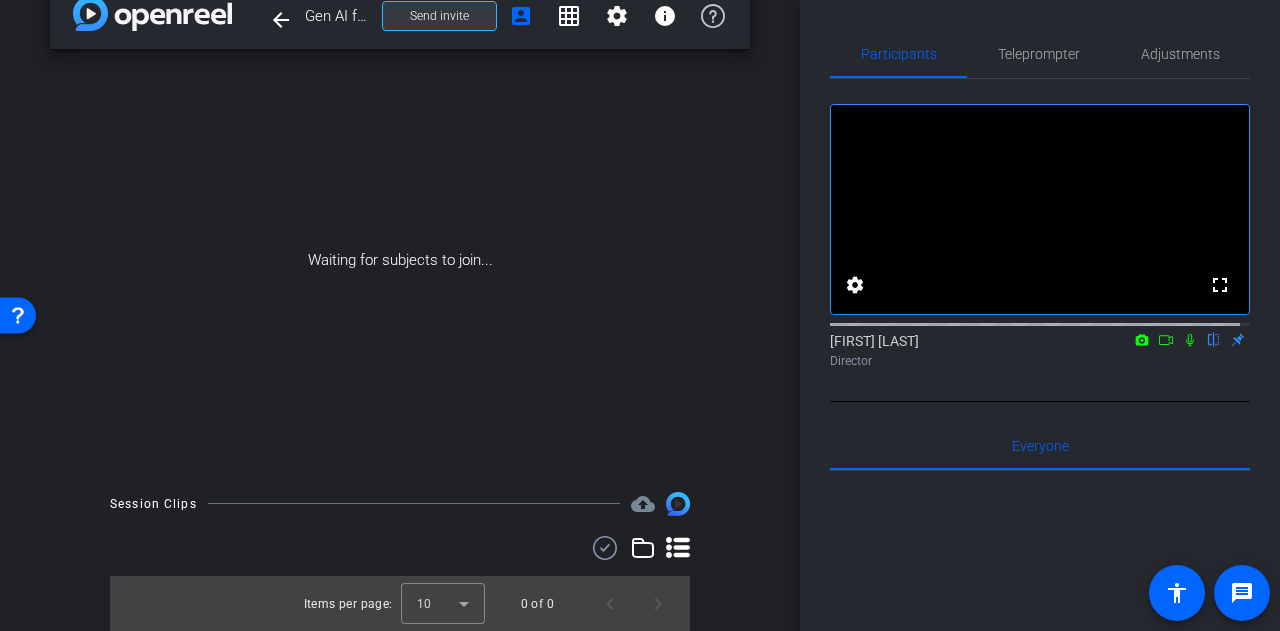 click on "Send invite" at bounding box center [439, 16] 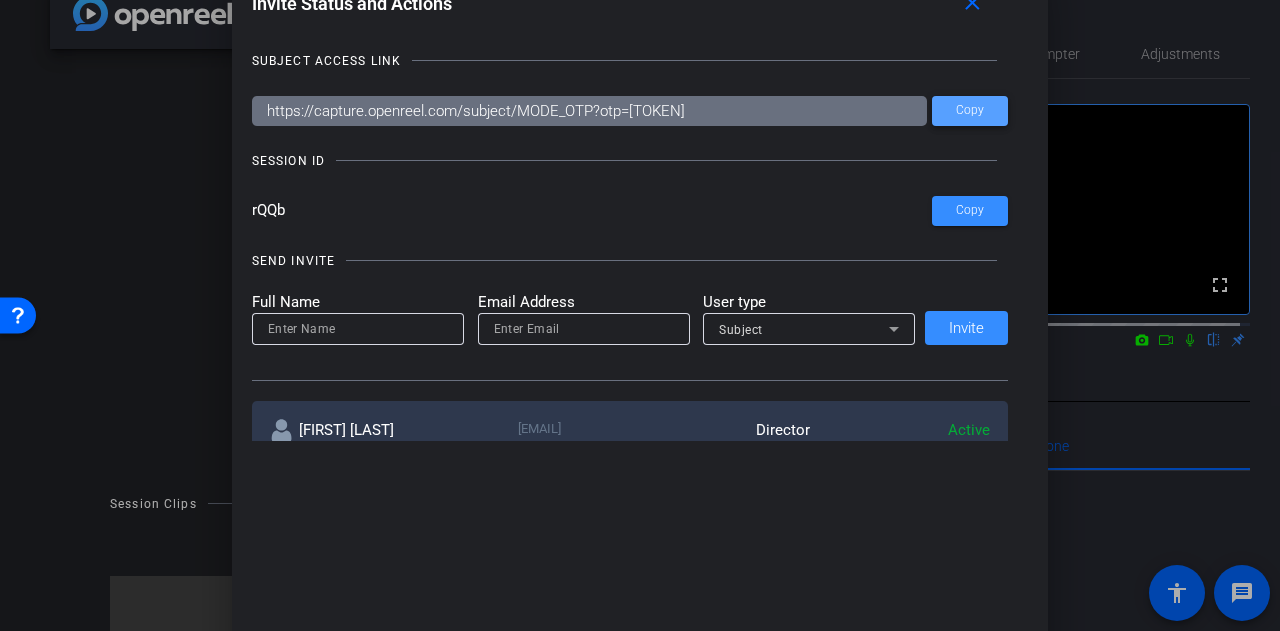 click on "Copy" at bounding box center (970, 110) 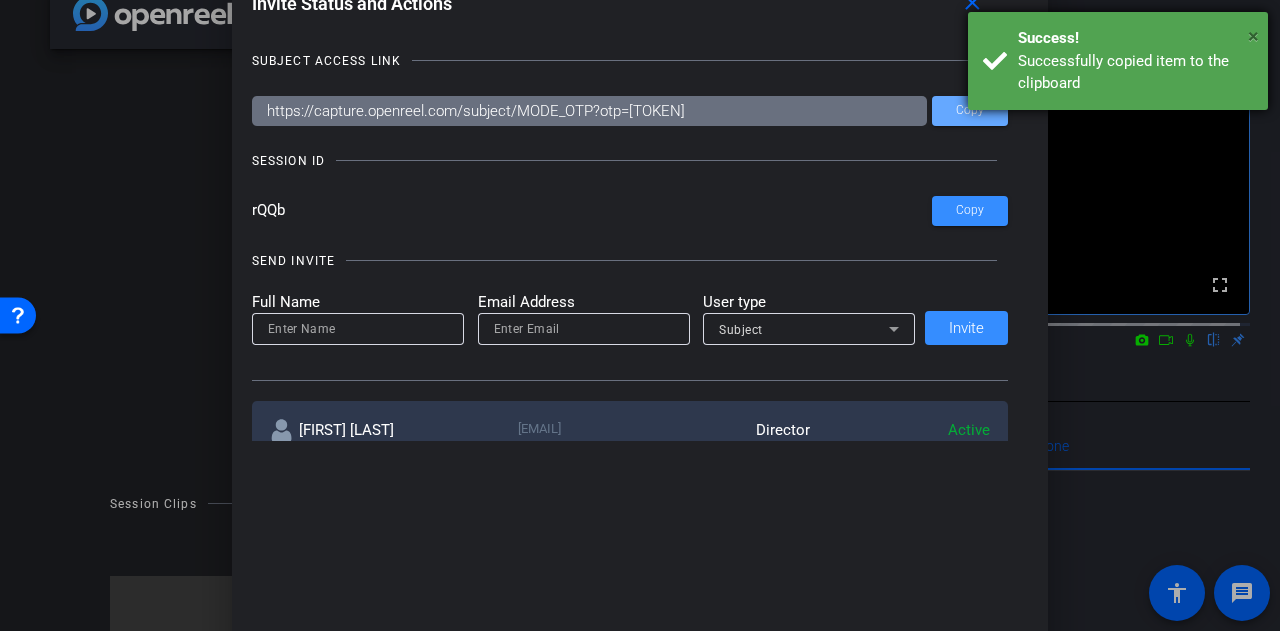 click on "×" at bounding box center (1253, 36) 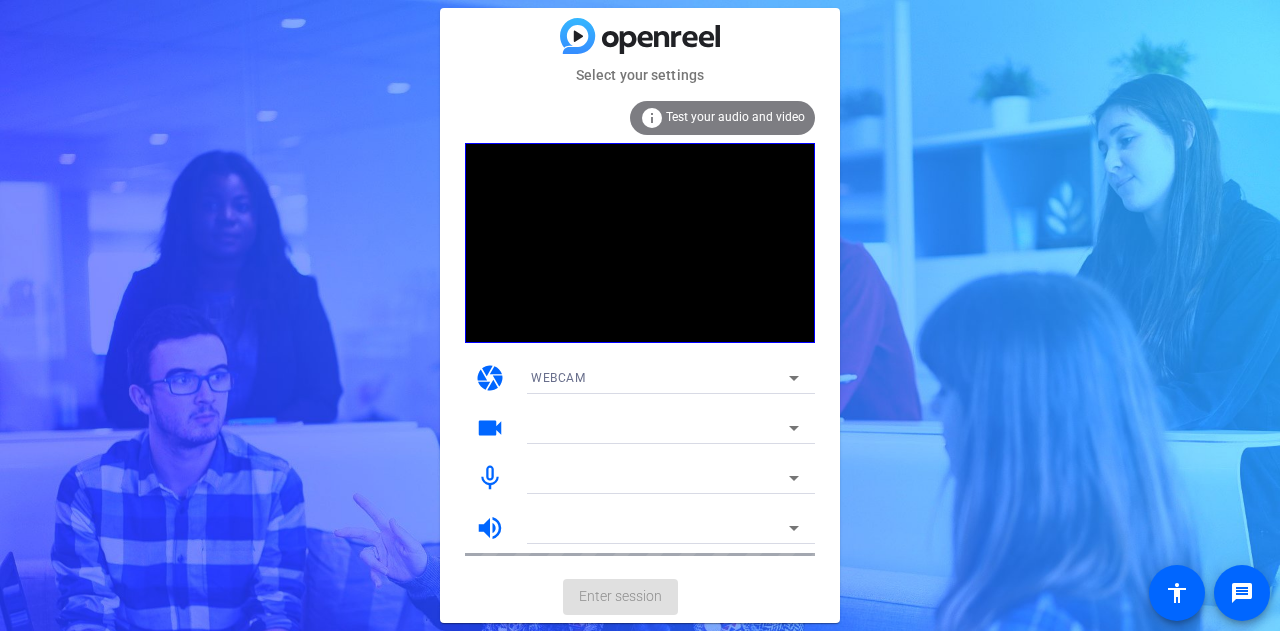 scroll, scrollTop: 0, scrollLeft: 0, axis: both 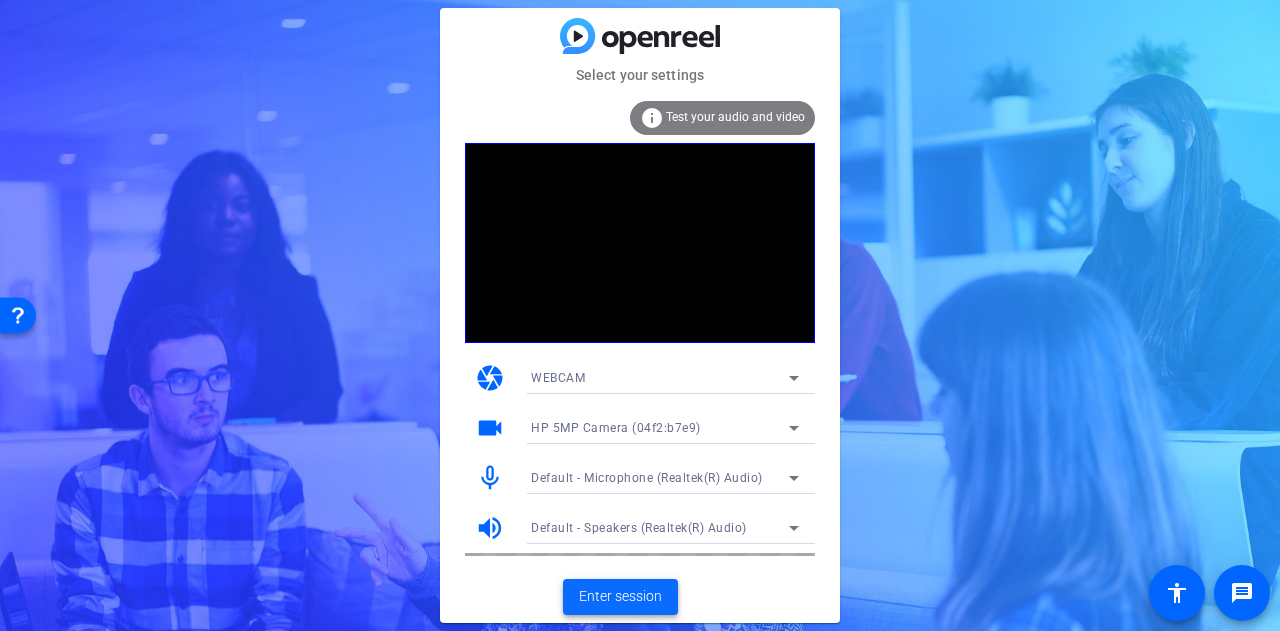 click on "Enter session" 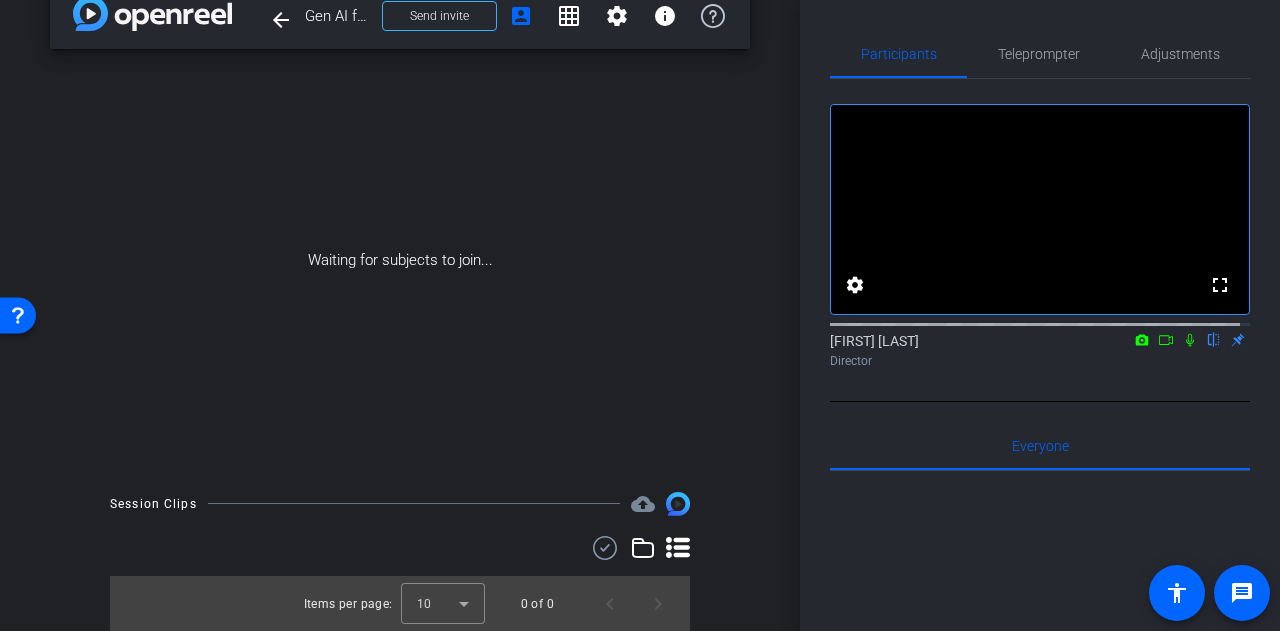 scroll, scrollTop: 0, scrollLeft: 0, axis: both 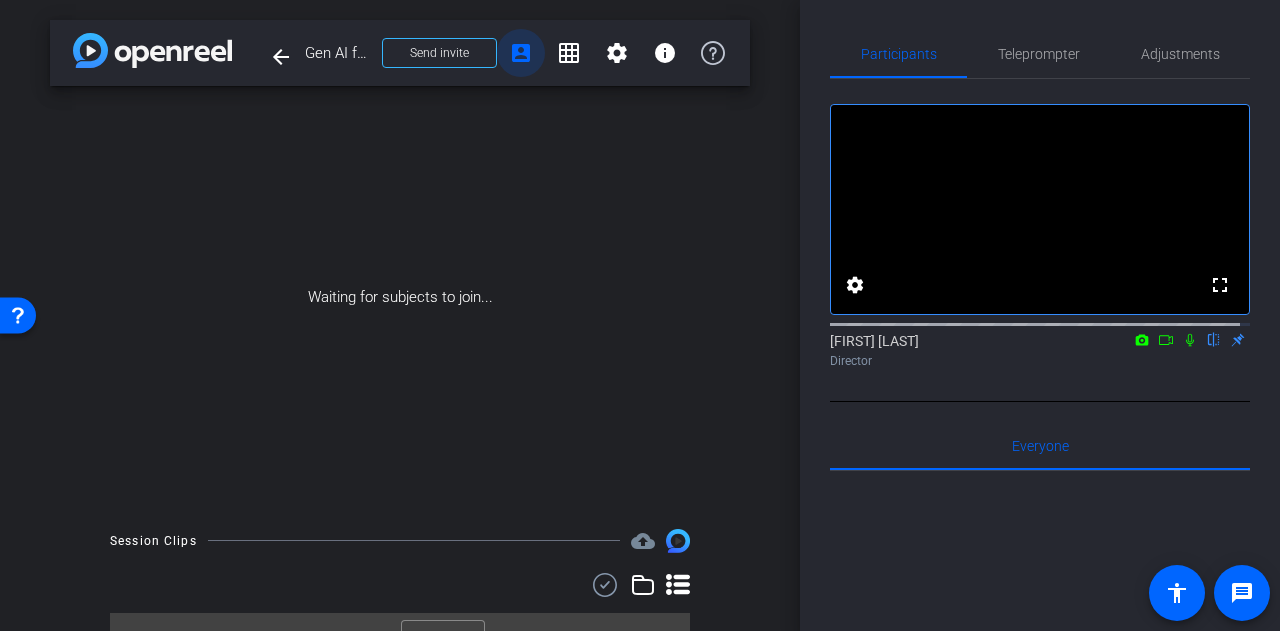 click on "account_box" at bounding box center (521, 53) 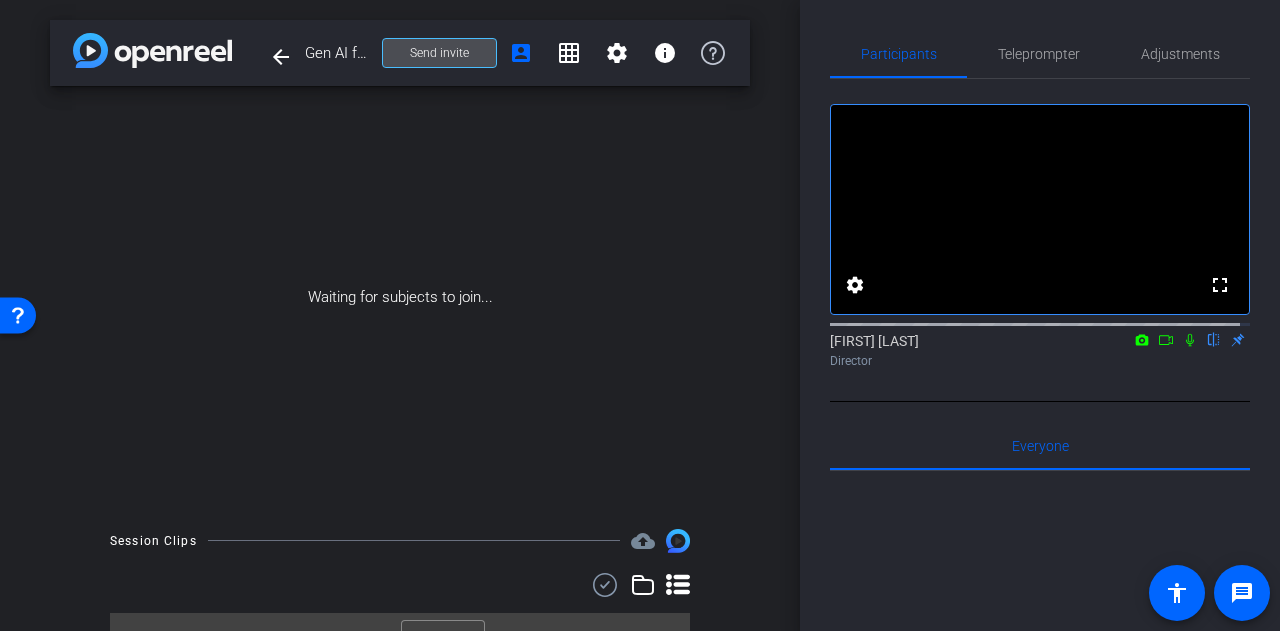 click at bounding box center [439, 53] 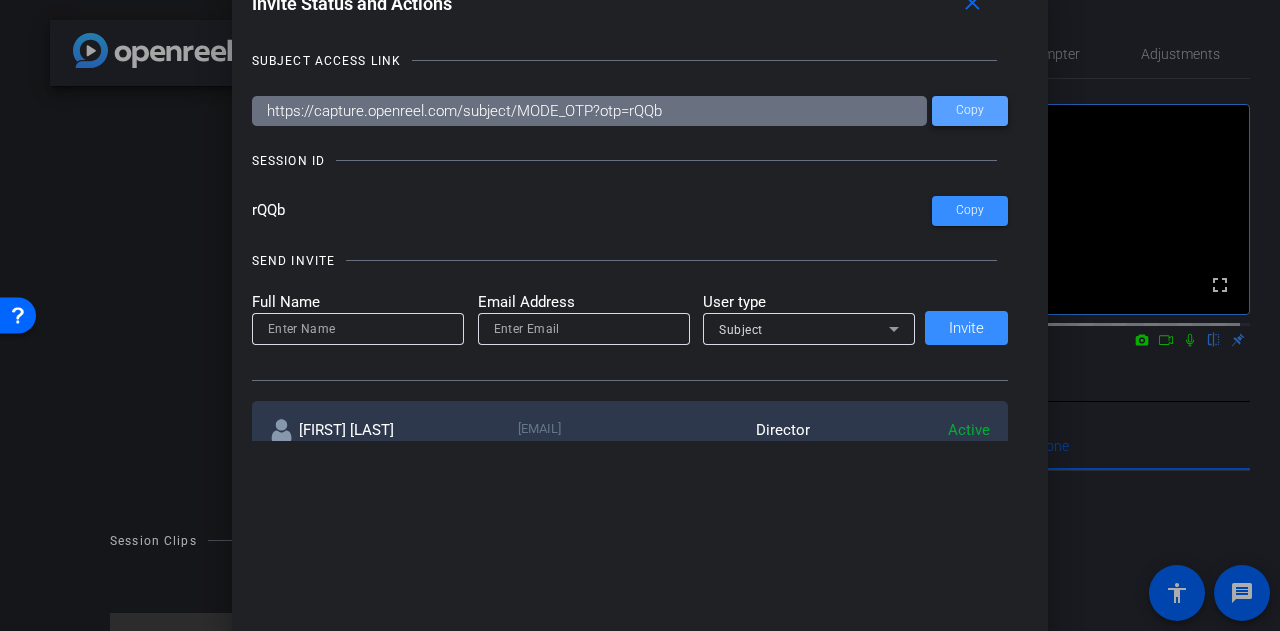 click on "Copy" at bounding box center [970, 110] 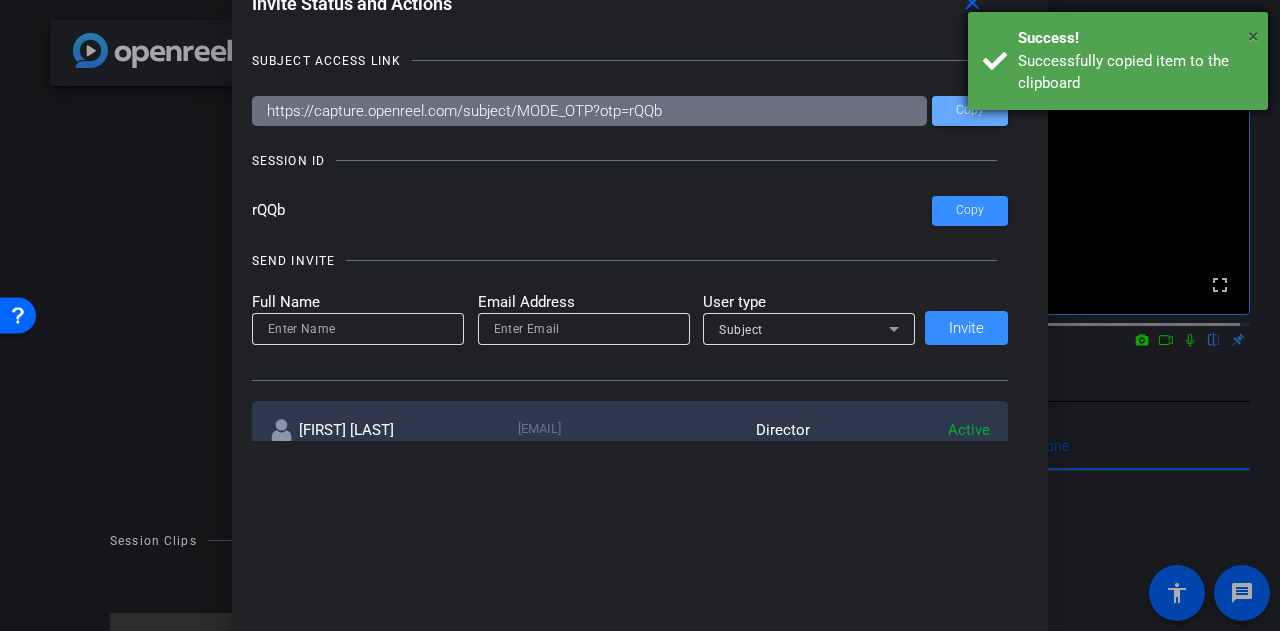 drag, startPoint x: 1258, startPoint y: 35, endPoint x: 1248, endPoint y: 37, distance: 10.198039 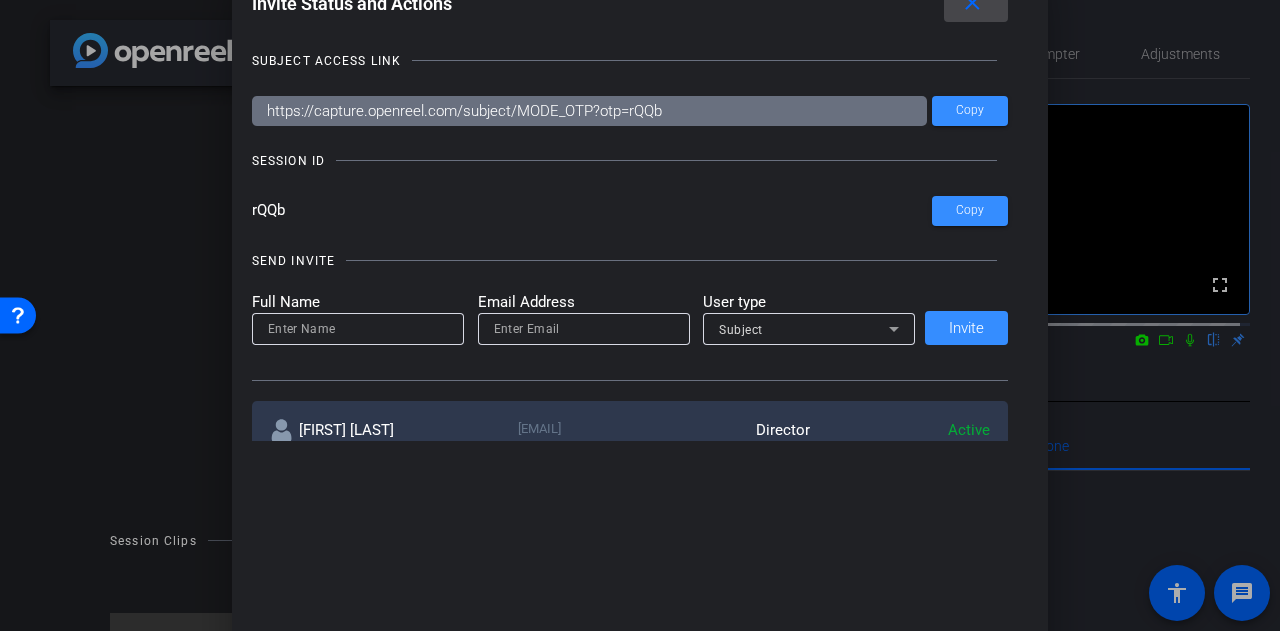click on "close" at bounding box center (972, 3) 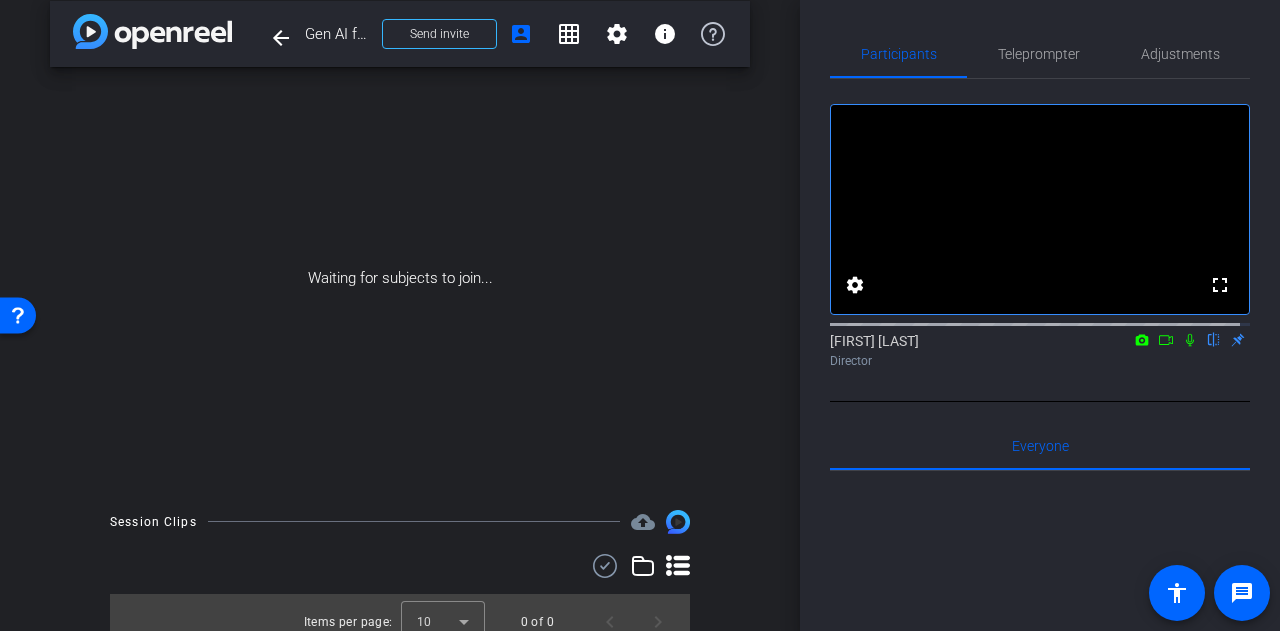 scroll, scrollTop: 37, scrollLeft: 0, axis: vertical 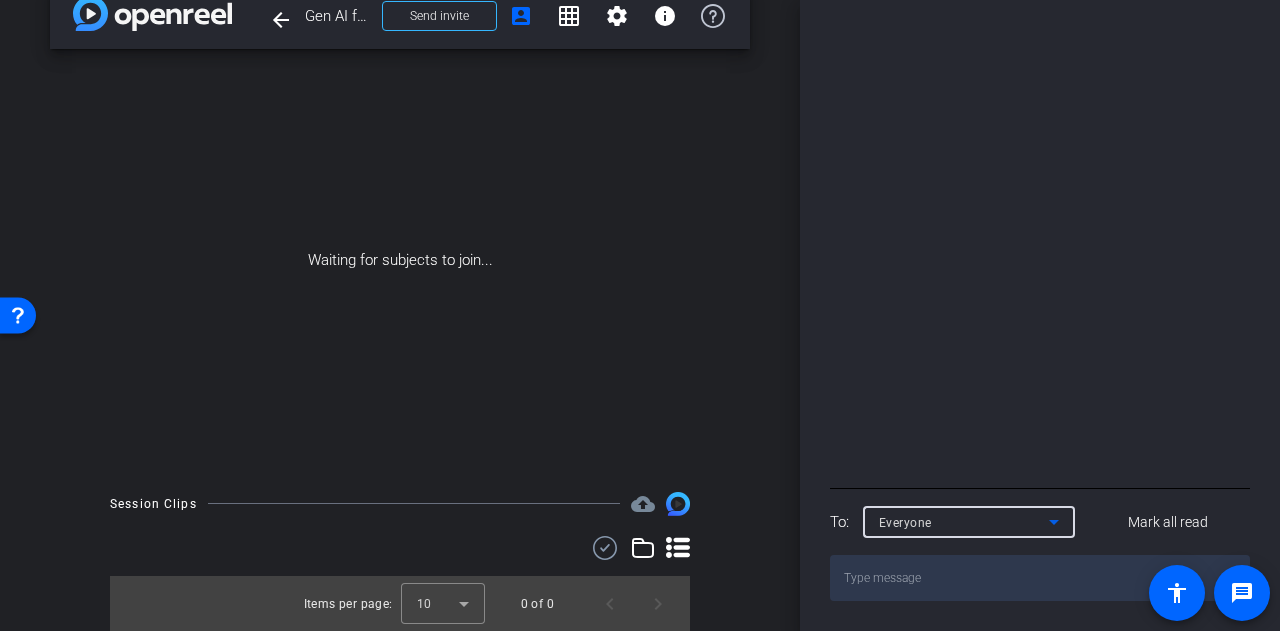 click 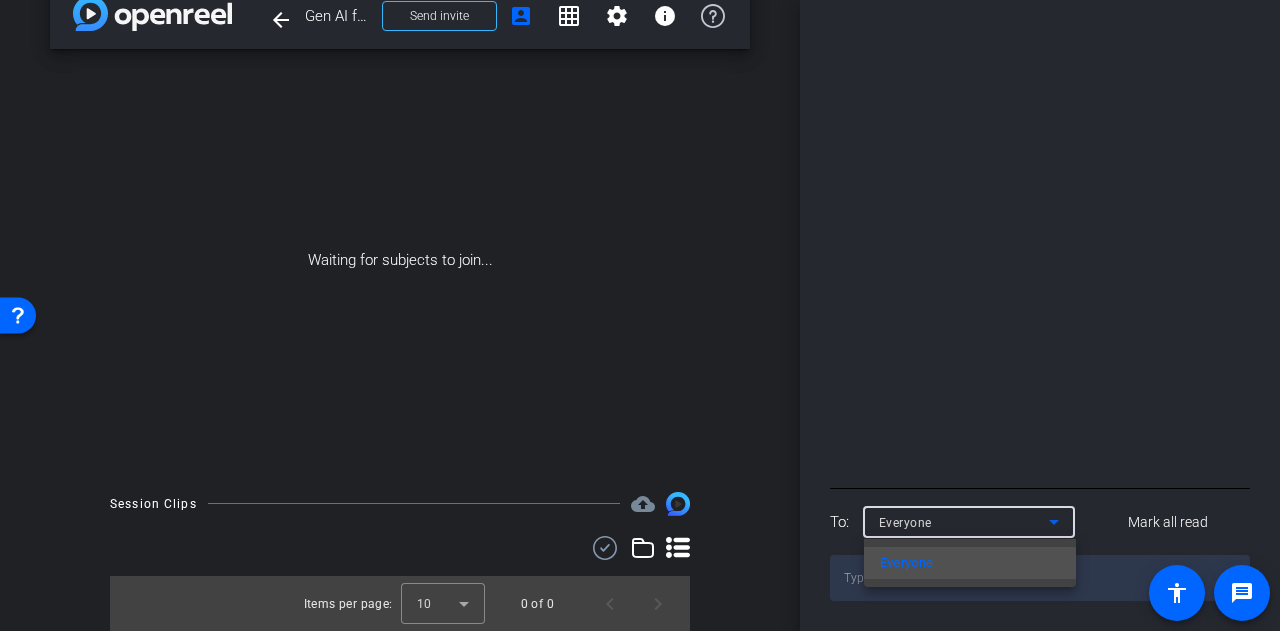 click at bounding box center [640, 315] 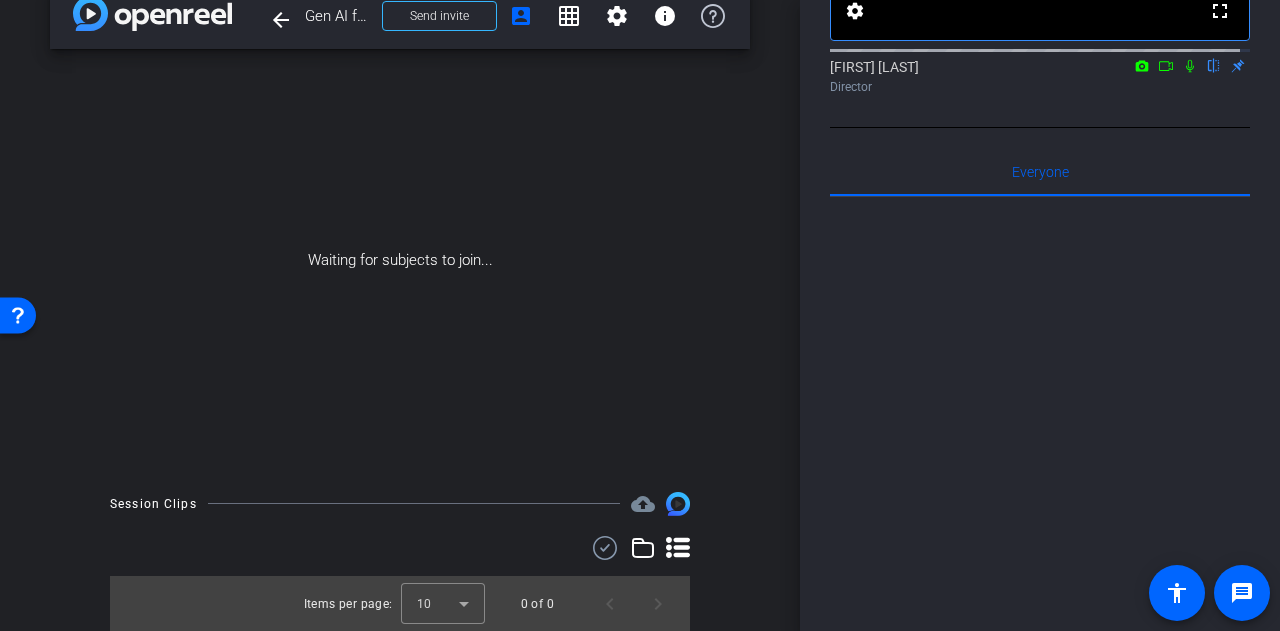 scroll, scrollTop: 0, scrollLeft: 0, axis: both 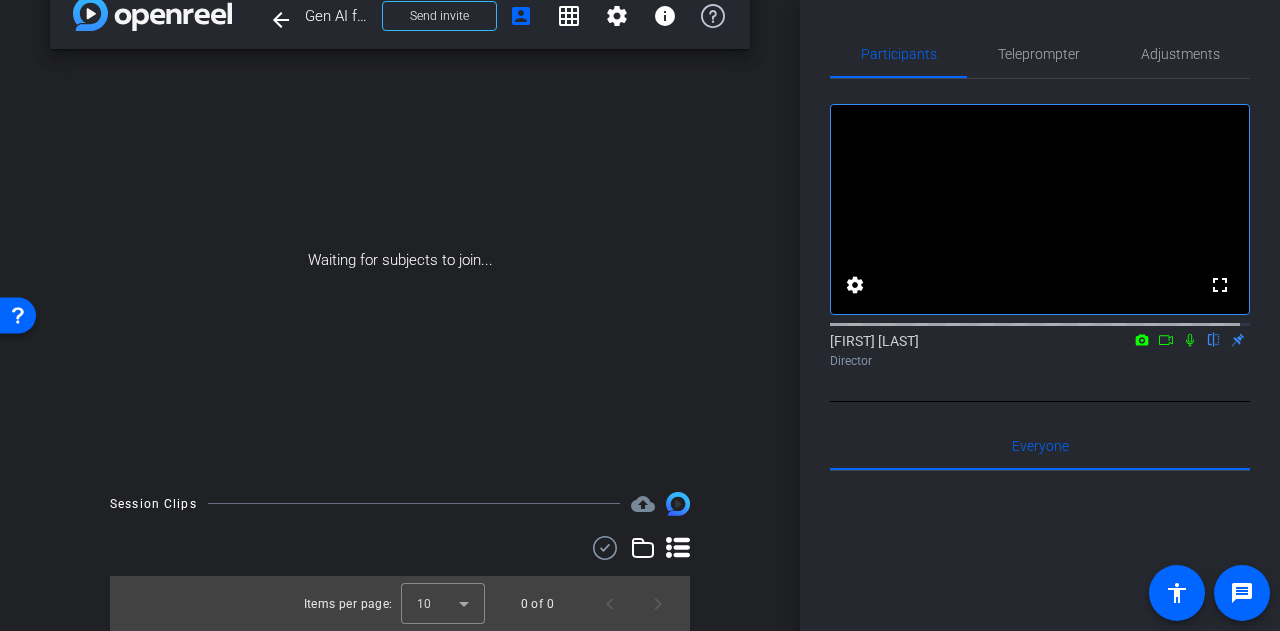 click at bounding box center [18, 314] 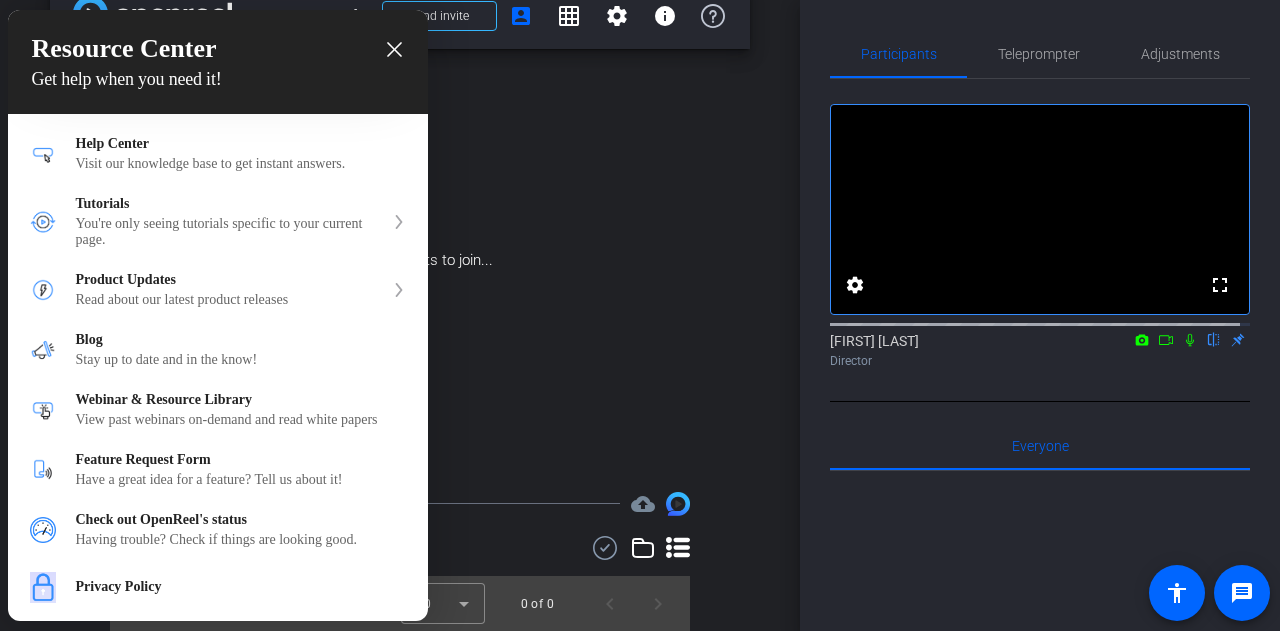 click 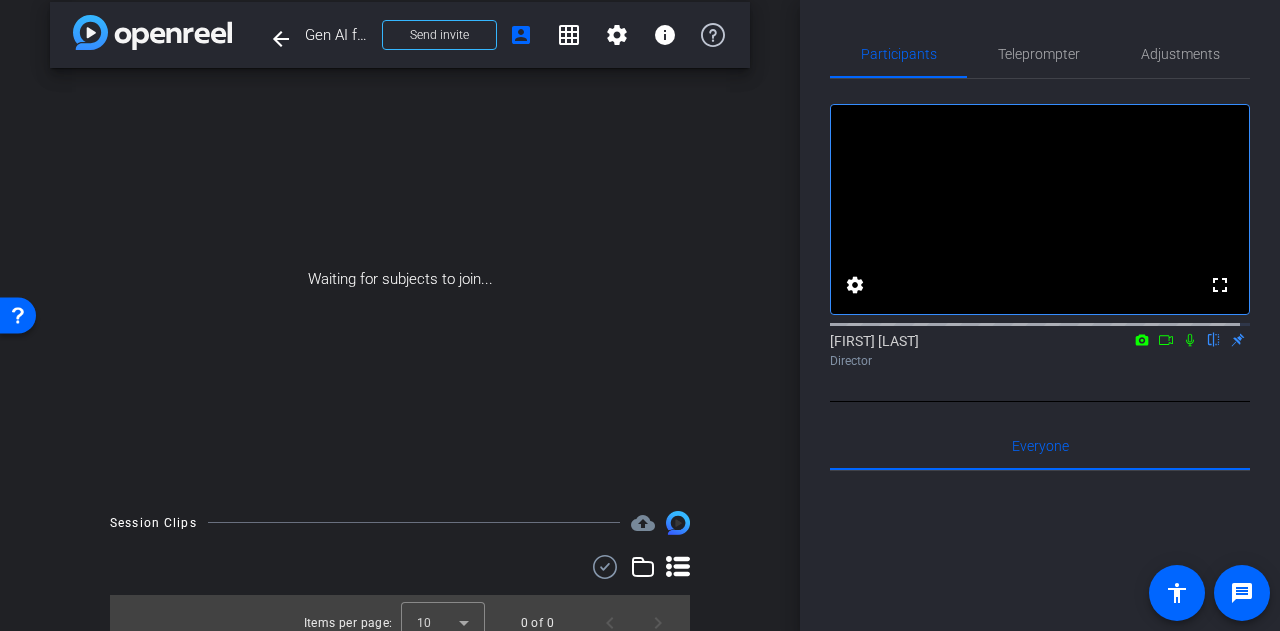 scroll, scrollTop: 0, scrollLeft: 0, axis: both 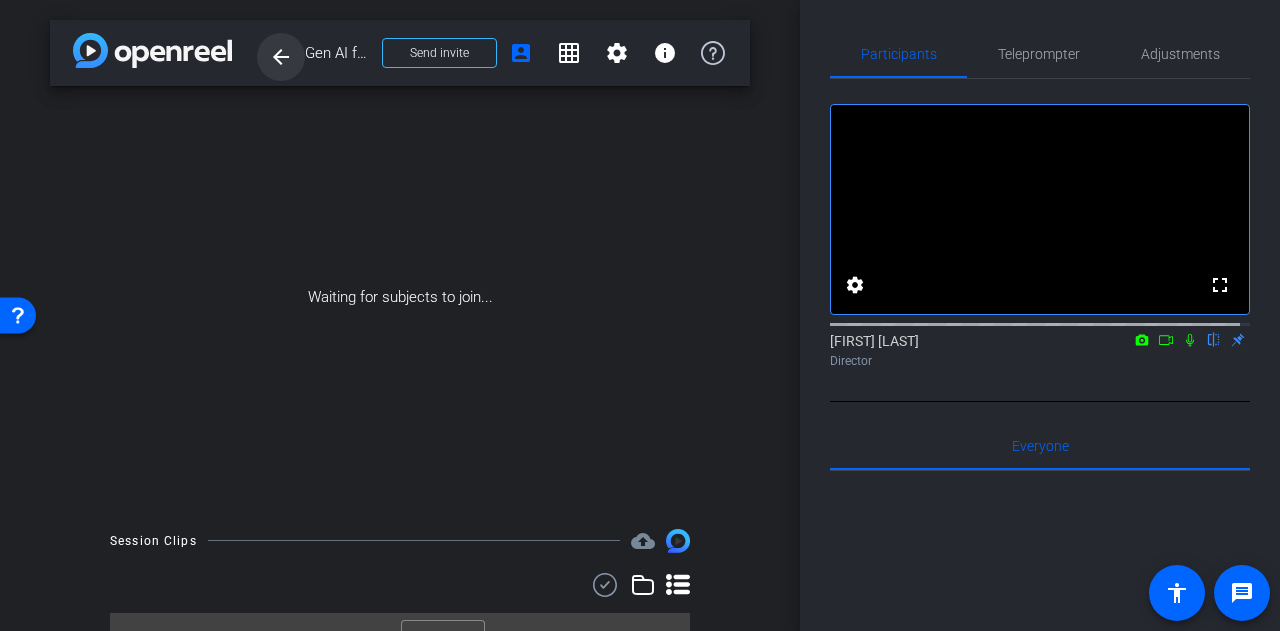 click on "arrow_back" at bounding box center [281, 57] 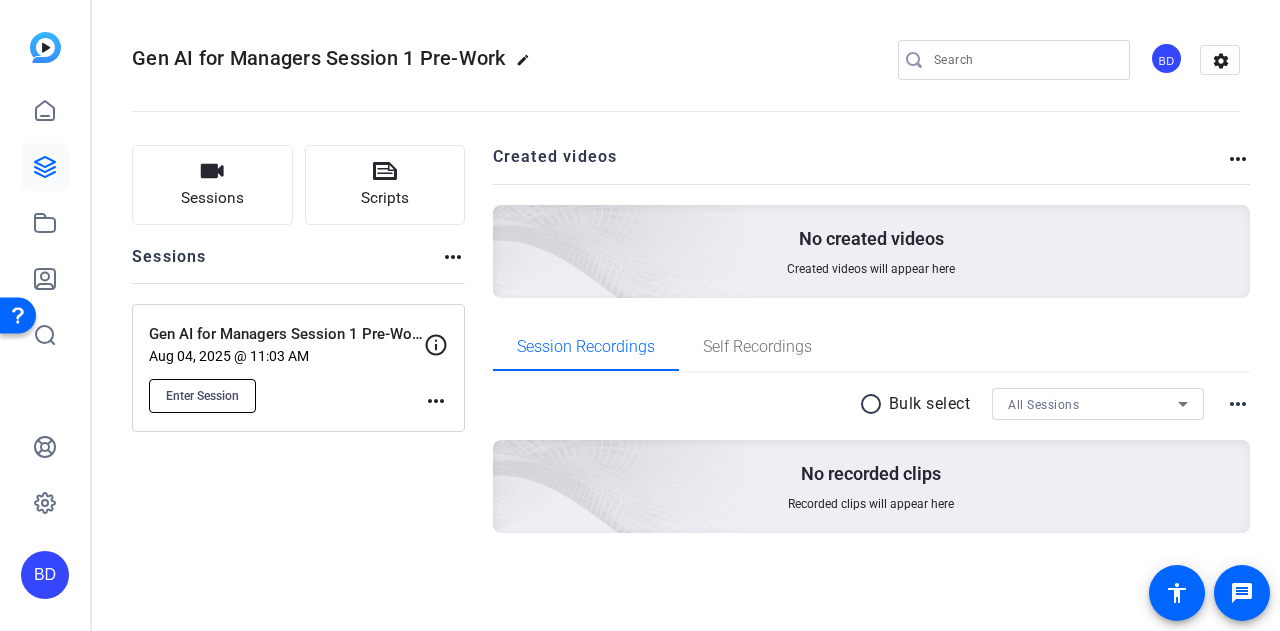 click on "Enter Session" 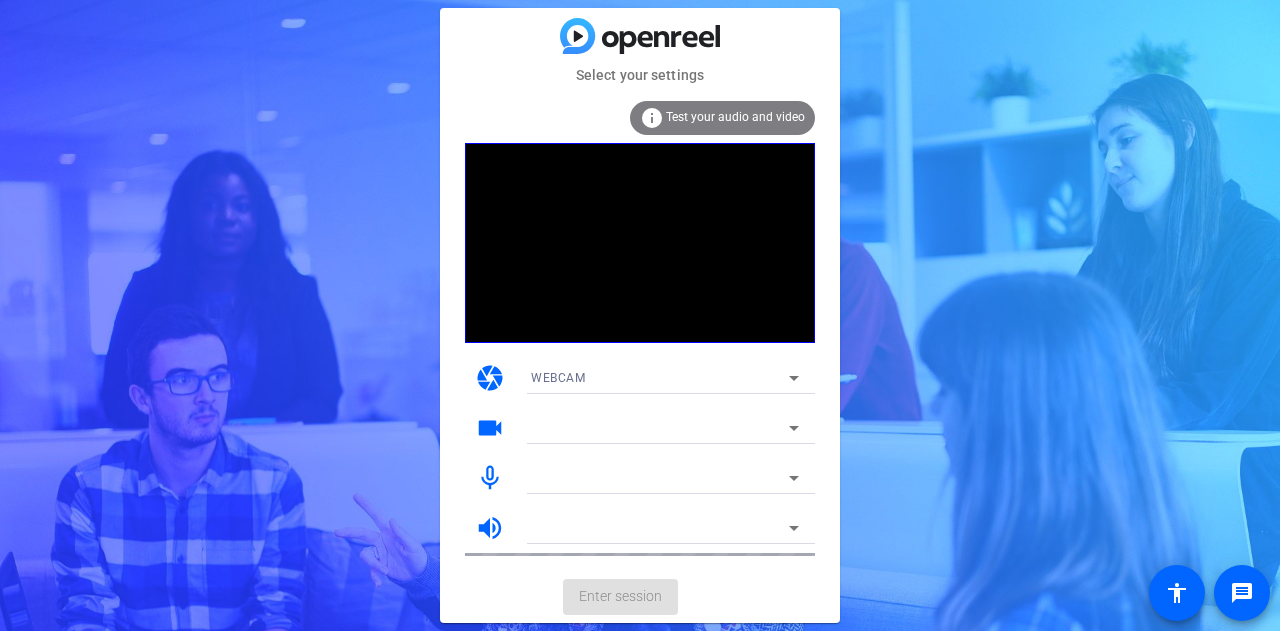 scroll, scrollTop: 0, scrollLeft: 0, axis: both 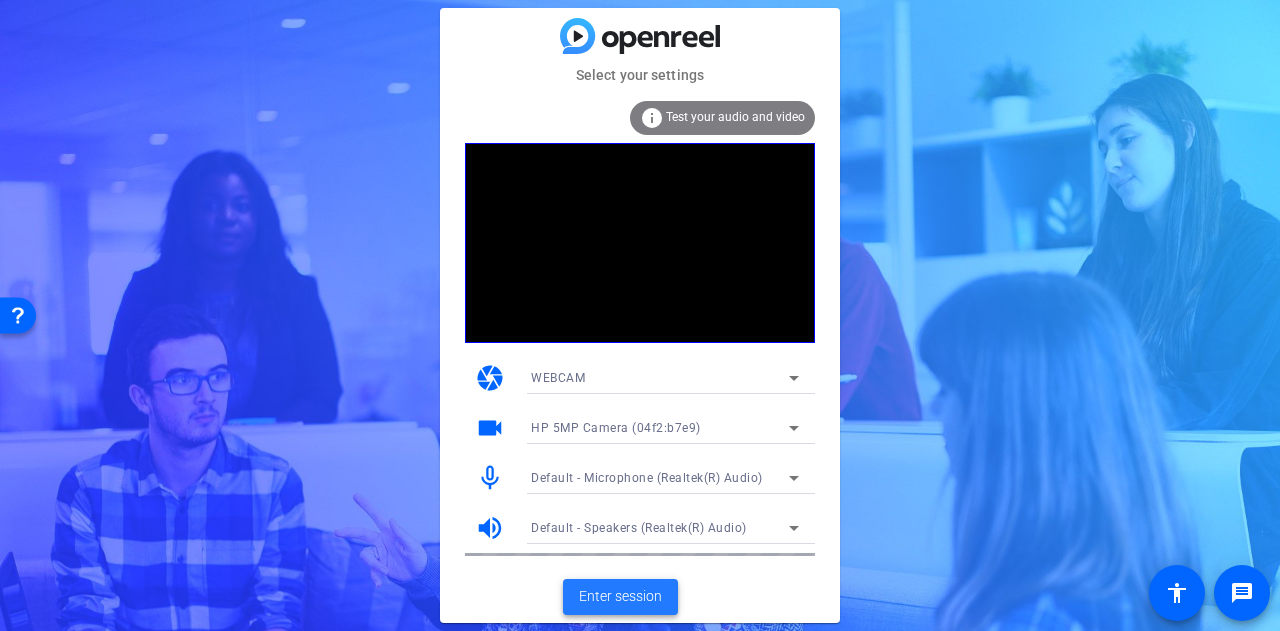 click on "Enter session" 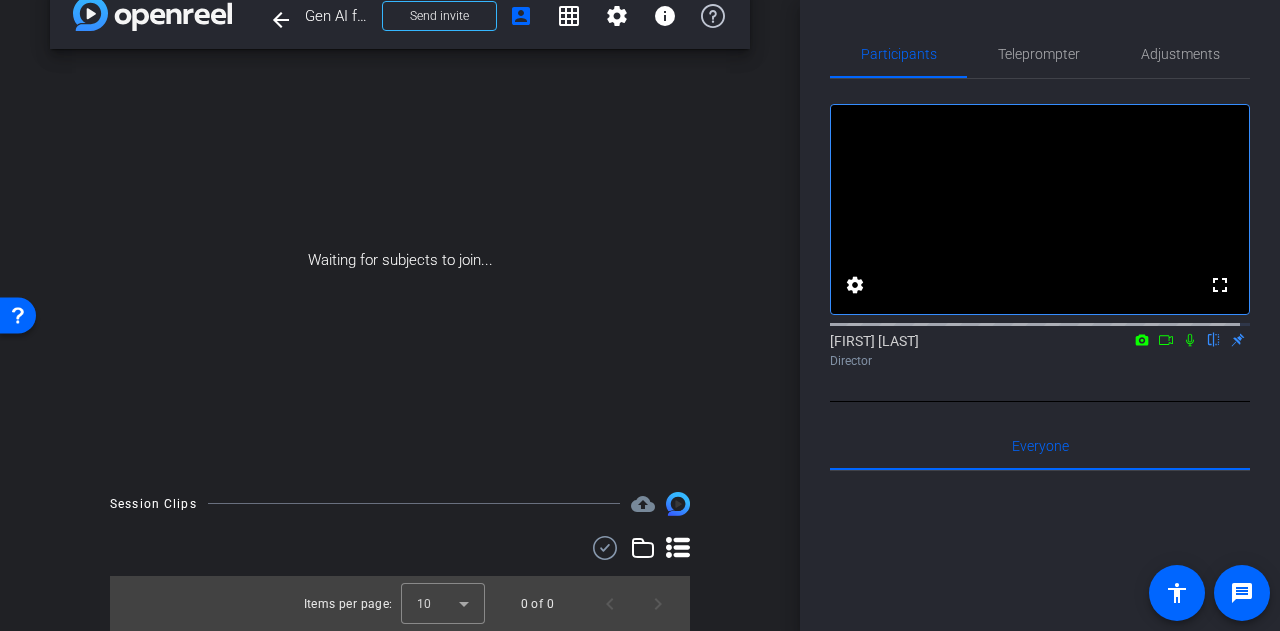 scroll, scrollTop: 0, scrollLeft: 0, axis: both 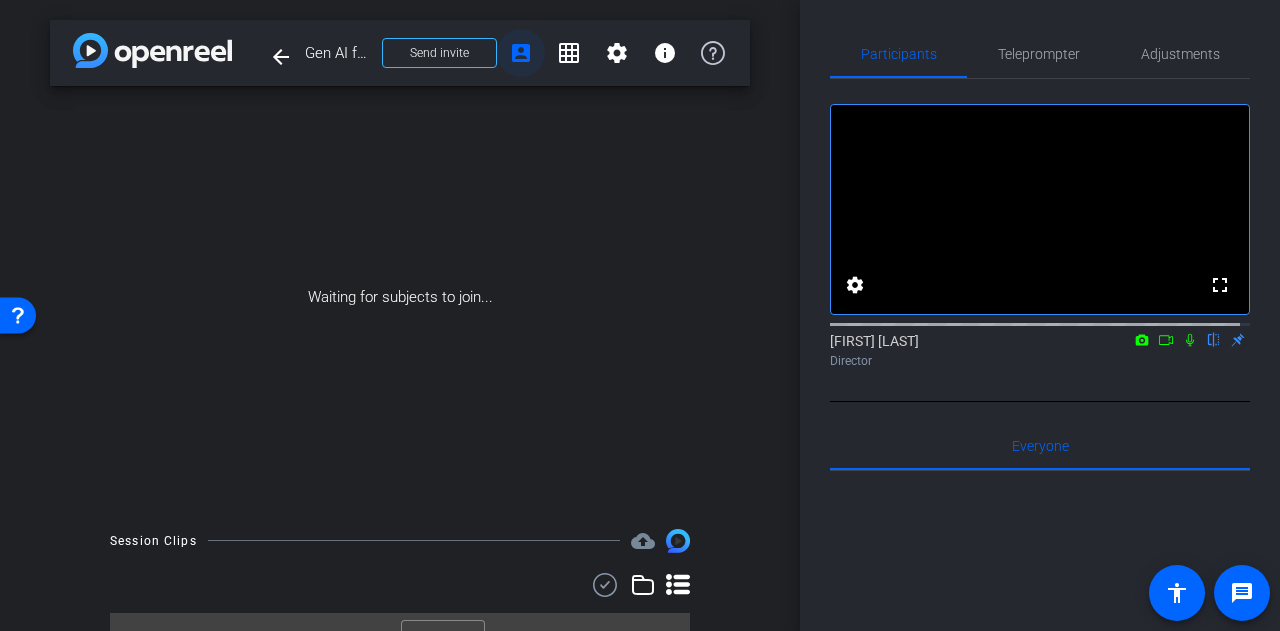 click on "account_box" at bounding box center (521, 53) 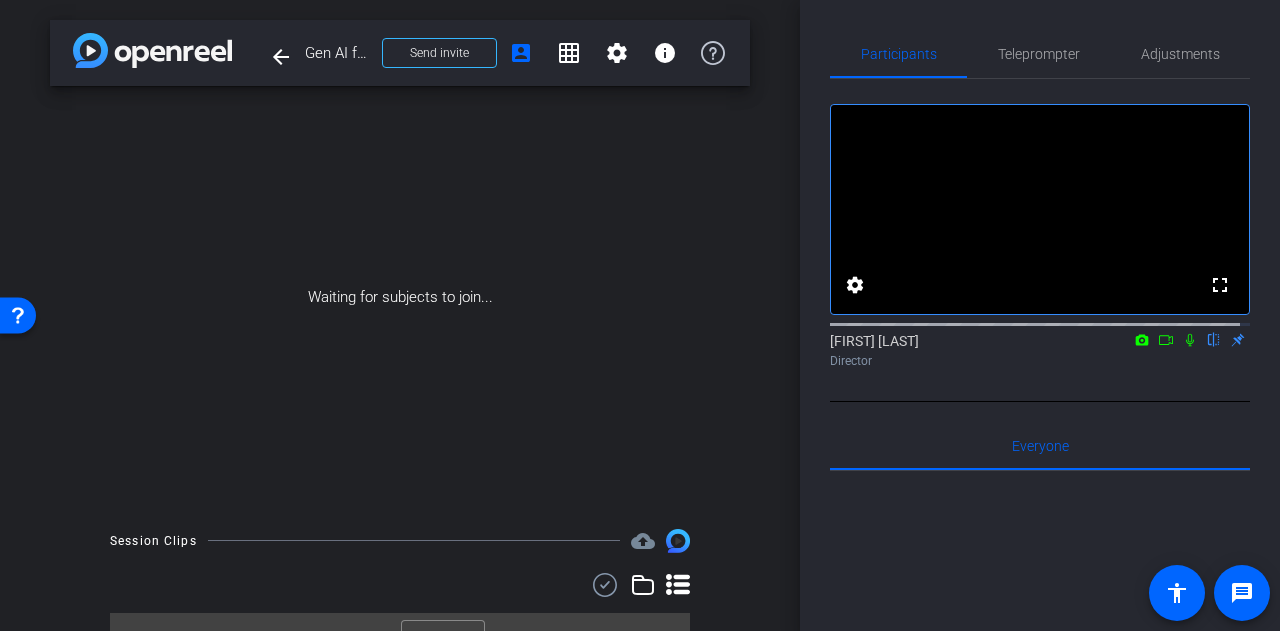 type 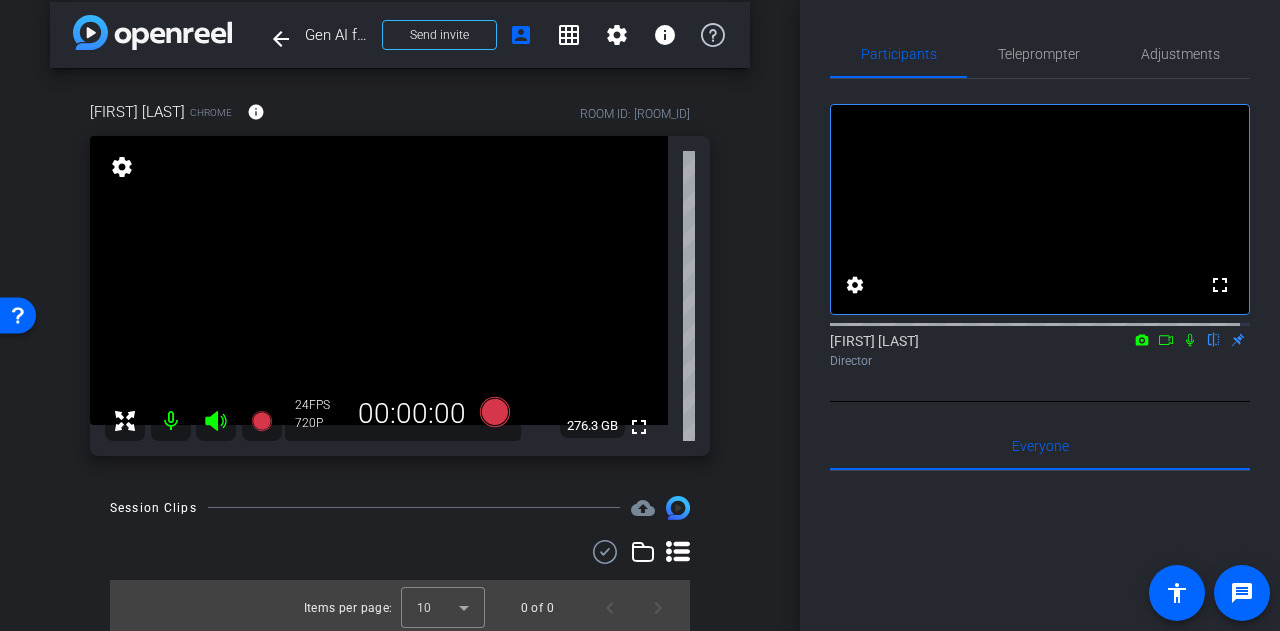scroll, scrollTop: 22, scrollLeft: 0, axis: vertical 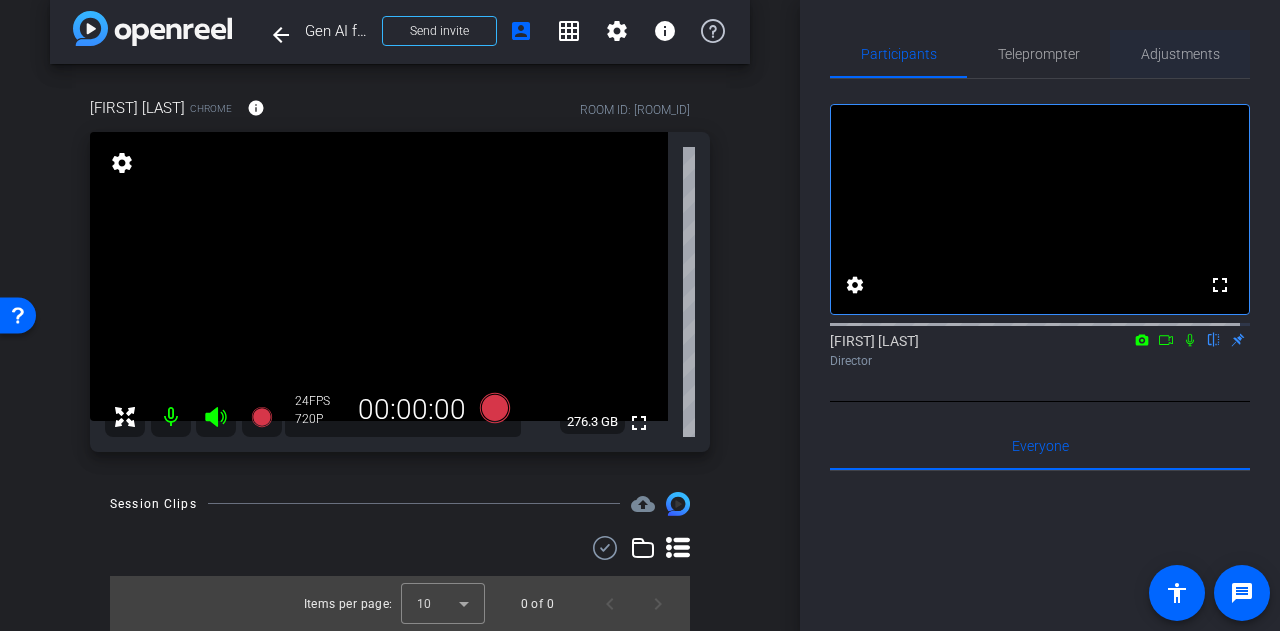click on "Adjustments" at bounding box center [1180, 54] 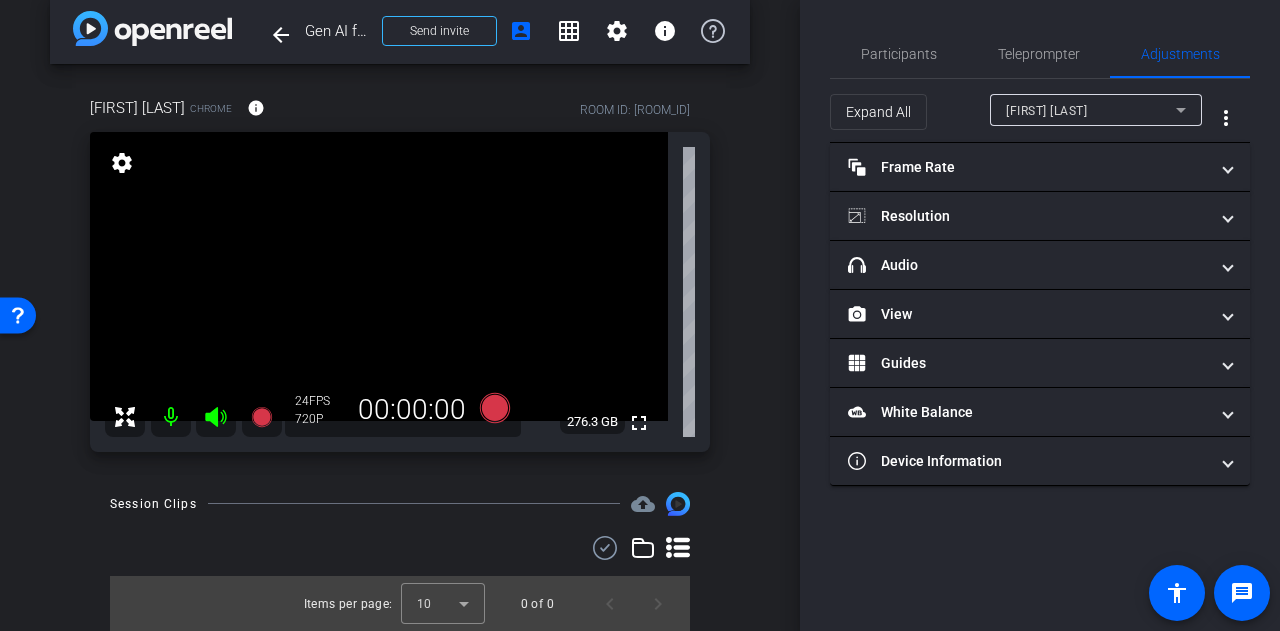 click 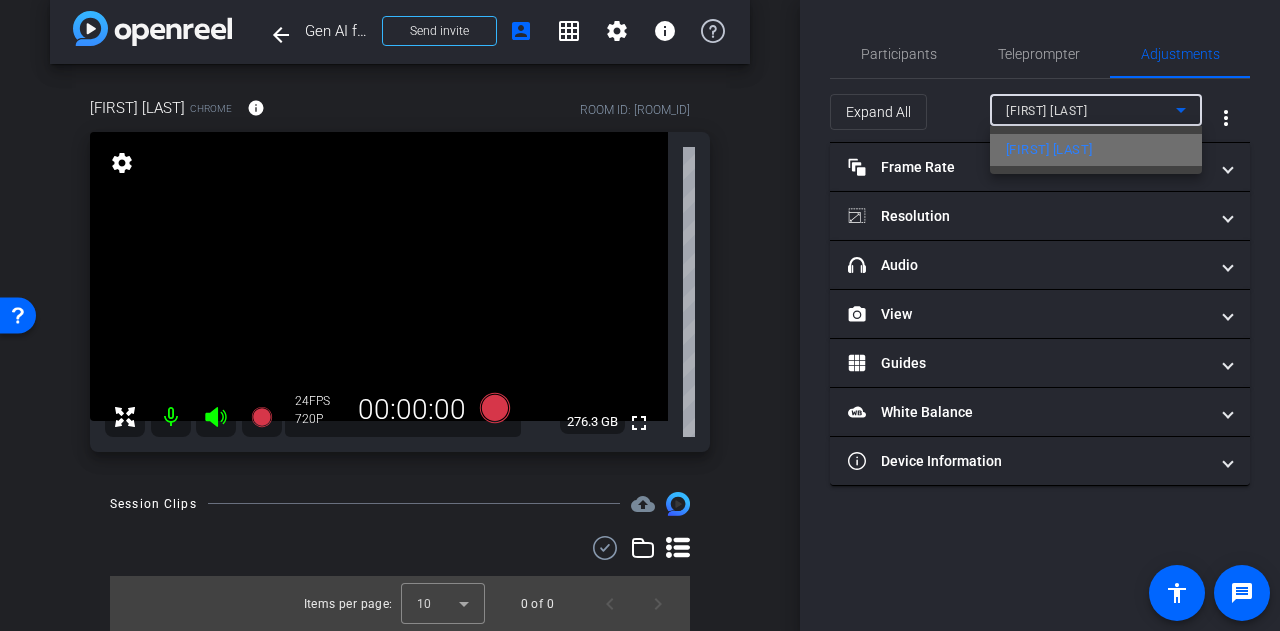 click on "Adam Schaal" at bounding box center [1096, 150] 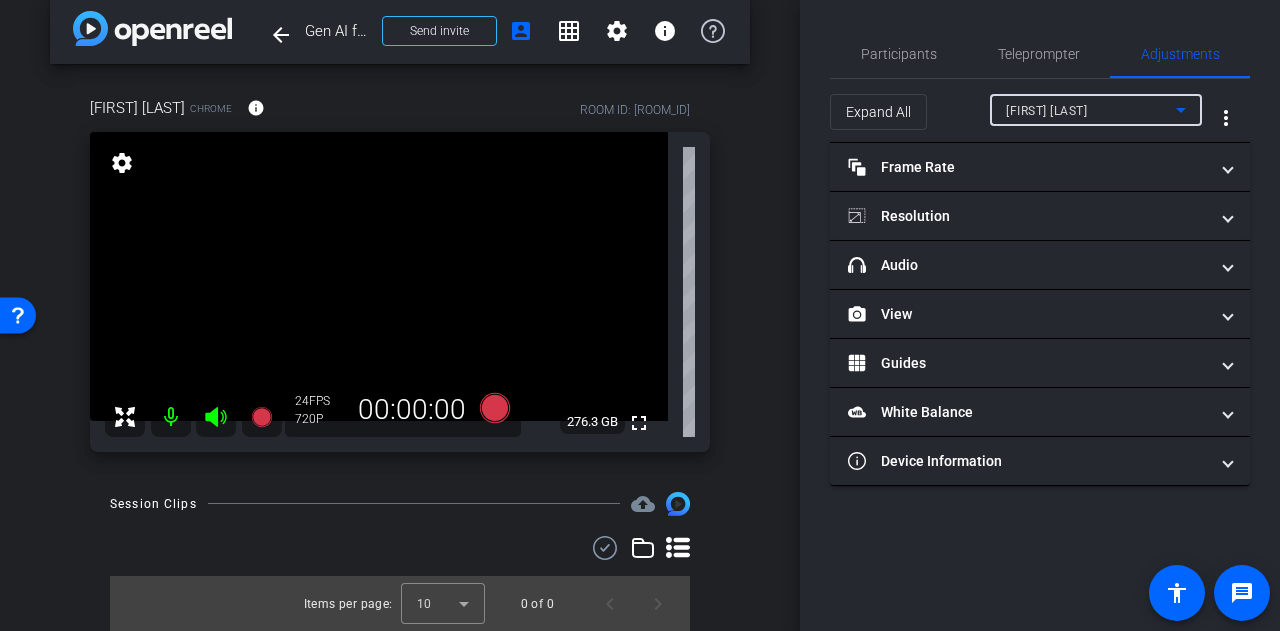 click on "Participants Teleprompter Adjustments settings  Bianca Dunlap
flip
Director   Everyone  0 Mark all read To: Everyone Mark all read Select Source Teleprompter Speed 3X (130 words/minute) Font Size 30px Screen Setup Teleprompter Top Background White - text in black  Script  0 Words
Create new script               Play        Play from this location               Play Selected        Play and display the selected text only Bold Italic Enter script here...
Play
Restart
Stop" 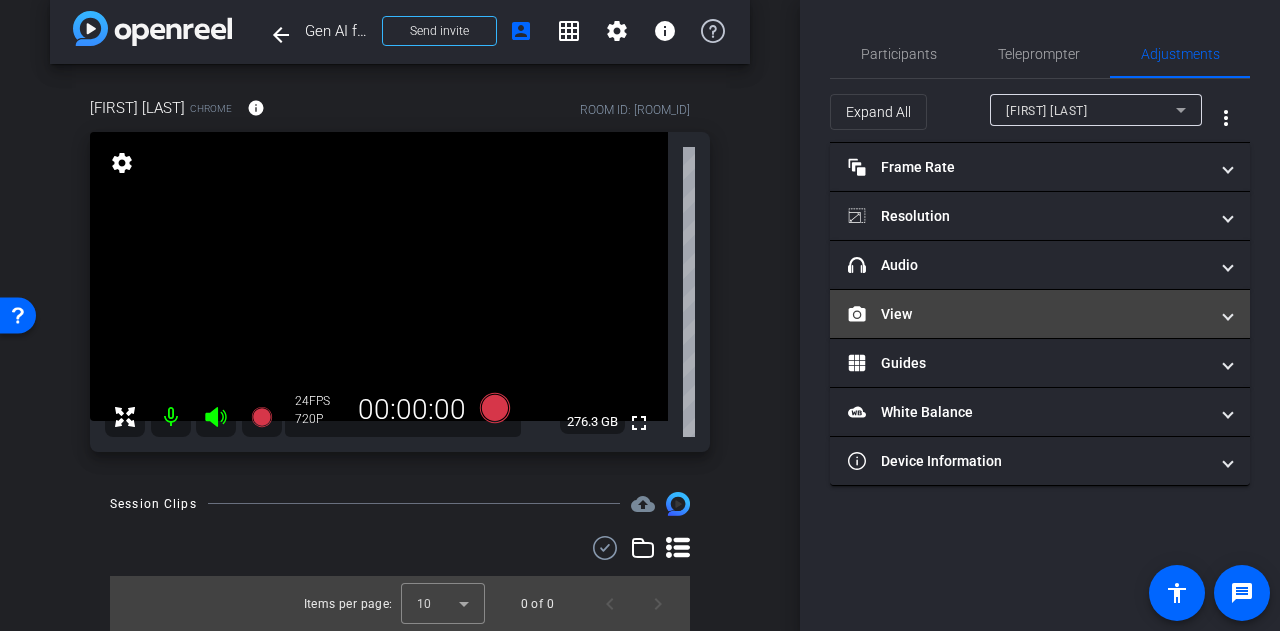 click on "View" at bounding box center [1036, 314] 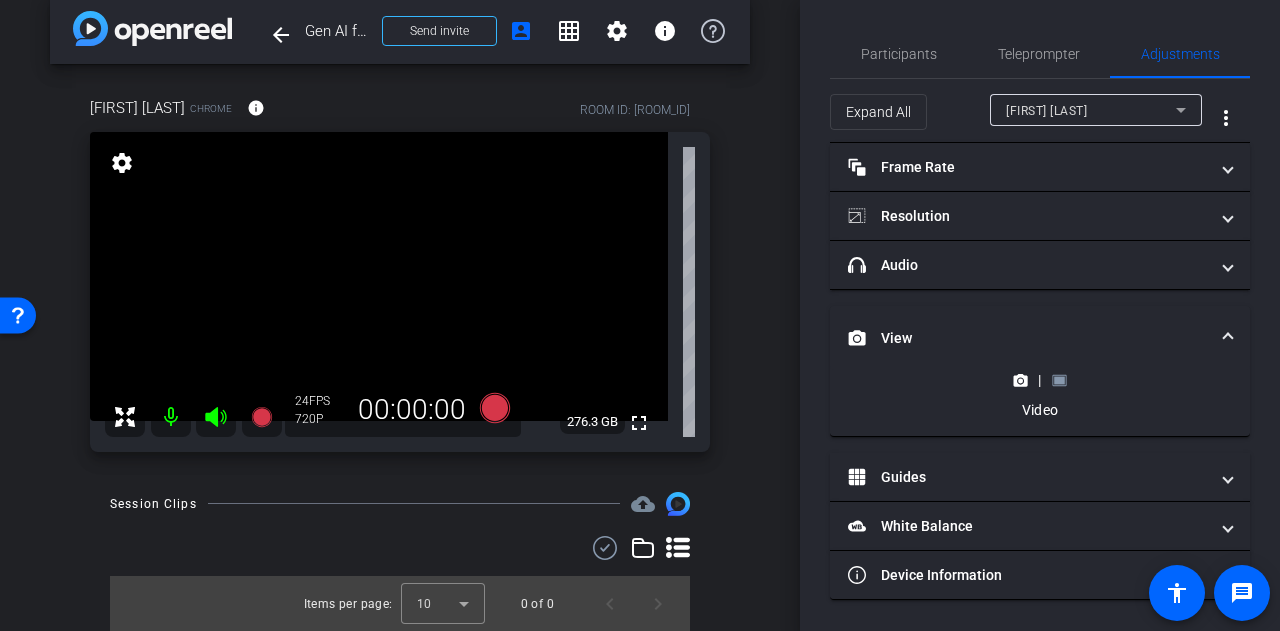 click on "View" at bounding box center (1036, 338) 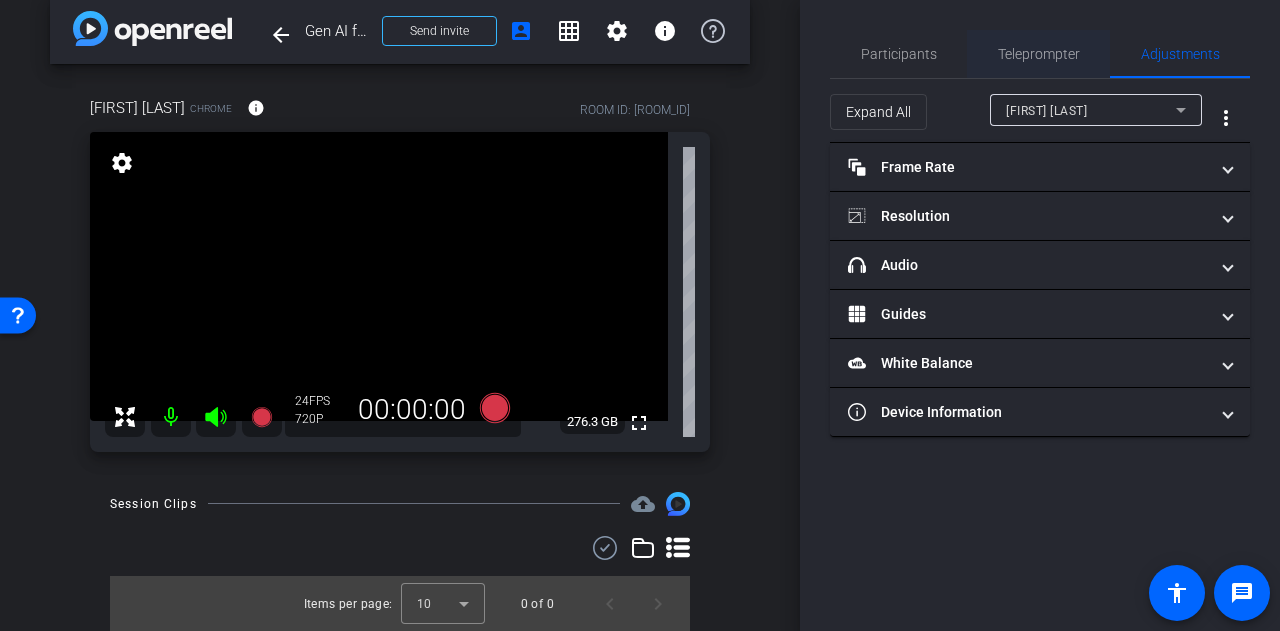 click on "Teleprompter" at bounding box center [1039, 54] 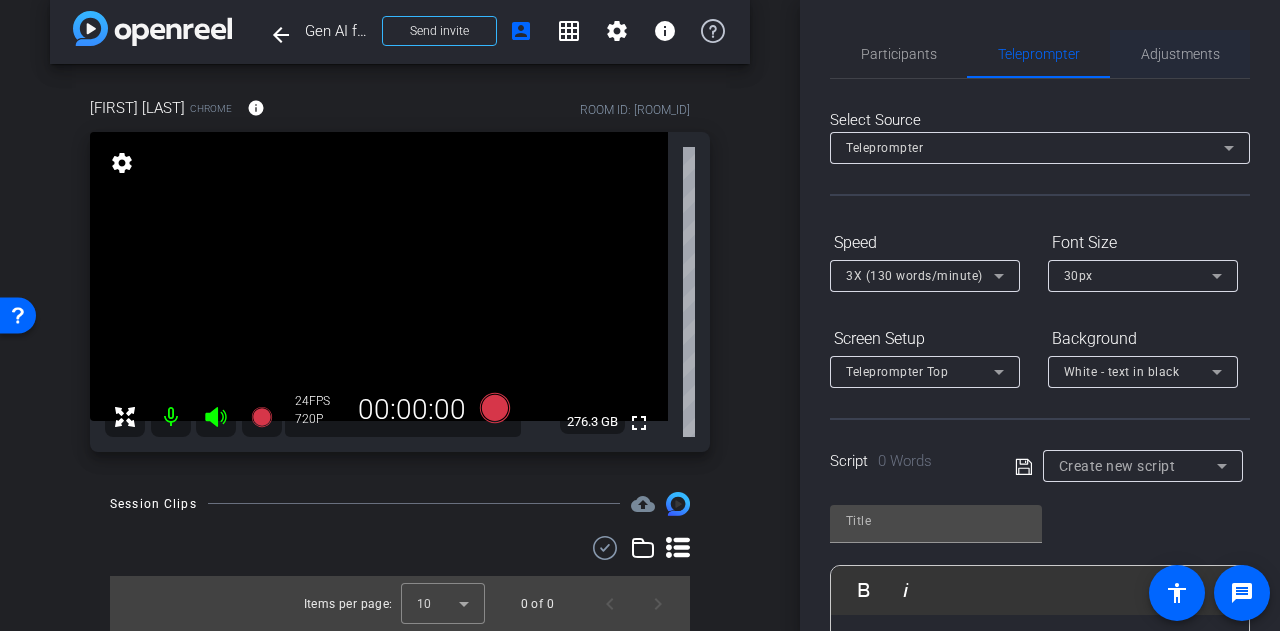 click on "Adjustments" at bounding box center (1180, 54) 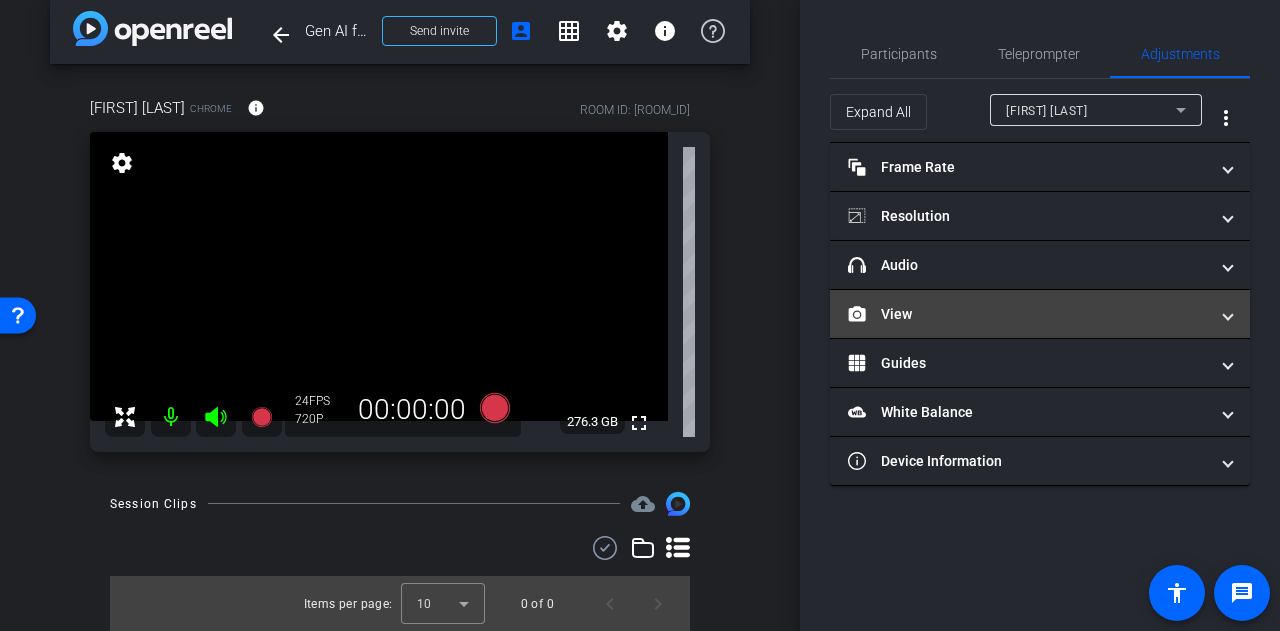click on "View" at bounding box center (1036, 314) 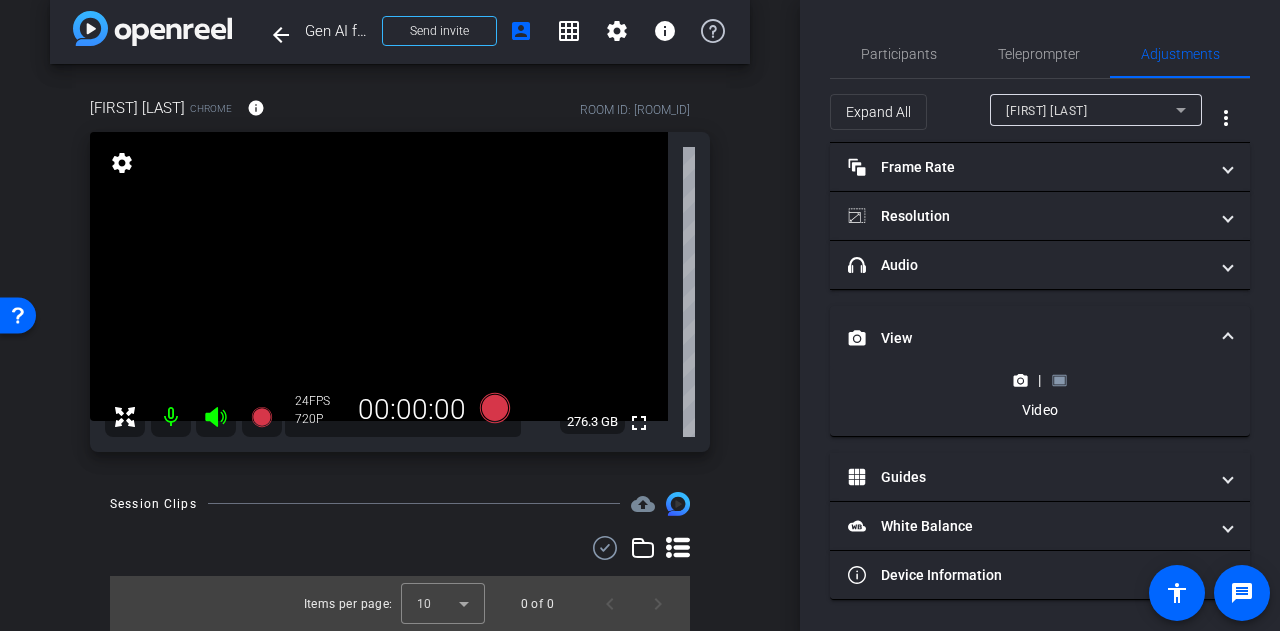 click 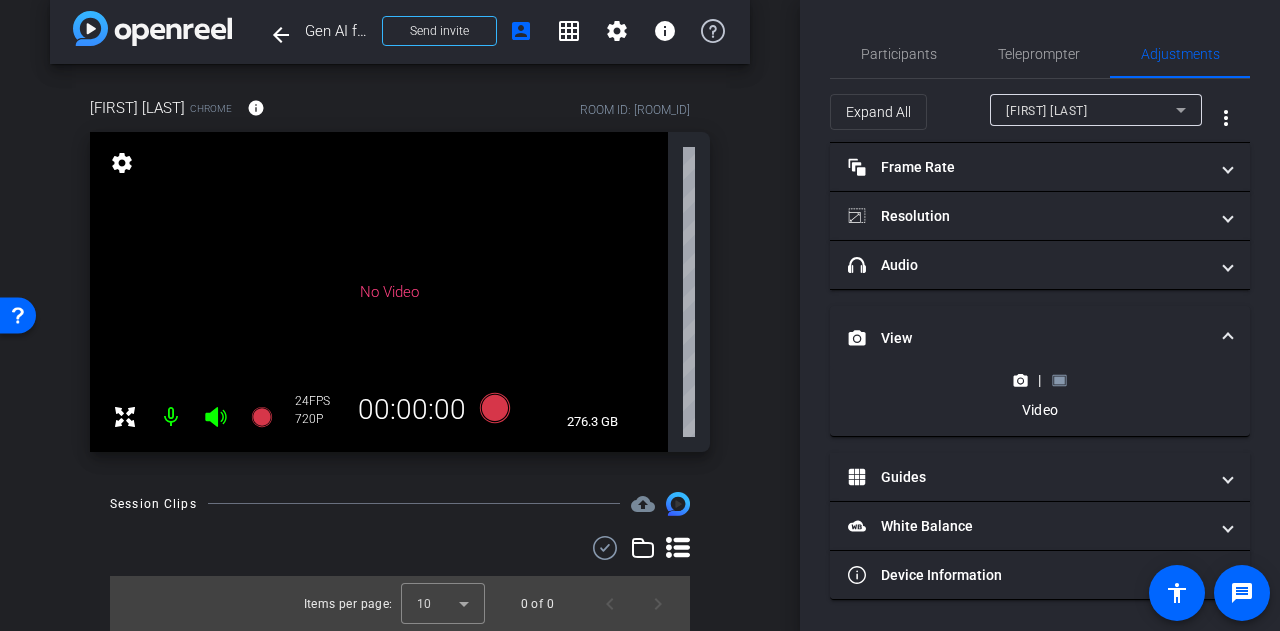 scroll, scrollTop: 0, scrollLeft: 0, axis: both 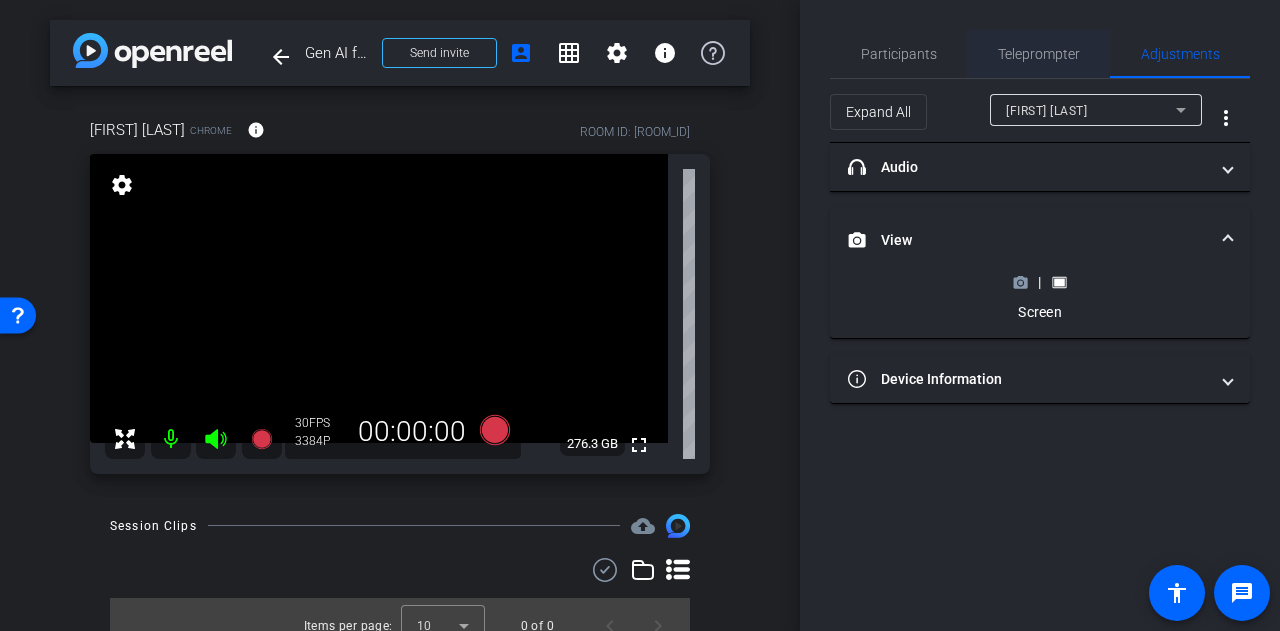 click on "Teleprompter" at bounding box center (1039, 54) 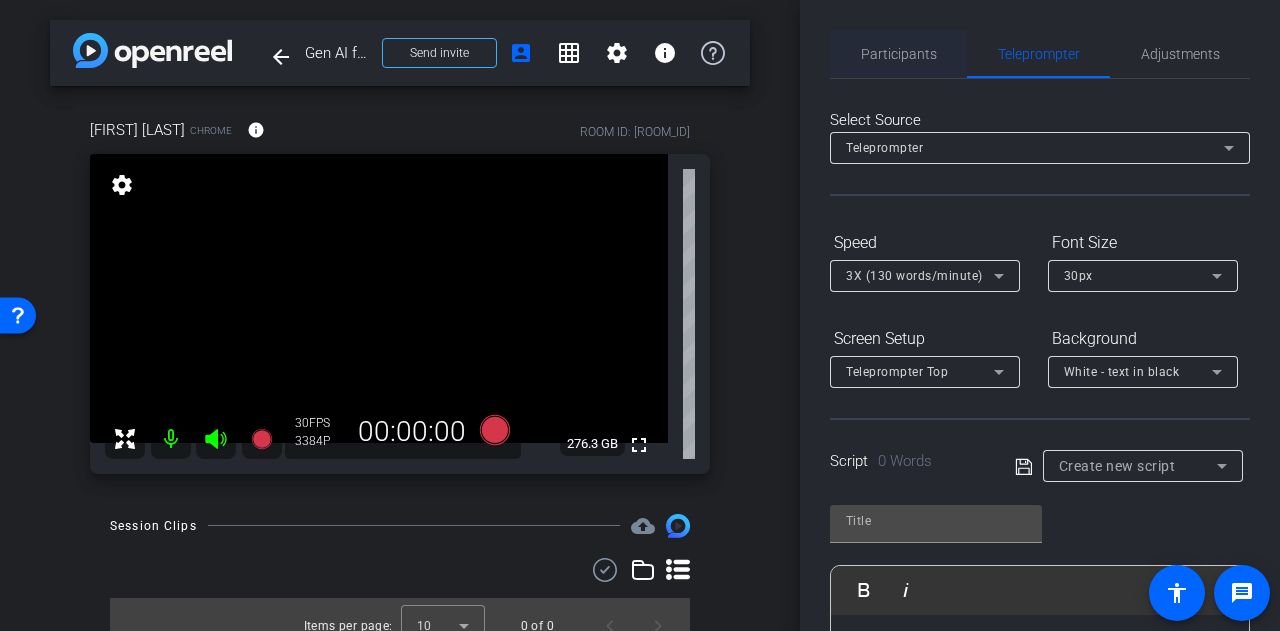 click on "Participants" at bounding box center [899, 54] 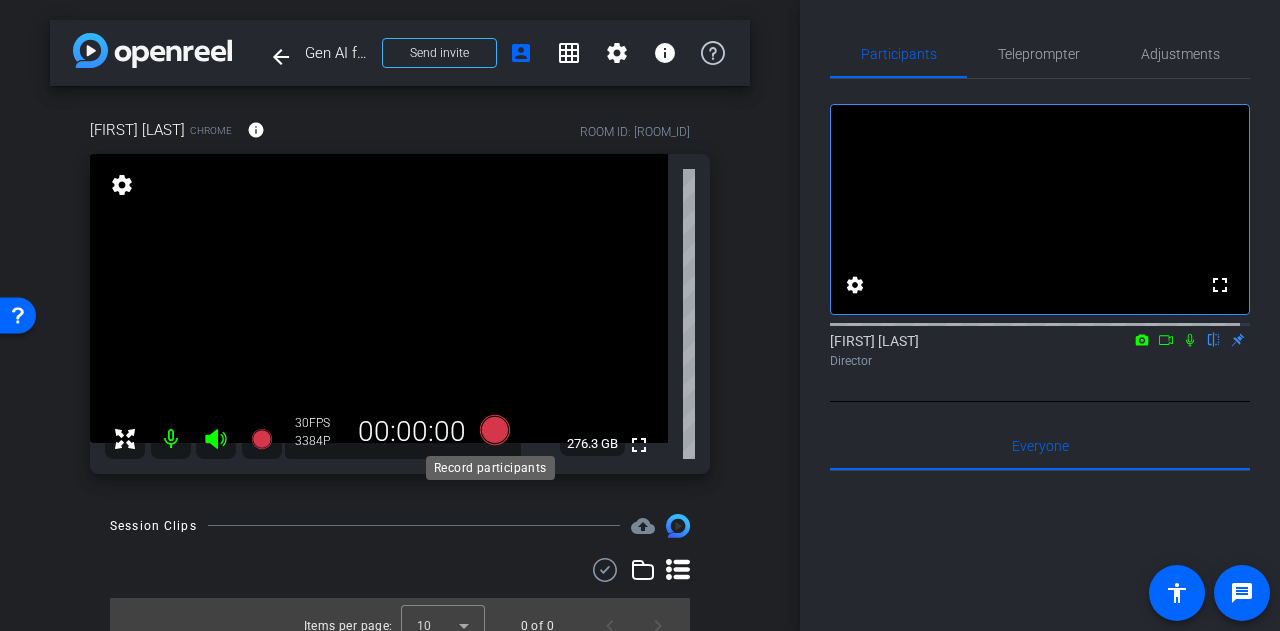 click 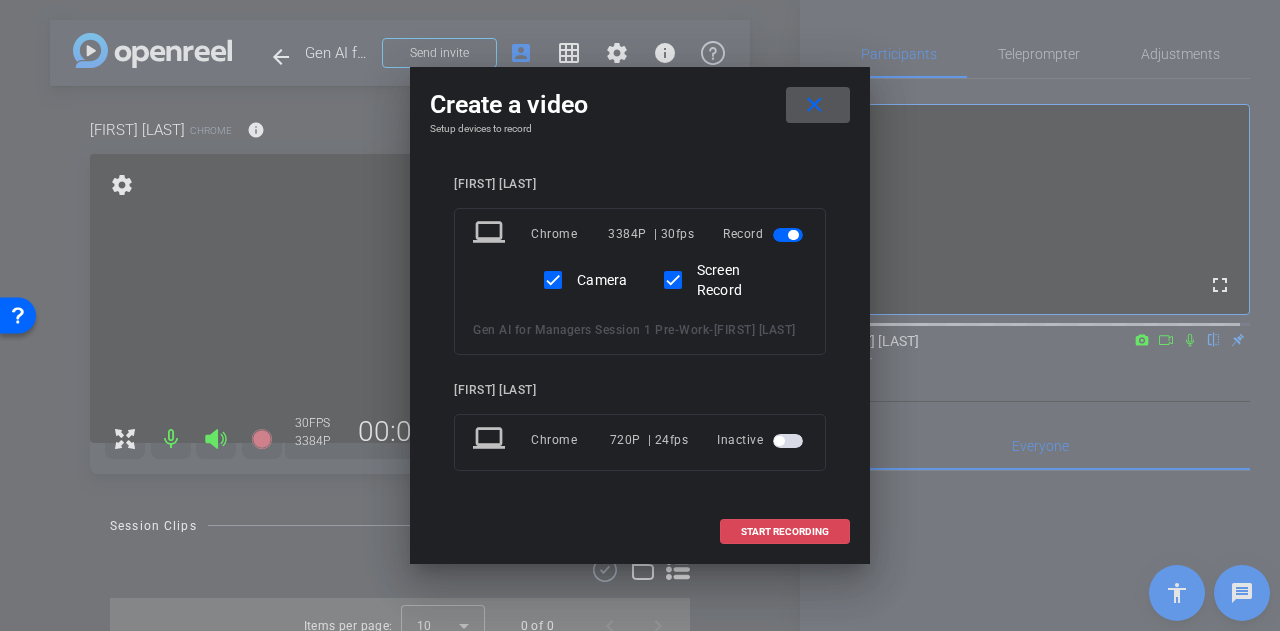 click on "START RECORDING" at bounding box center (785, 532) 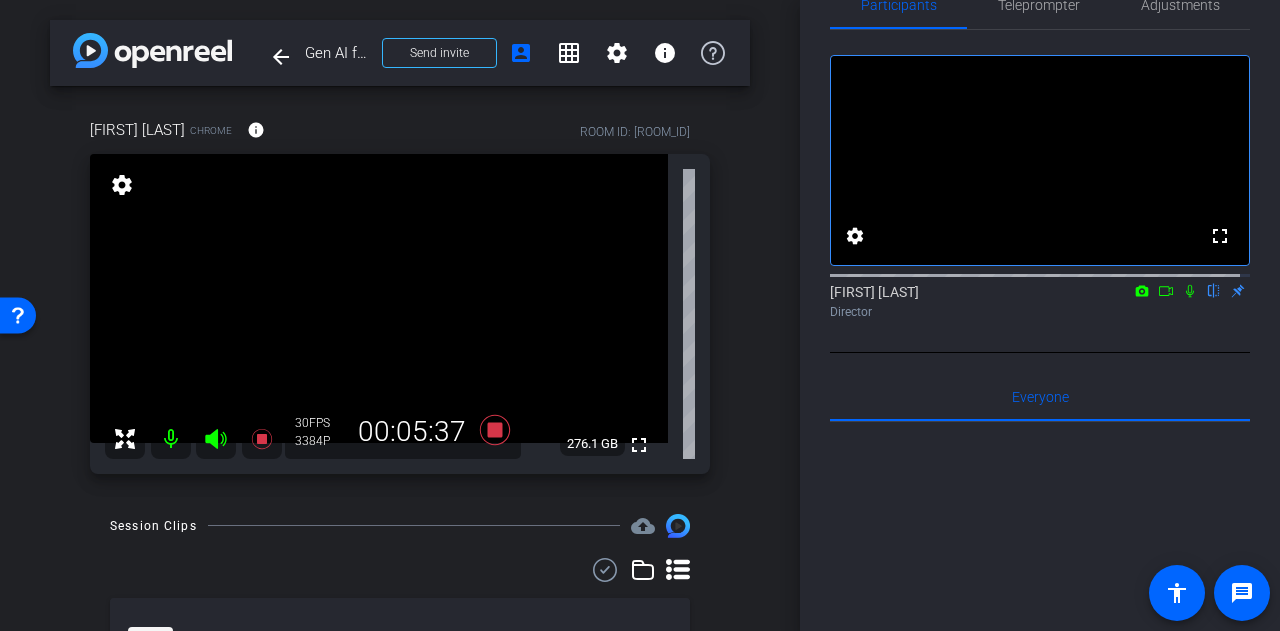 scroll, scrollTop: 0, scrollLeft: 0, axis: both 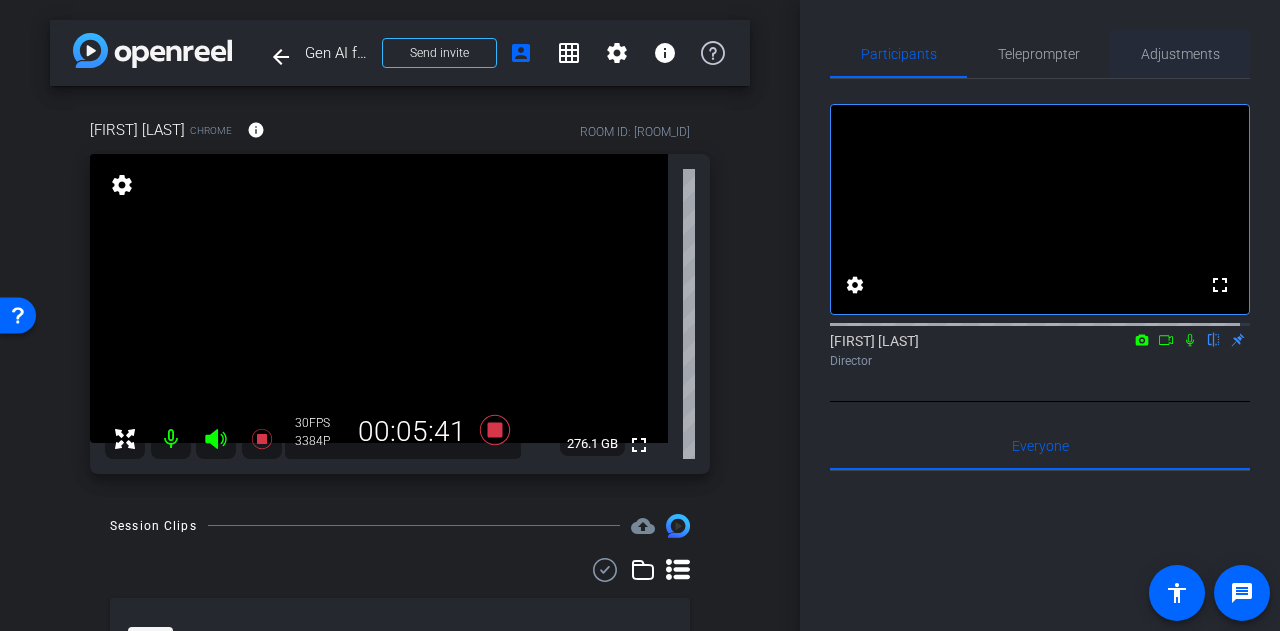 click on "Adjustments" at bounding box center (1180, 54) 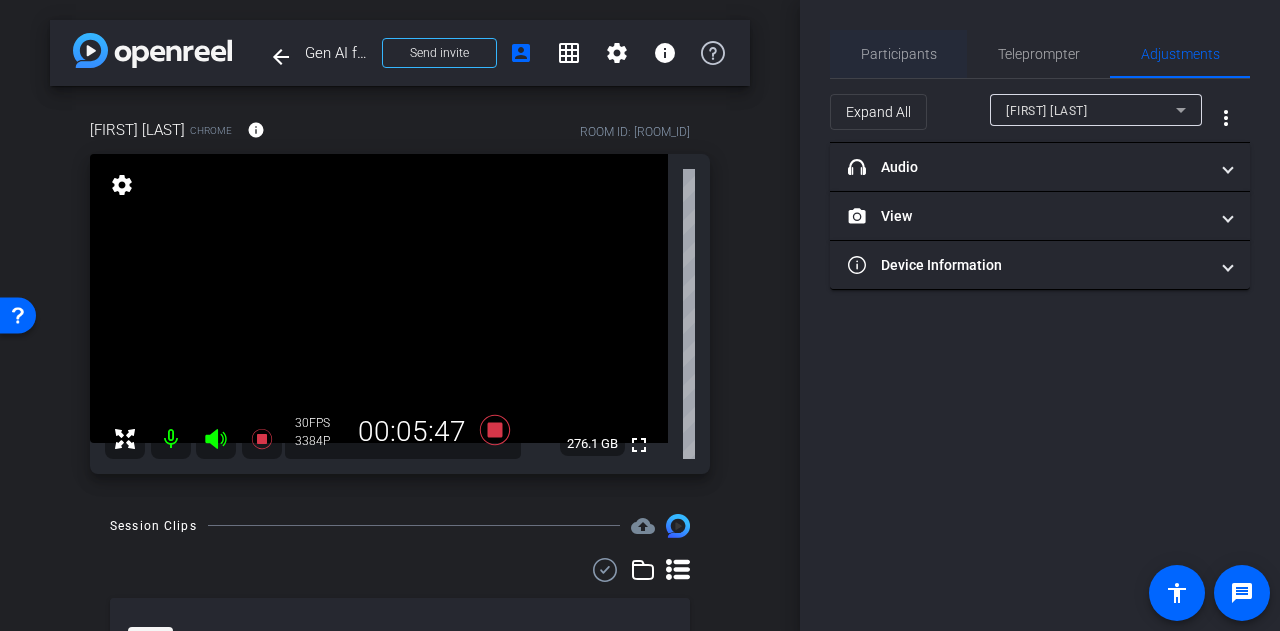 click on "Participants" at bounding box center (899, 54) 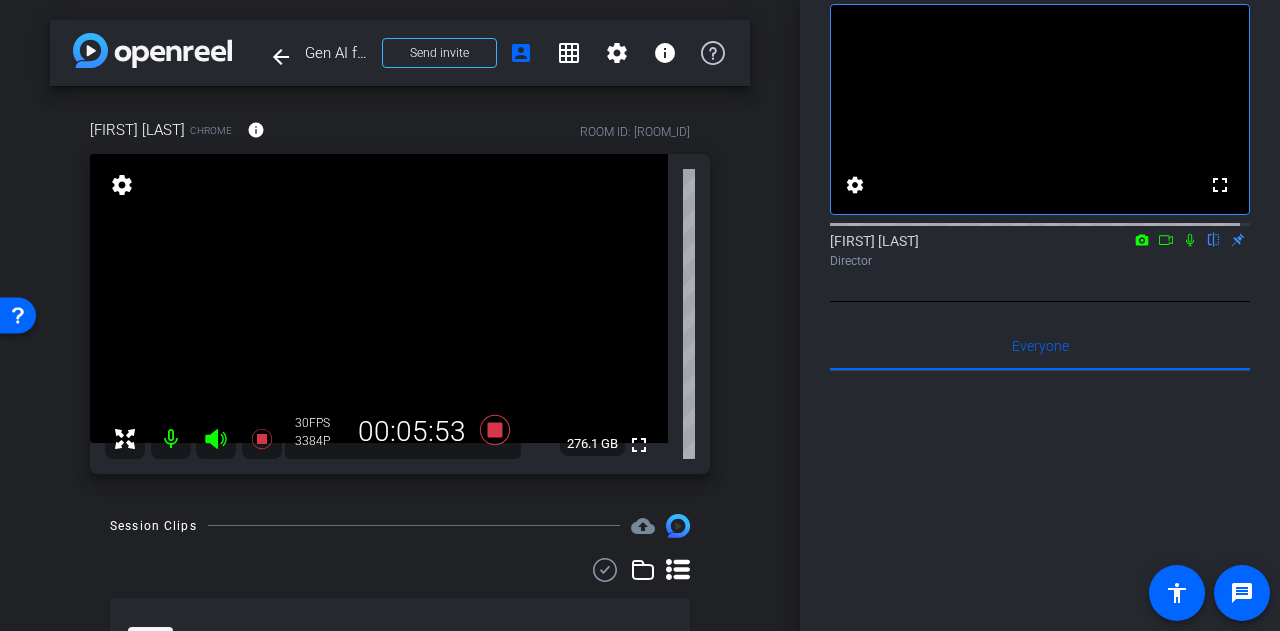 scroll, scrollTop: 200, scrollLeft: 0, axis: vertical 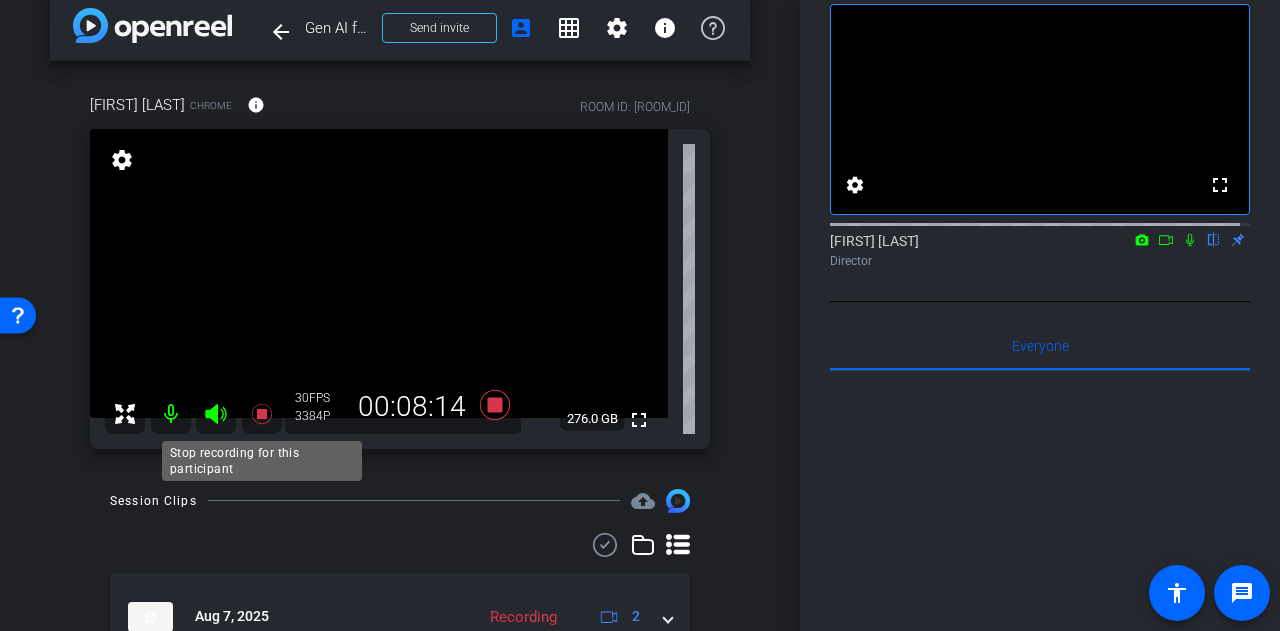 click 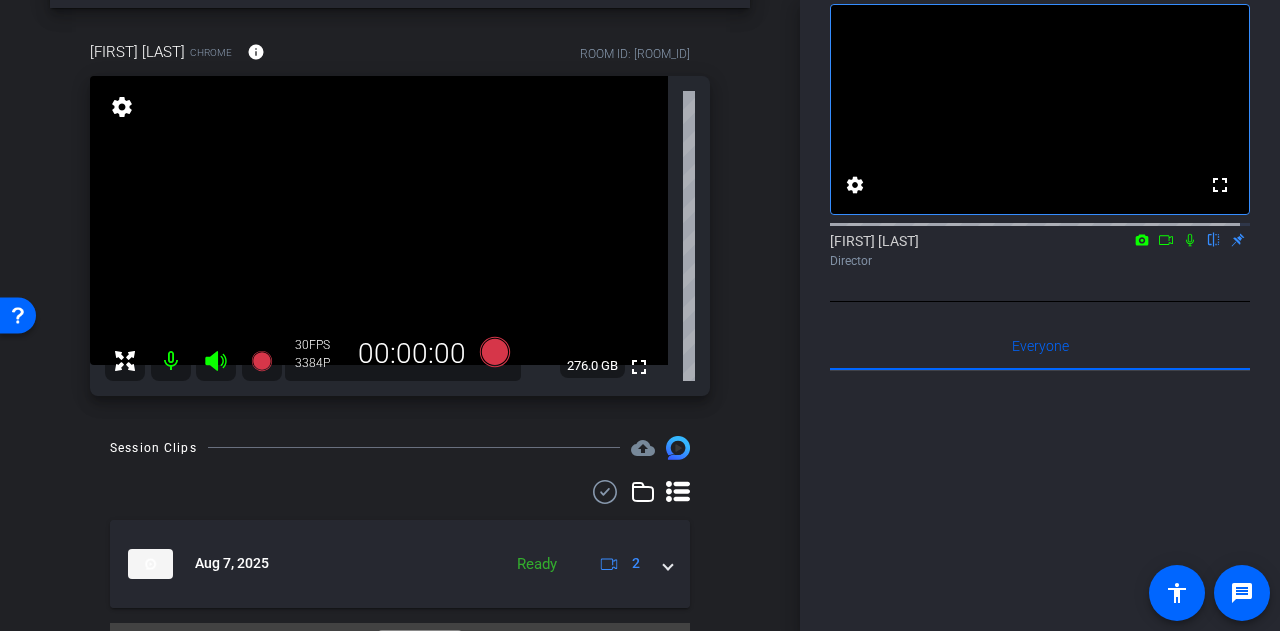 scroll, scrollTop: 125, scrollLeft: 0, axis: vertical 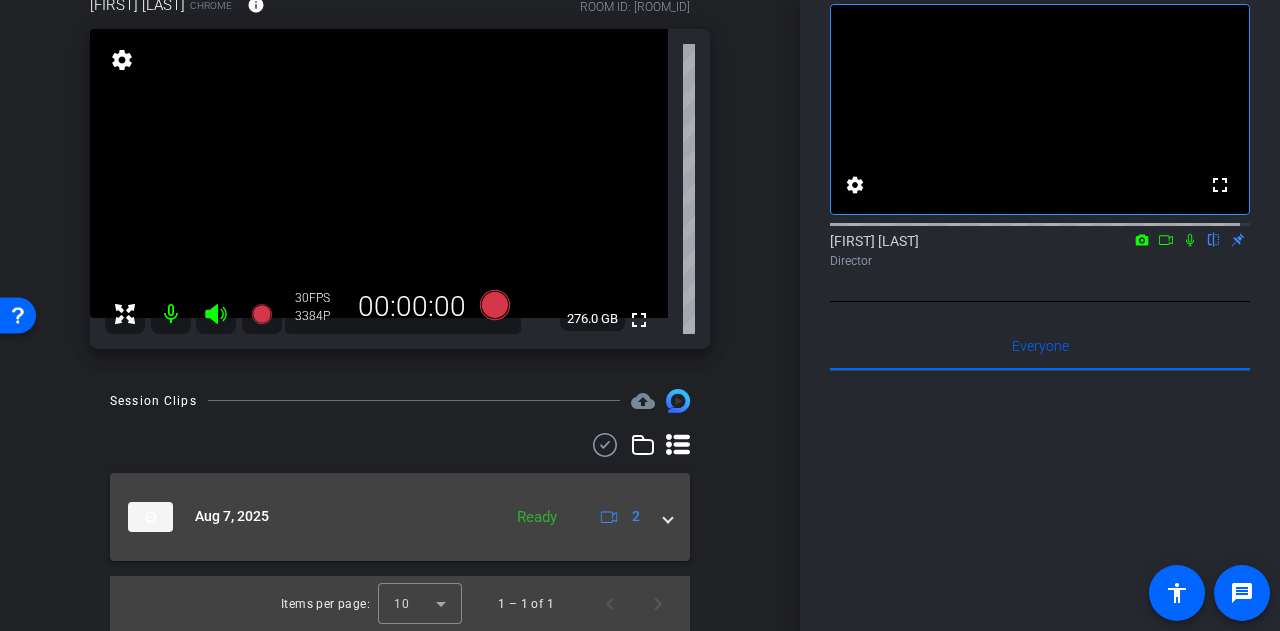 click on "Aug 7, 2025" at bounding box center (309, 517) 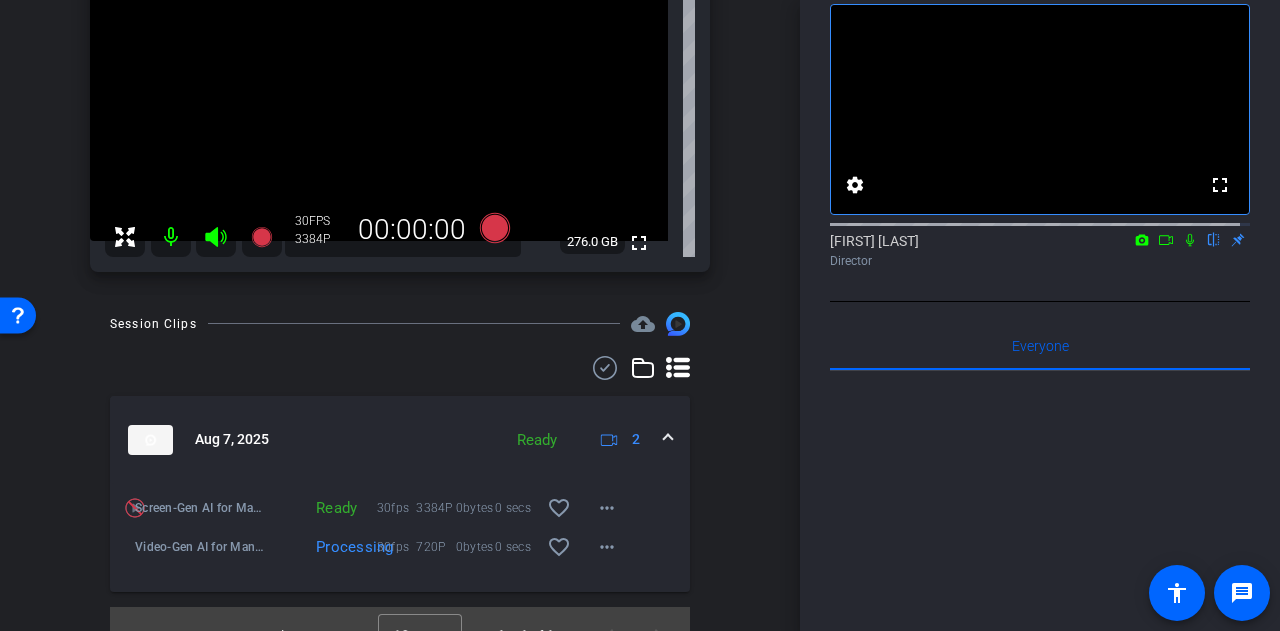 scroll, scrollTop: 233, scrollLeft: 0, axis: vertical 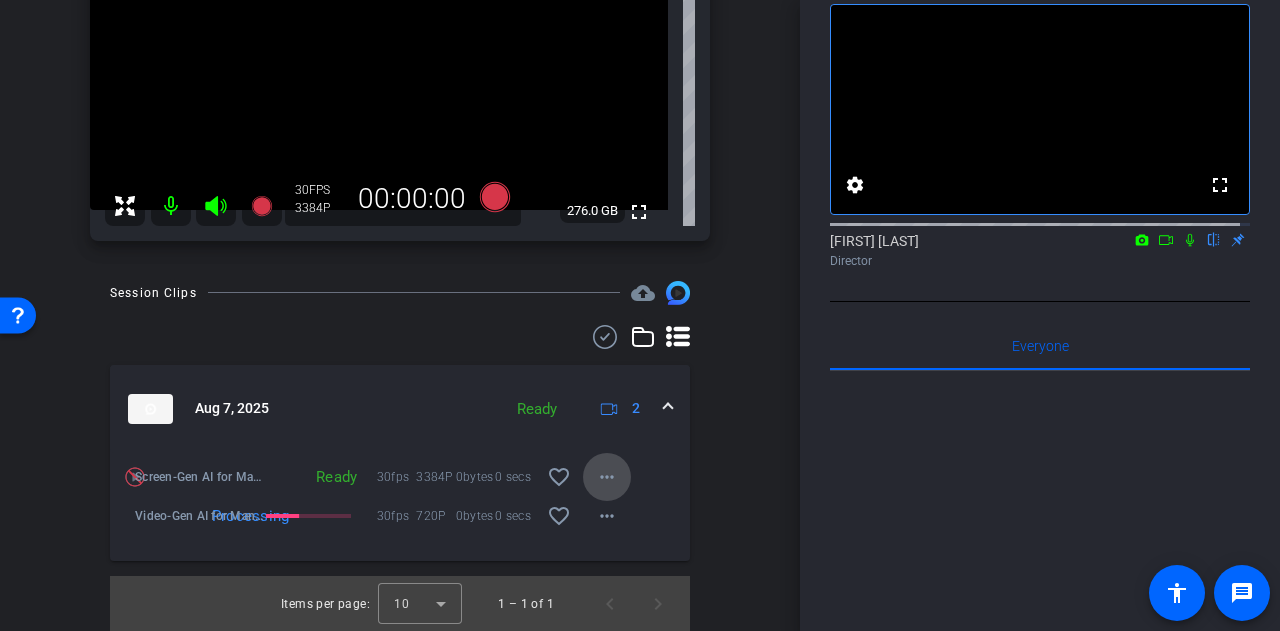 click at bounding box center [607, 477] 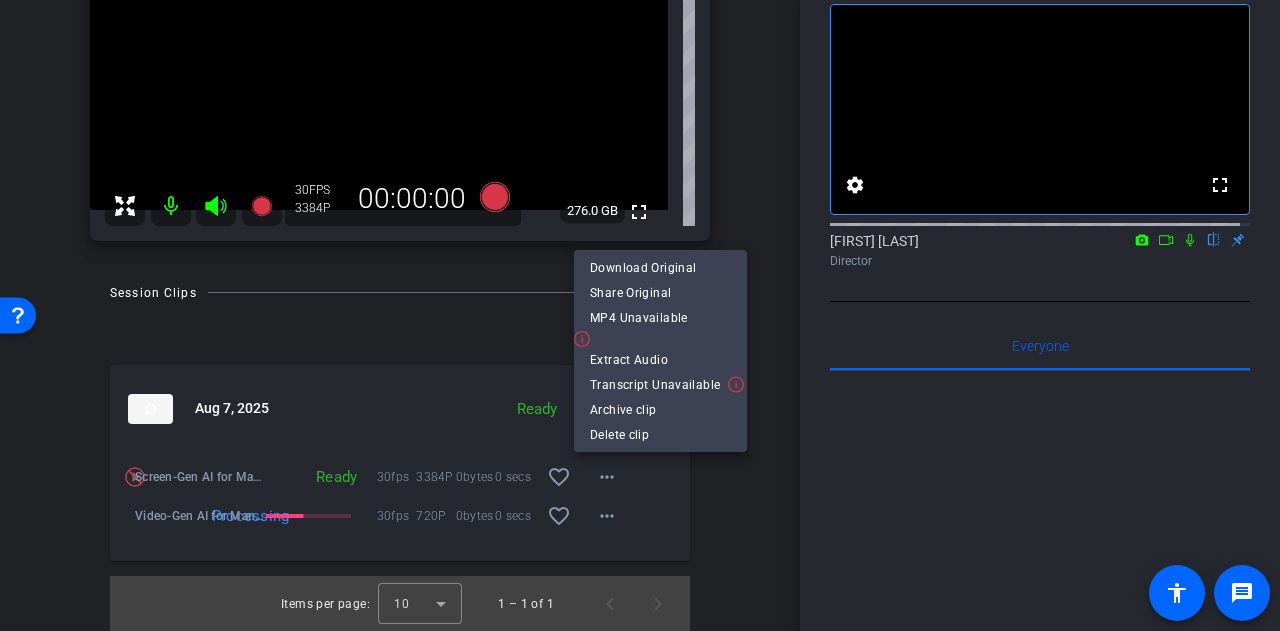 click at bounding box center (640, 315) 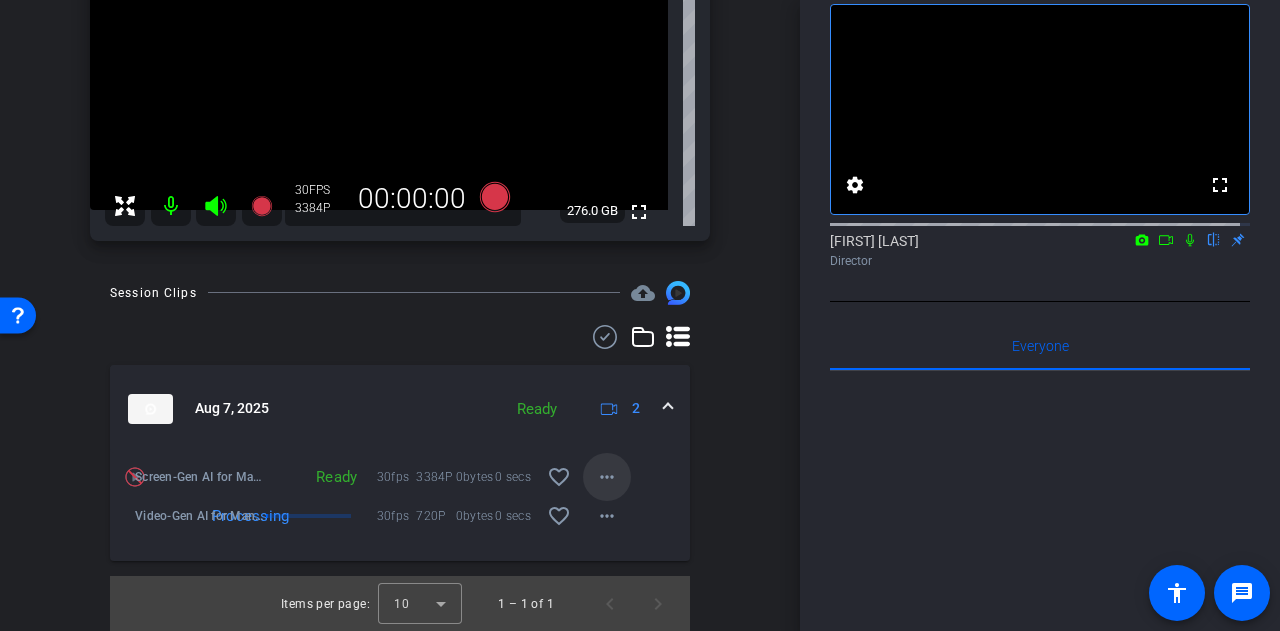 click on "more_horiz" at bounding box center [607, 477] 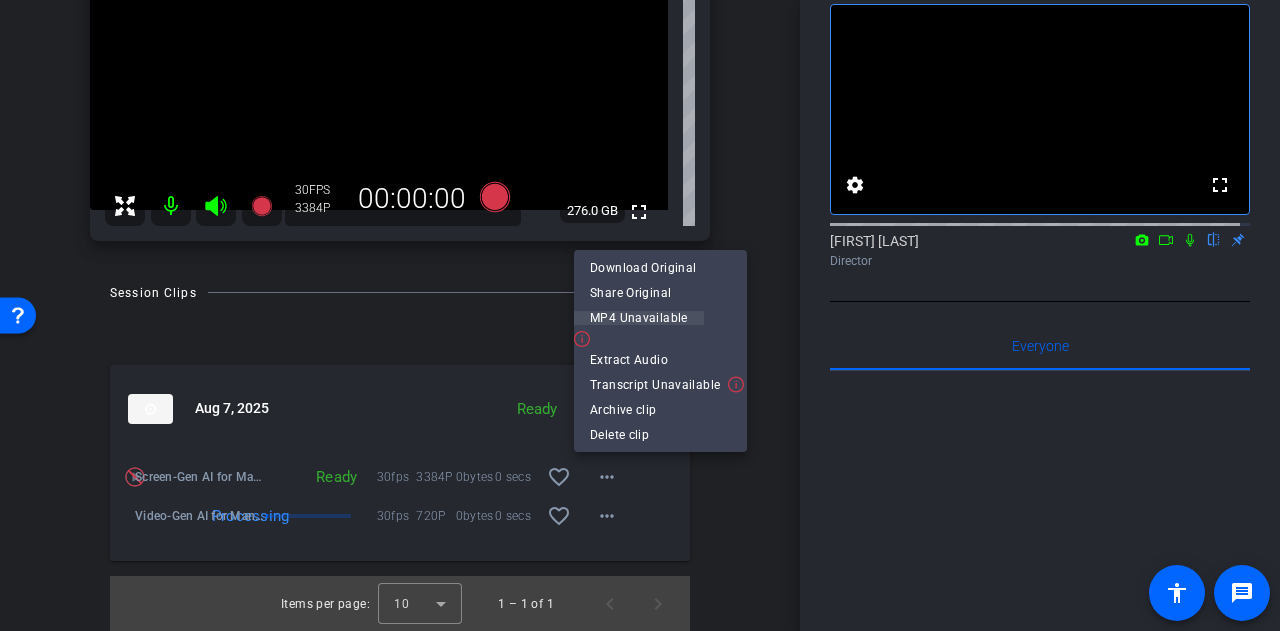 click on "MP4 Unavailable" at bounding box center (639, 318) 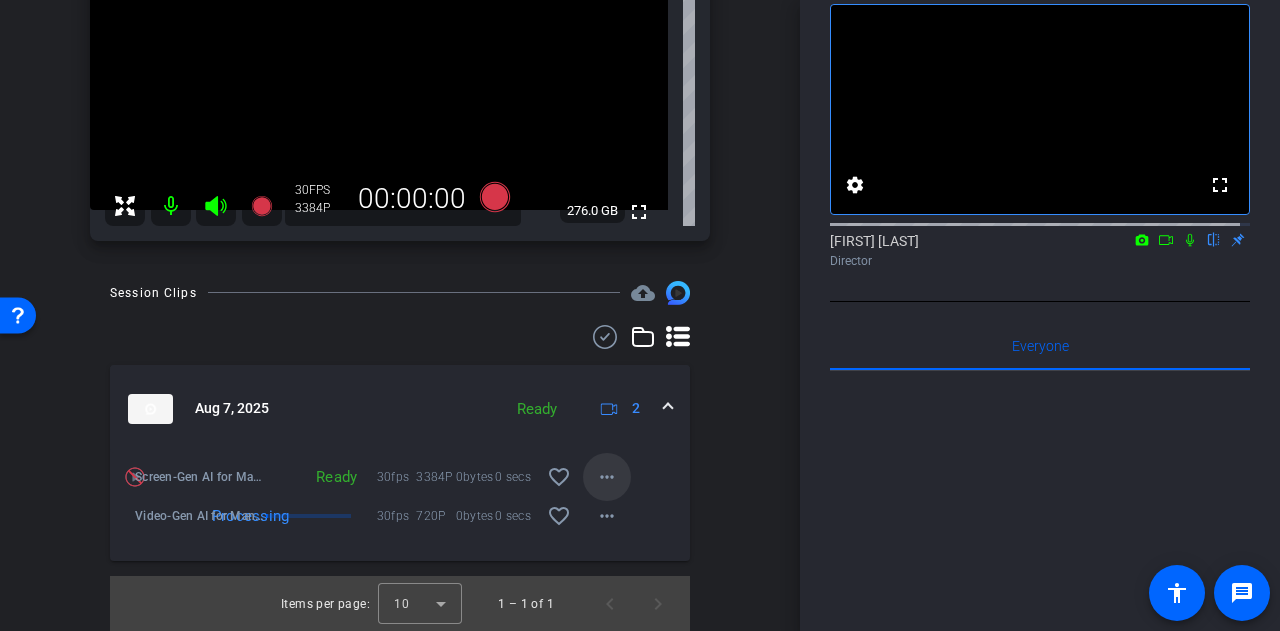 click on "more_horiz" at bounding box center (607, 477) 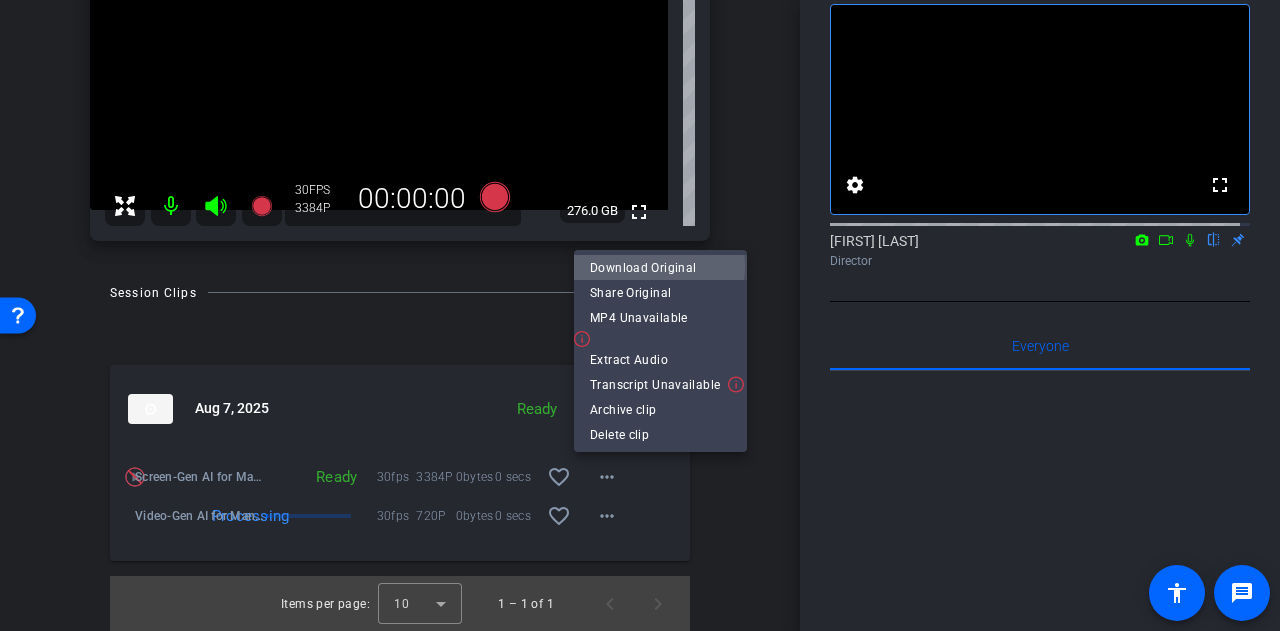 click on "Download Original" at bounding box center (660, 268) 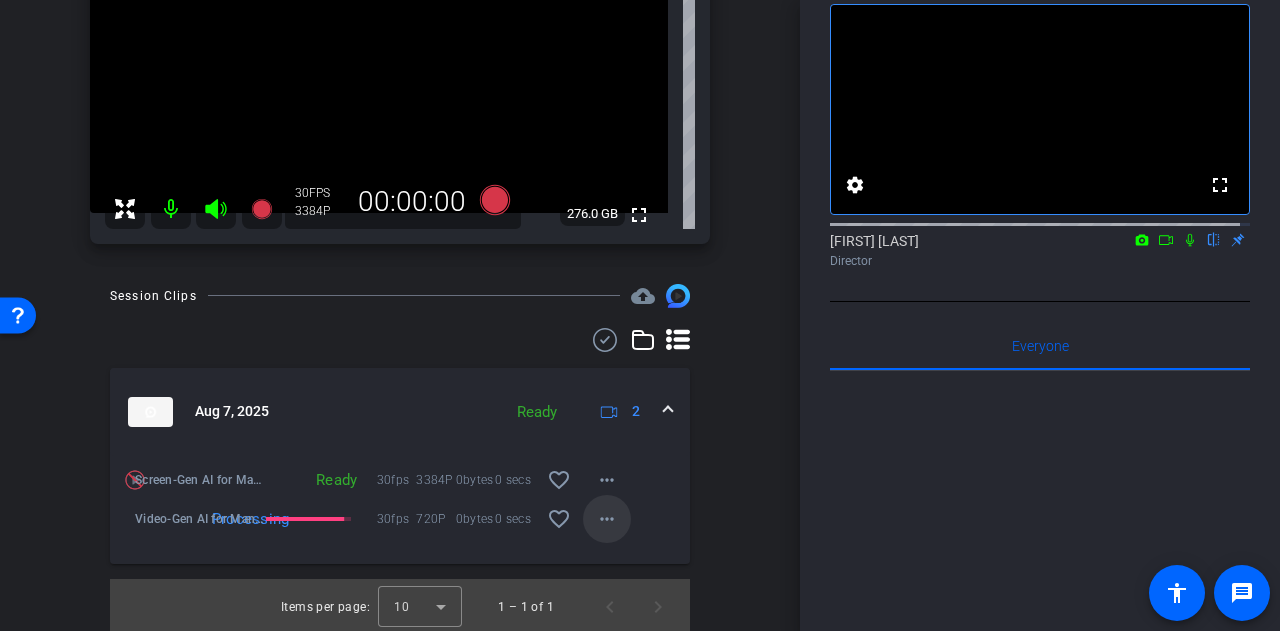 scroll, scrollTop: 233, scrollLeft: 0, axis: vertical 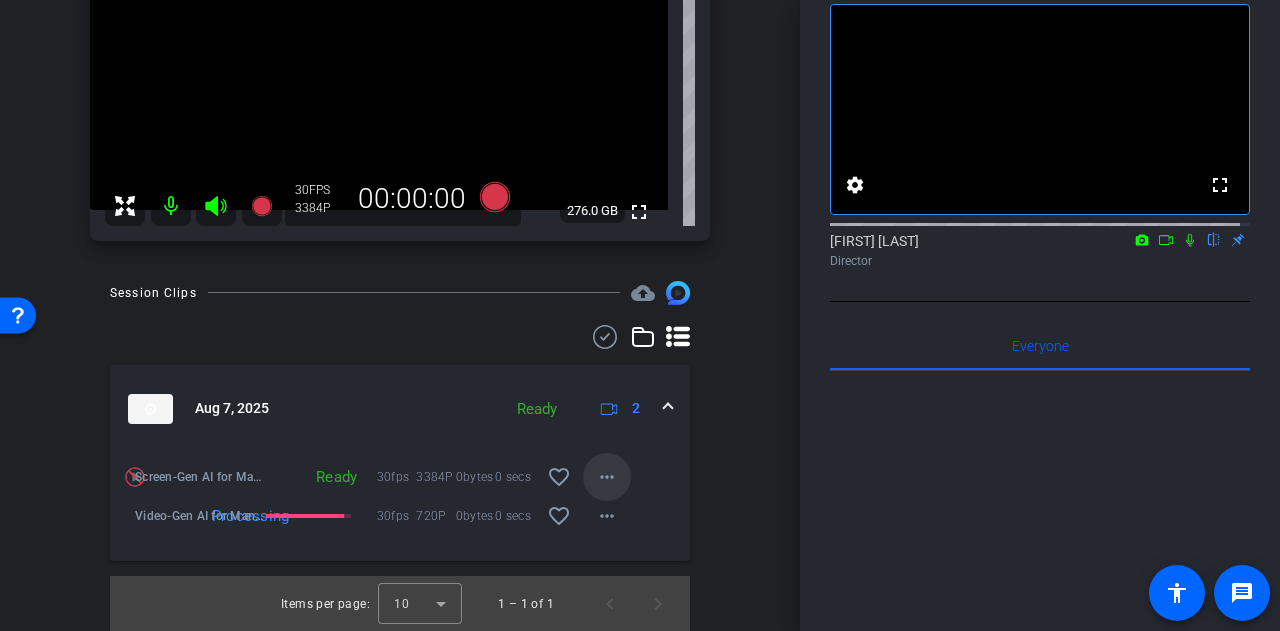 click on "more_horiz" at bounding box center [607, 477] 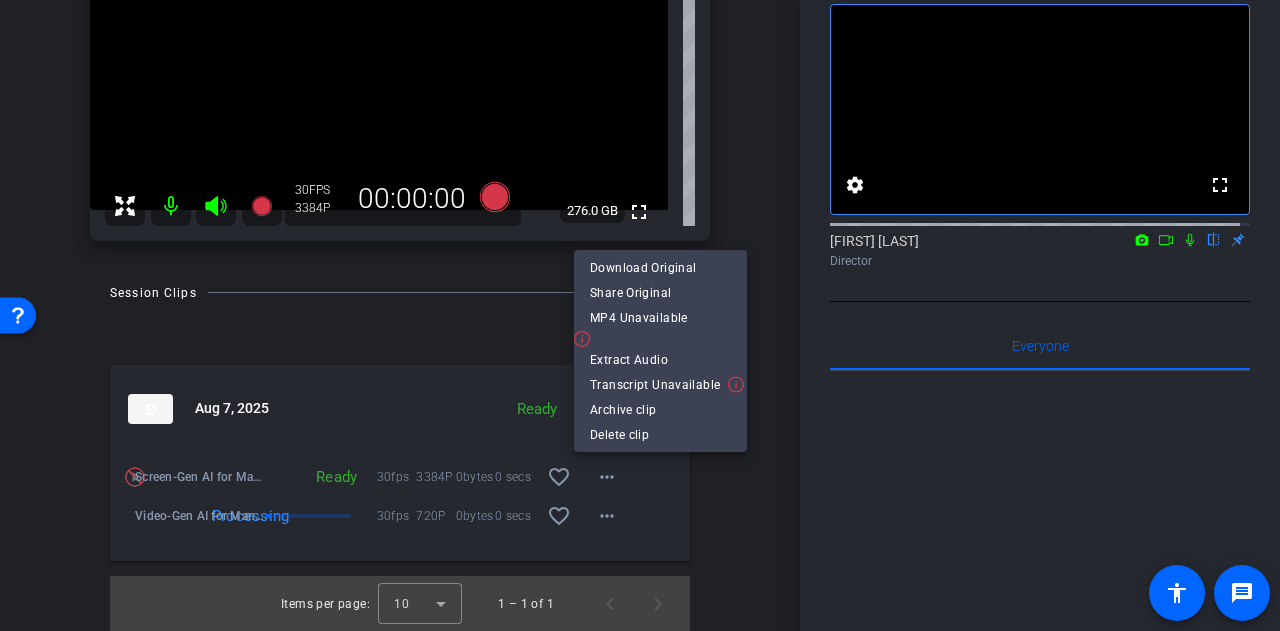 type 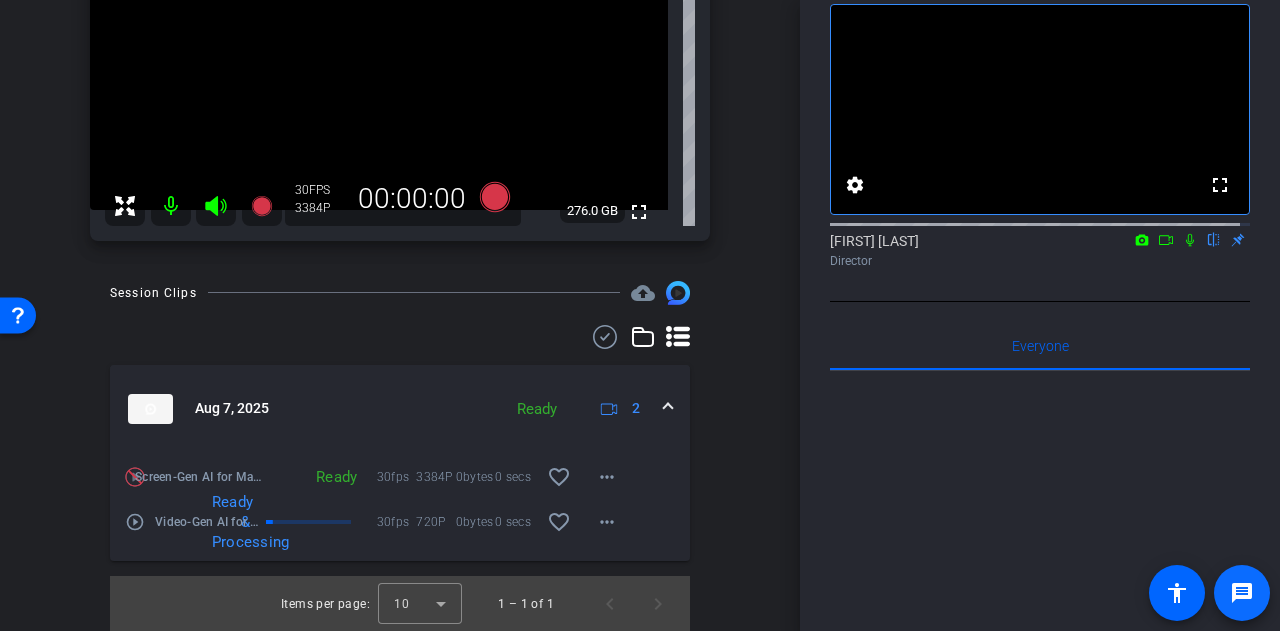 click 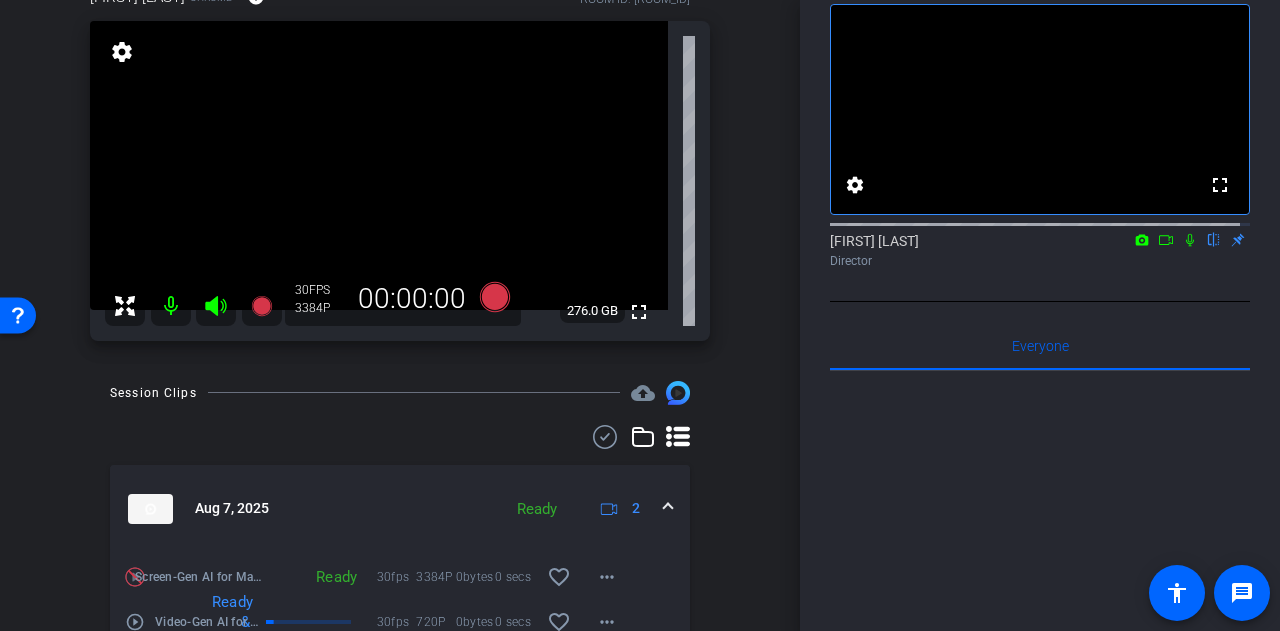 scroll, scrollTop: 0, scrollLeft: 0, axis: both 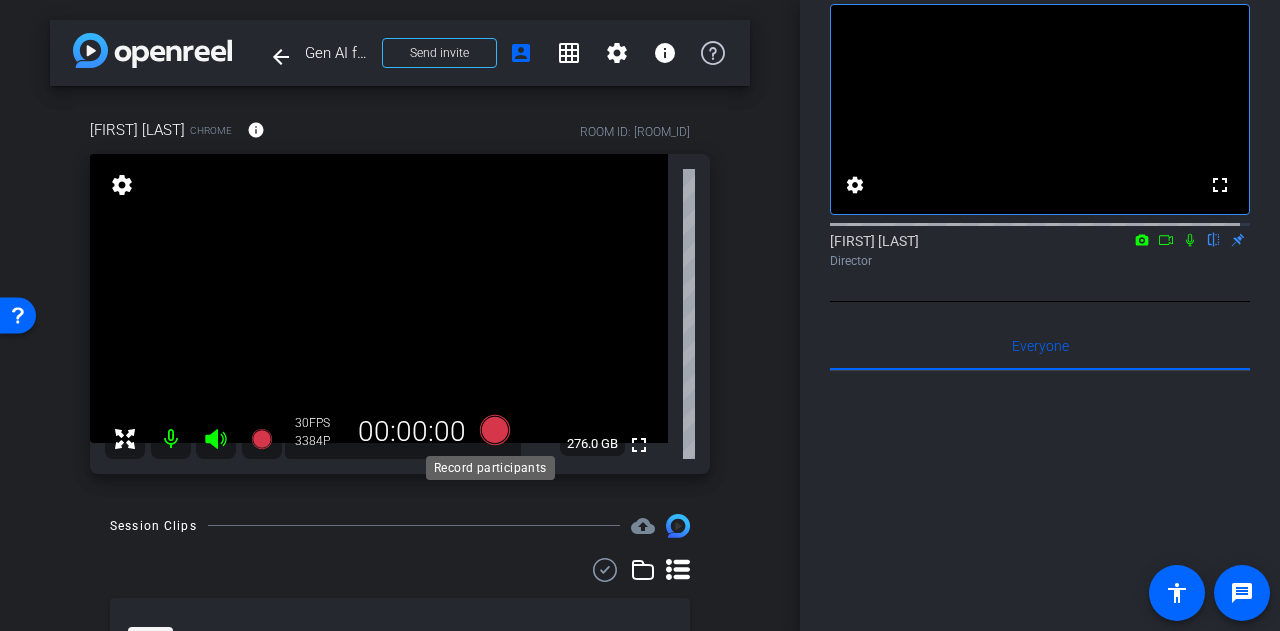 click 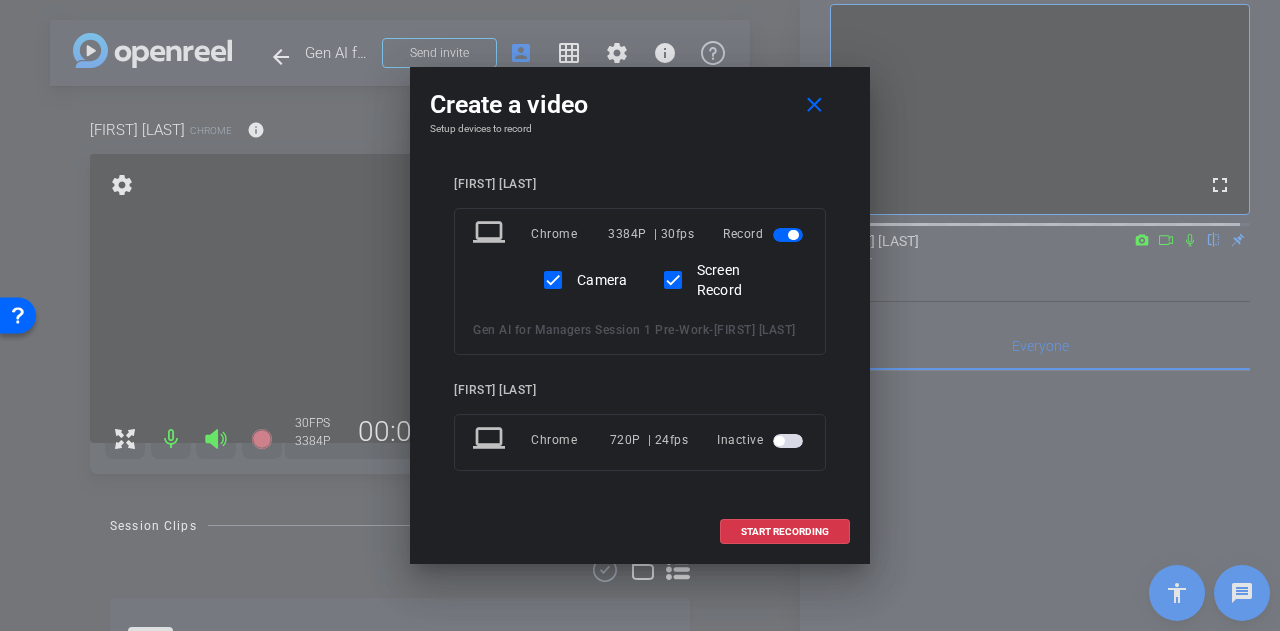 click at bounding box center (788, 441) 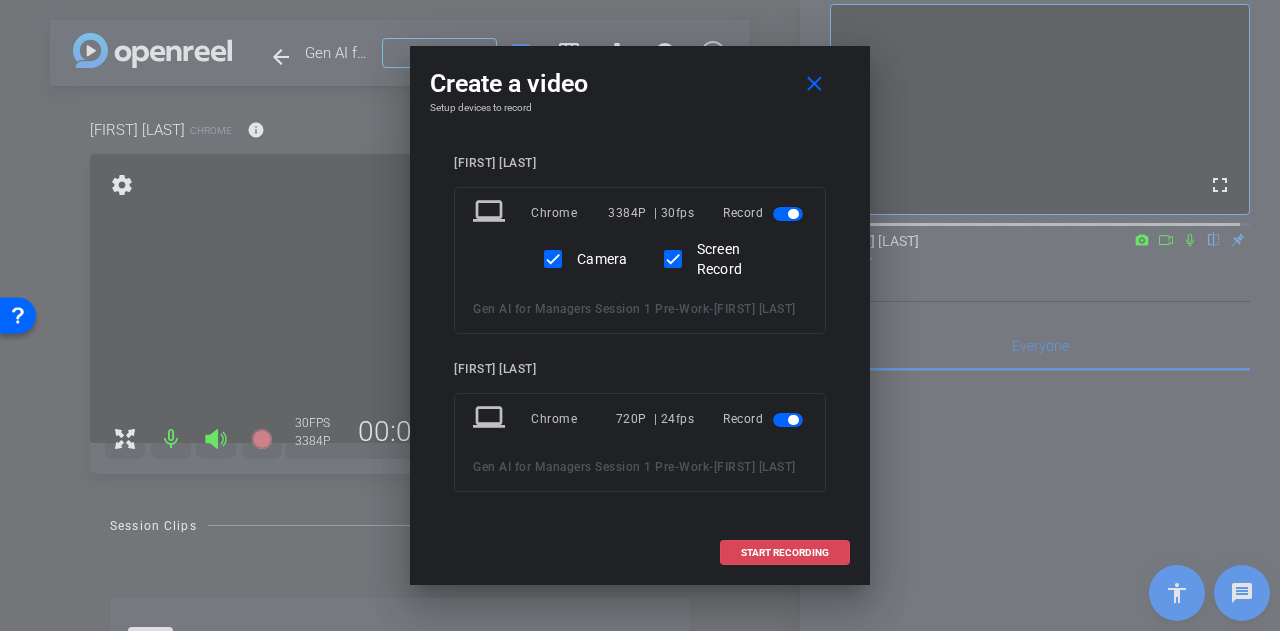 click on "START RECORDING" at bounding box center [785, 553] 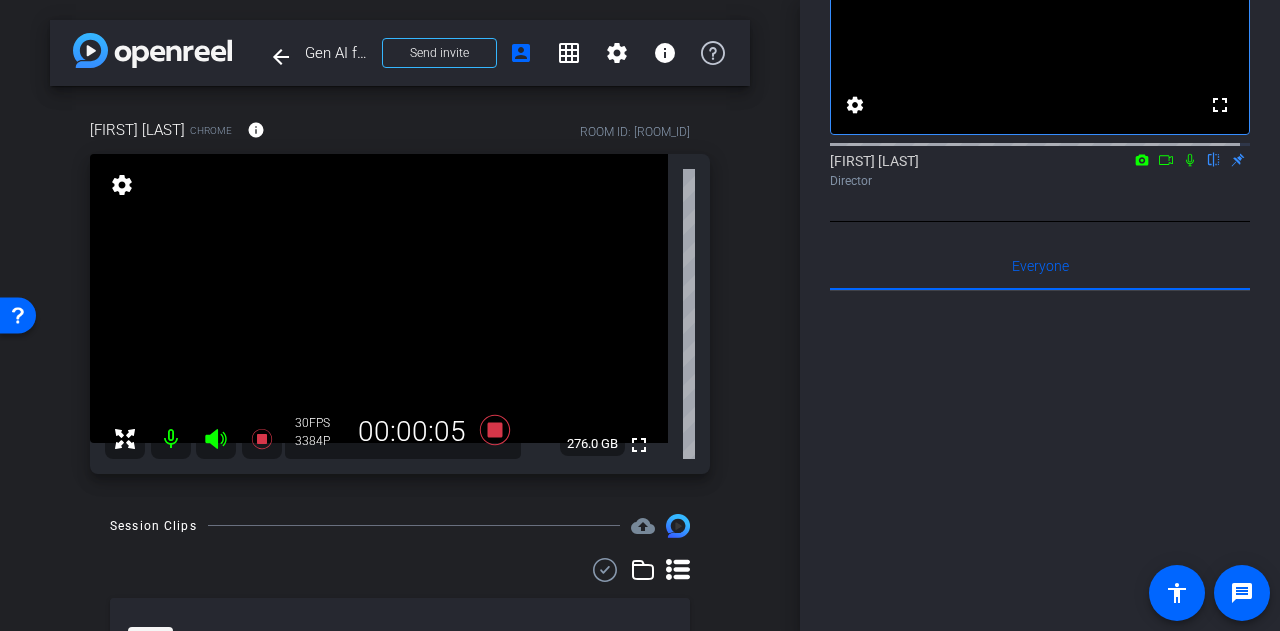 scroll, scrollTop: 300, scrollLeft: 0, axis: vertical 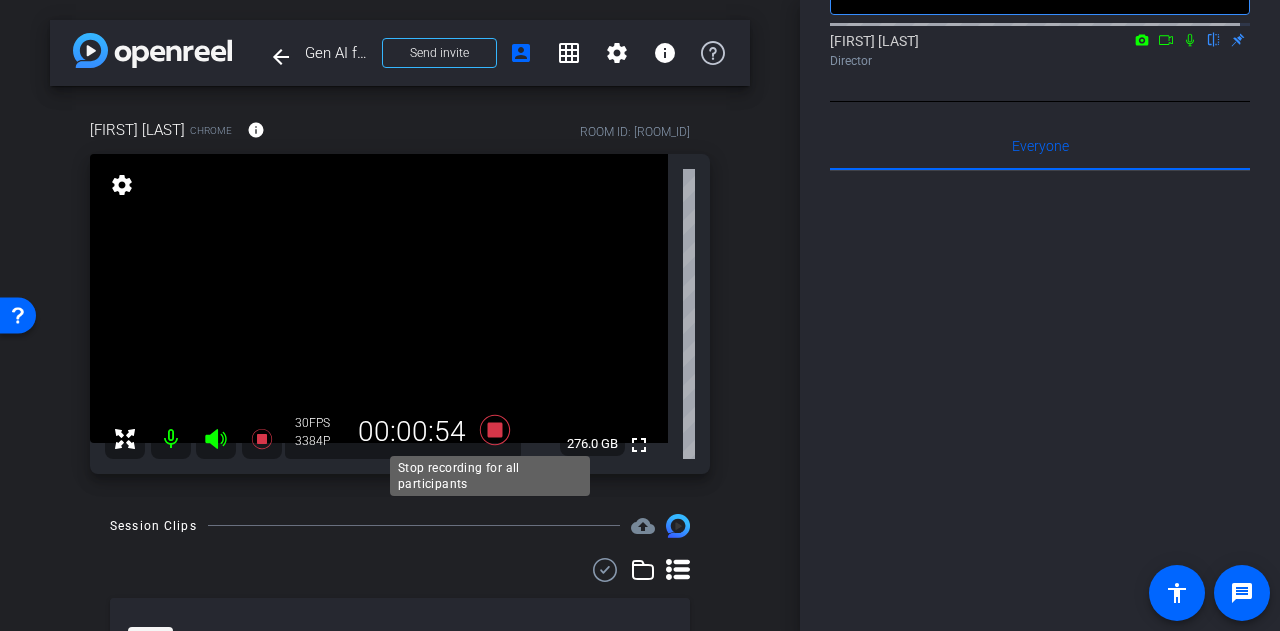 click 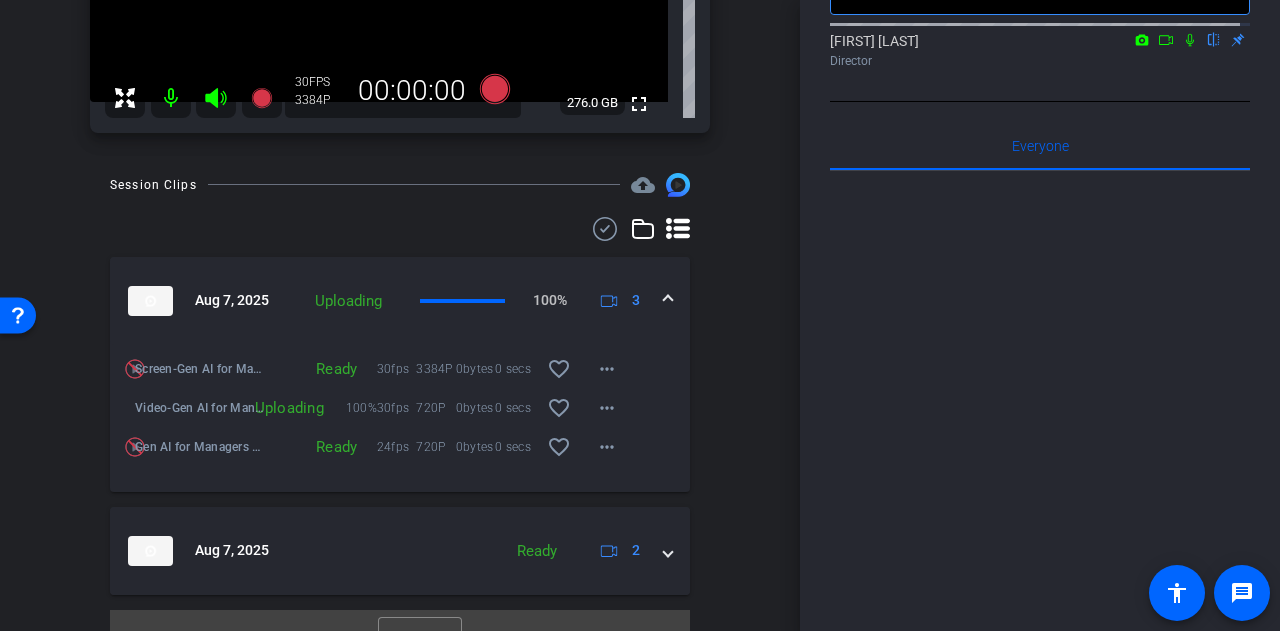 scroll, scrollTop: 375, scrollLeft: 0, axis: vertical 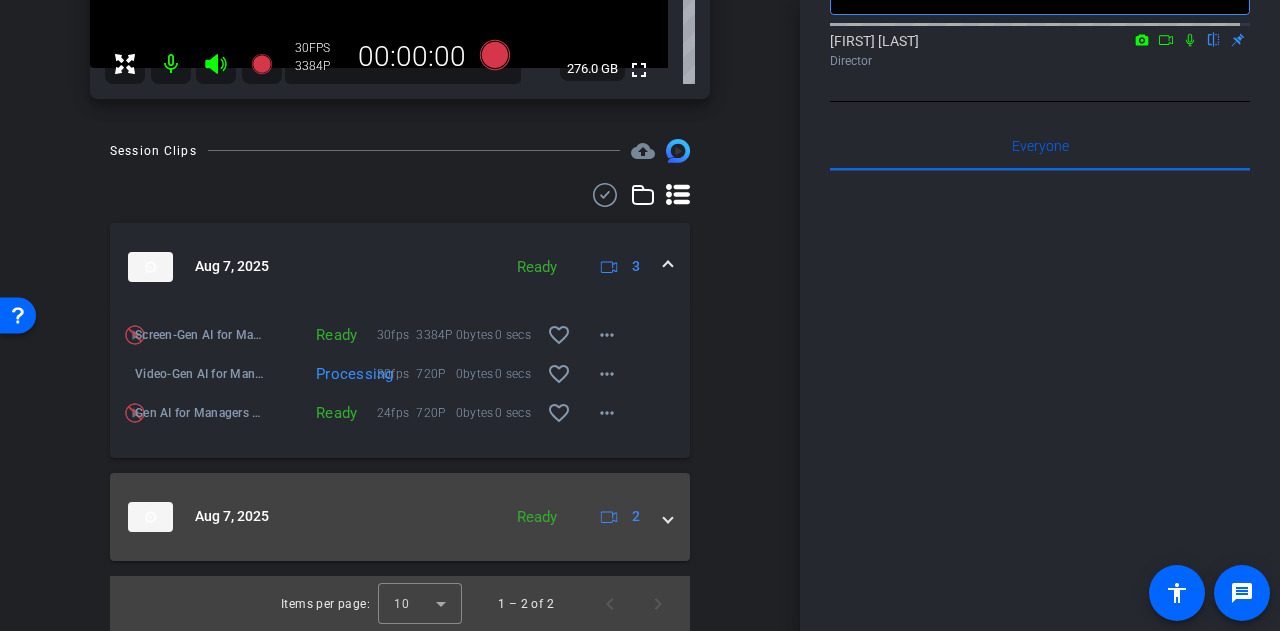 click on "Aug 7, 2025   Ready
2" at bounding box center [400, 517] 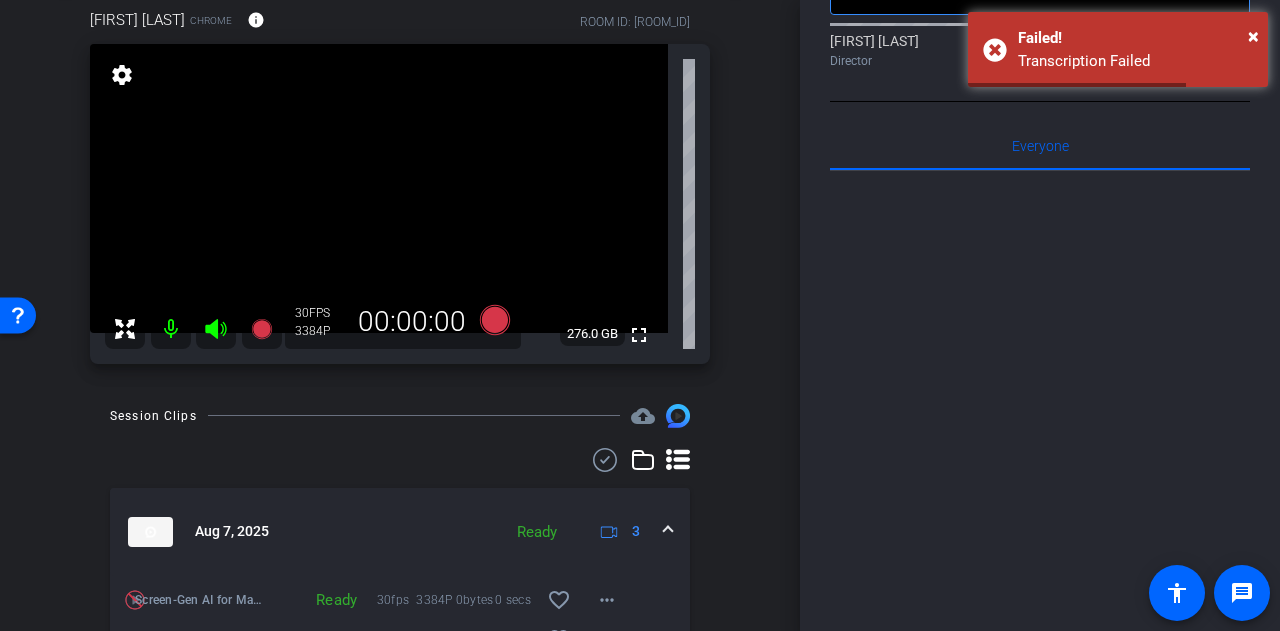 scroll, scrollTop: 83, scrollLeft: 0, axis: vertical 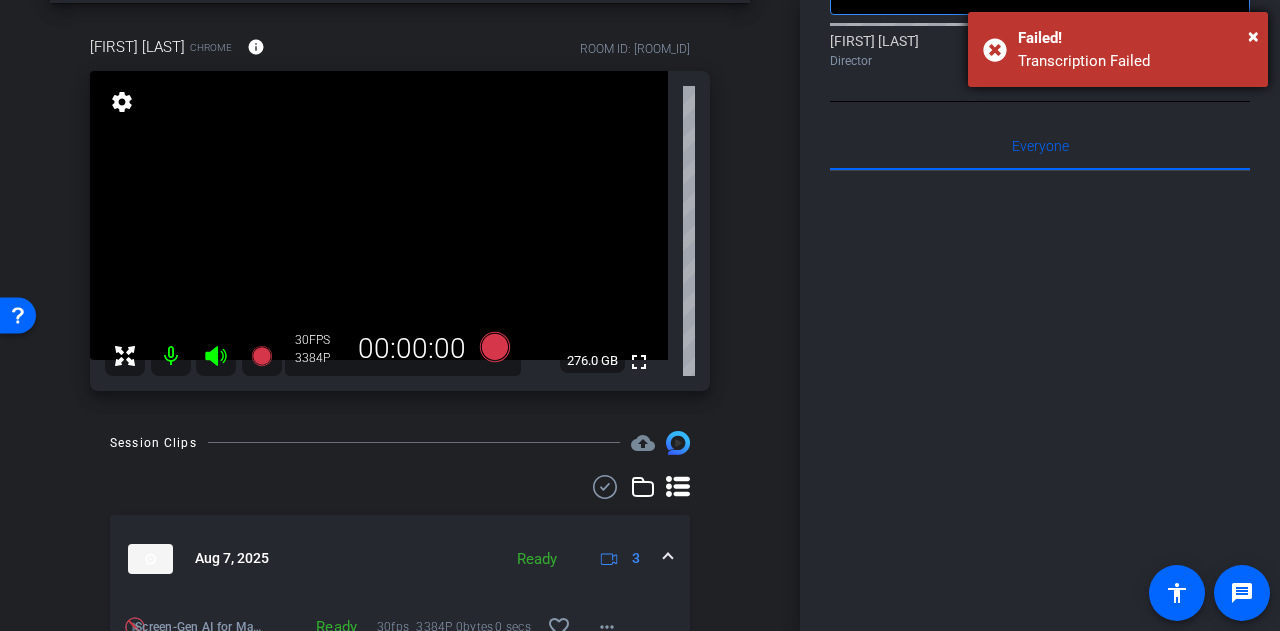 click on "Transcription Failed" at bounding box center [1135, 61] 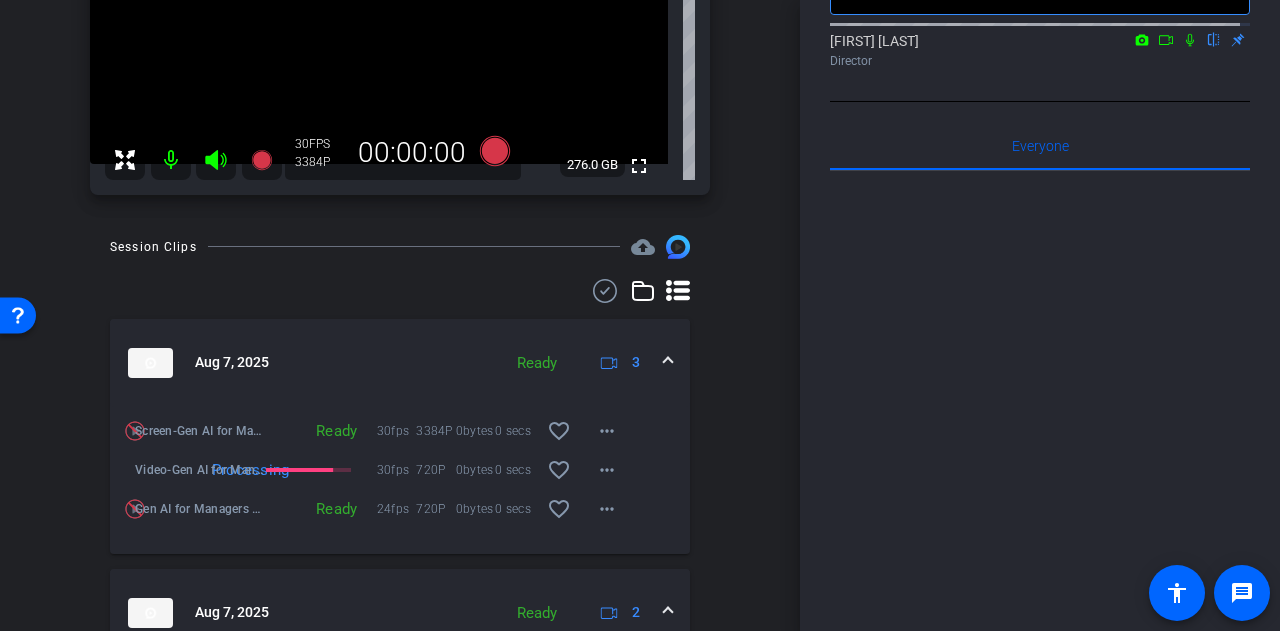 scroll, scrollTop: 283, scrollLeft: 0, axis: vertical 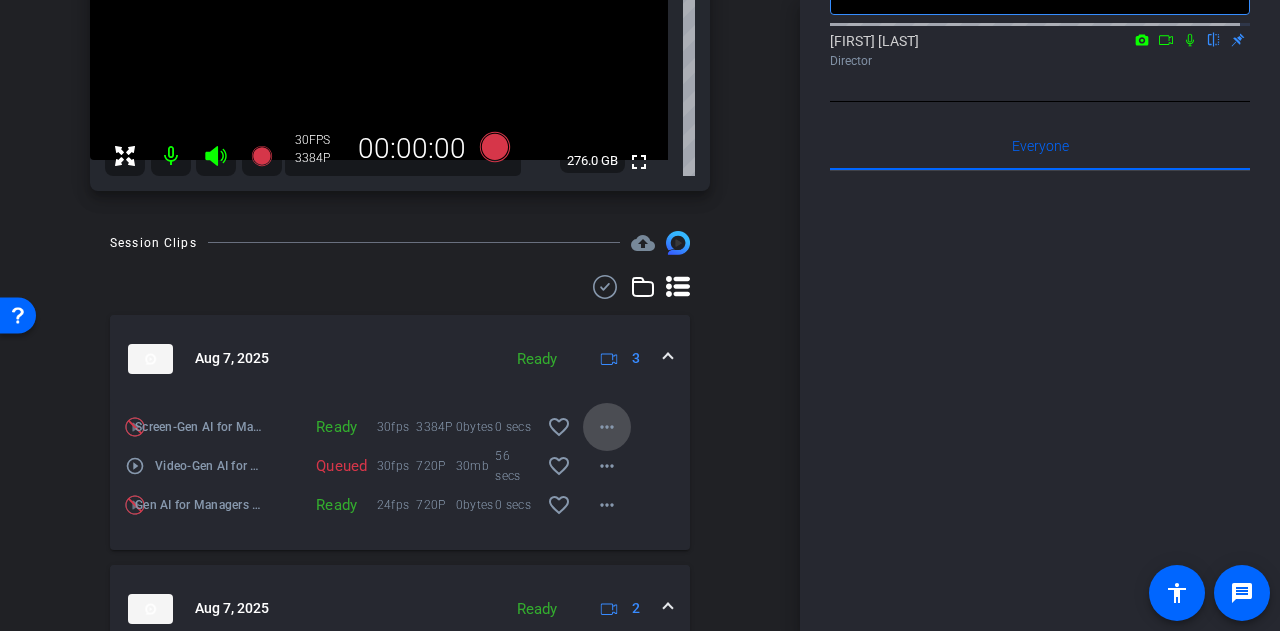 click on "more_horiz" at bounding box center (607, 427) 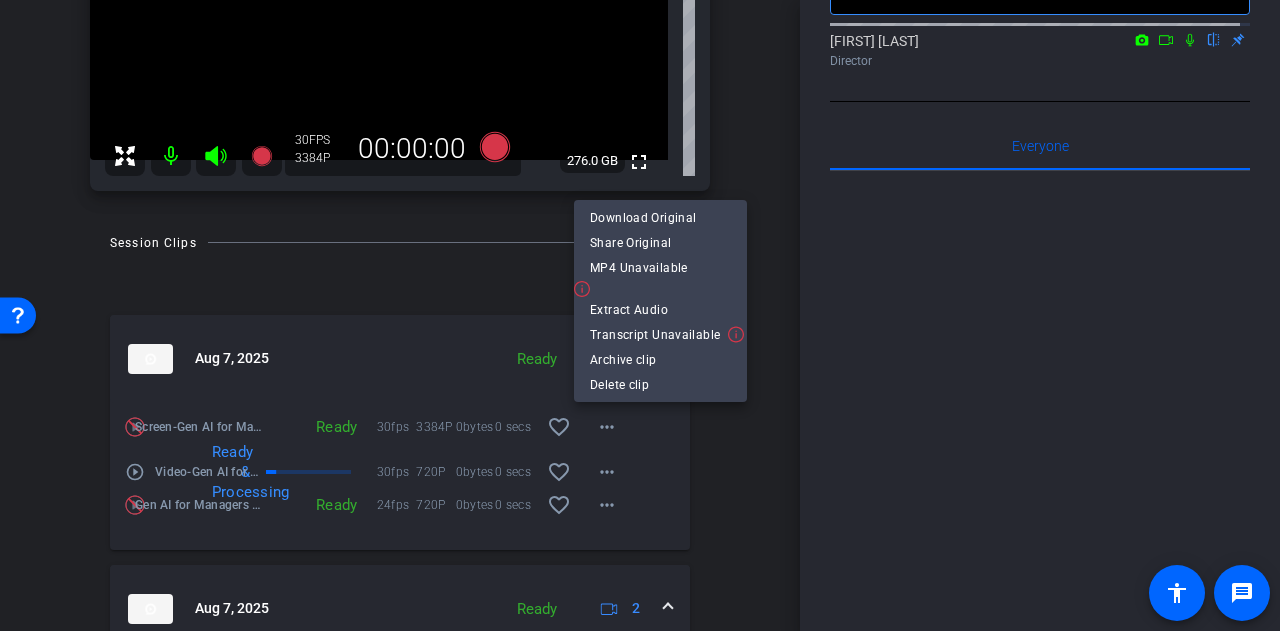 click at bounding box center [640, 315] 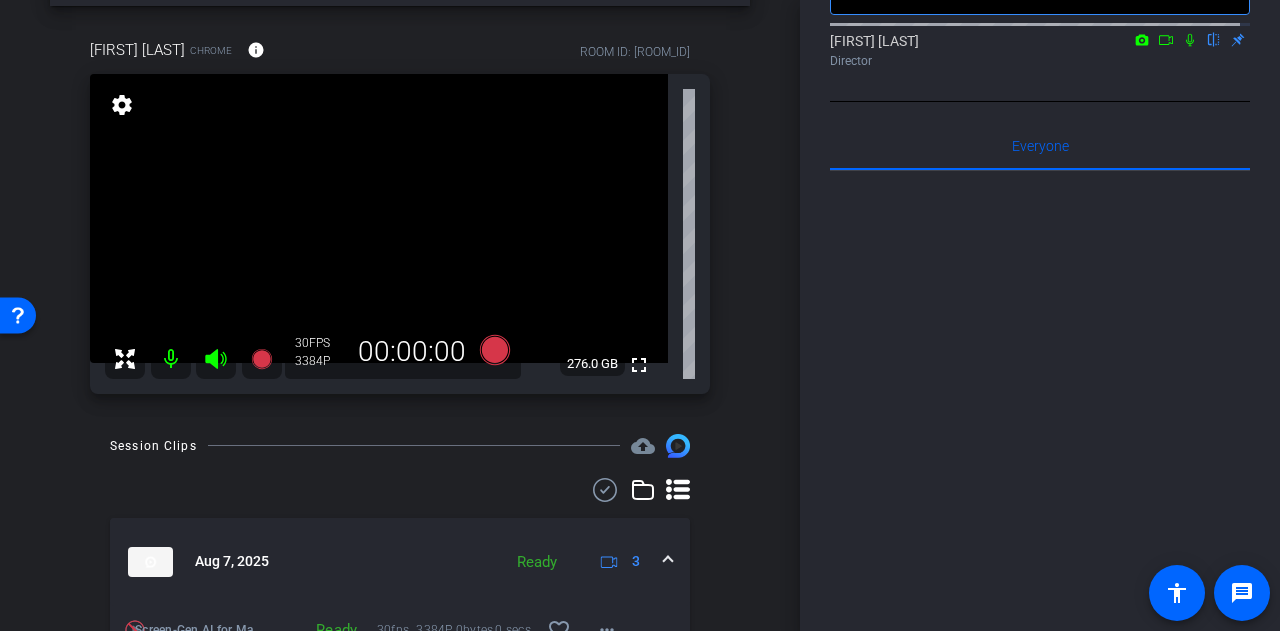 scroll, scrollTop: 0, scrollLeft: 0, axis: both 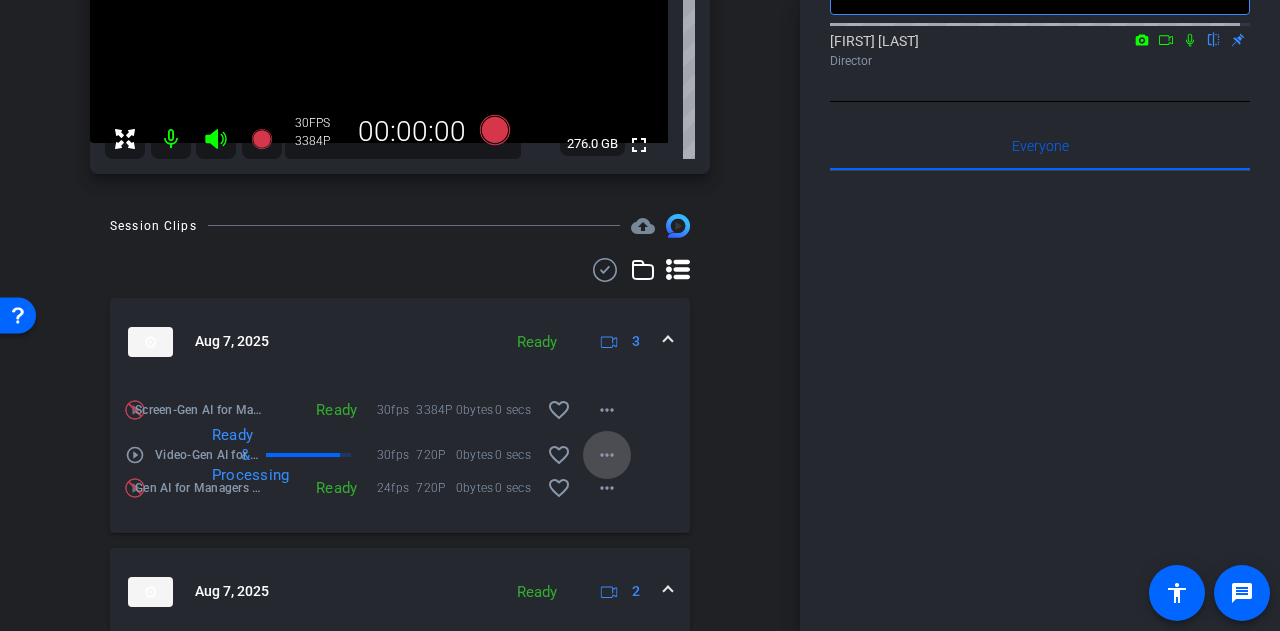 click on "more_horiz" at bounding box center [607, 455] 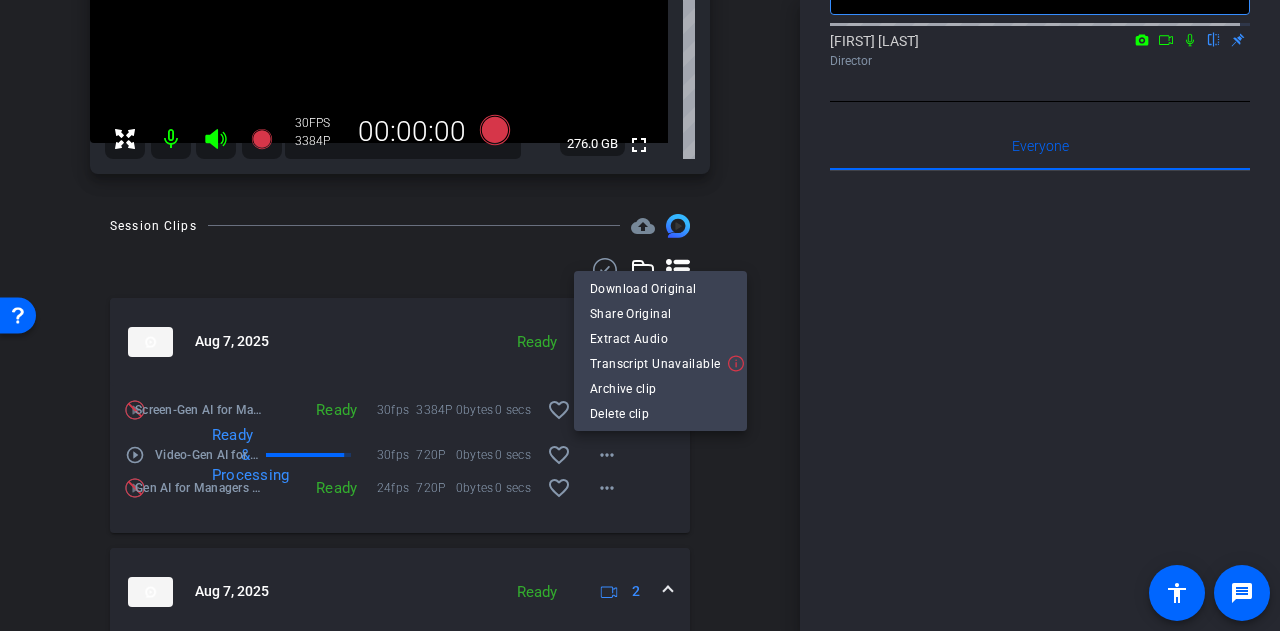 click at bounding box center (640, 315) 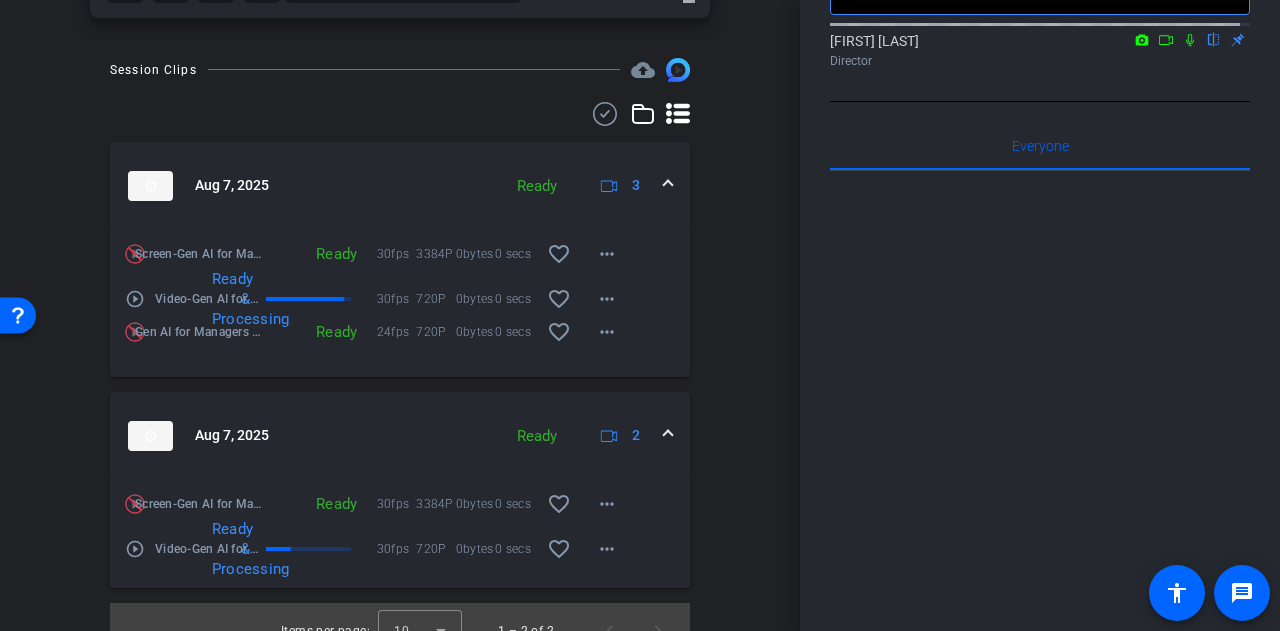 scroll, scrollTop: 483, scrollLeft: 0, axis: vertical 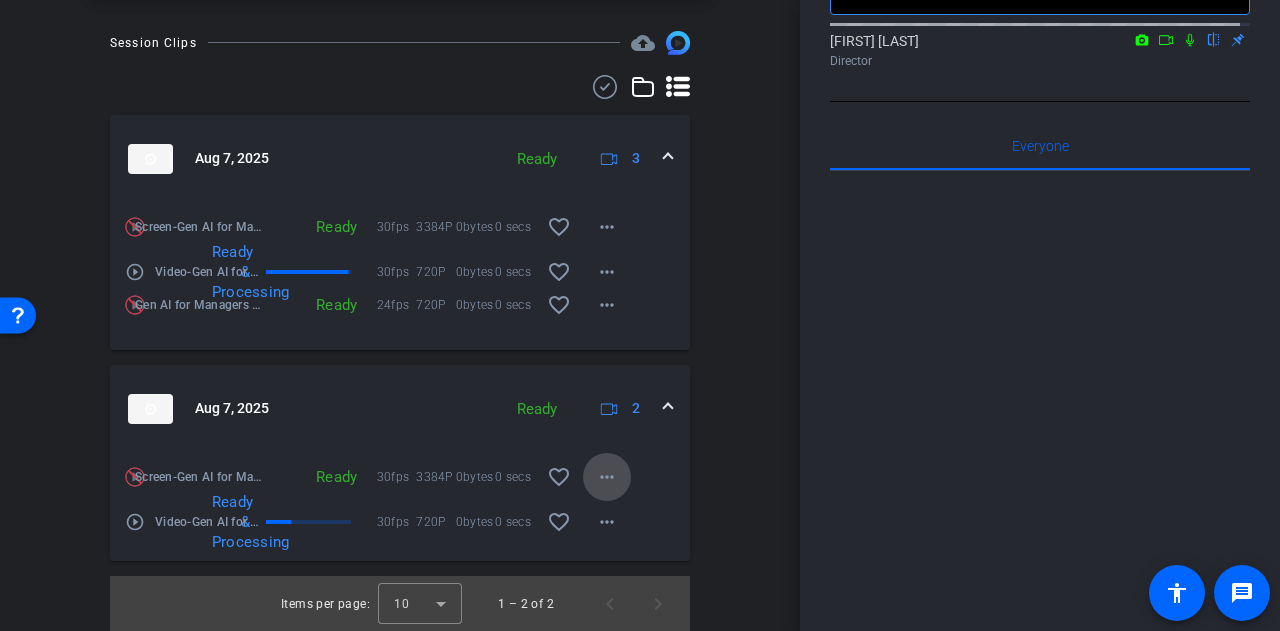 click on "more_horiz" at bounding box center [607, 477] 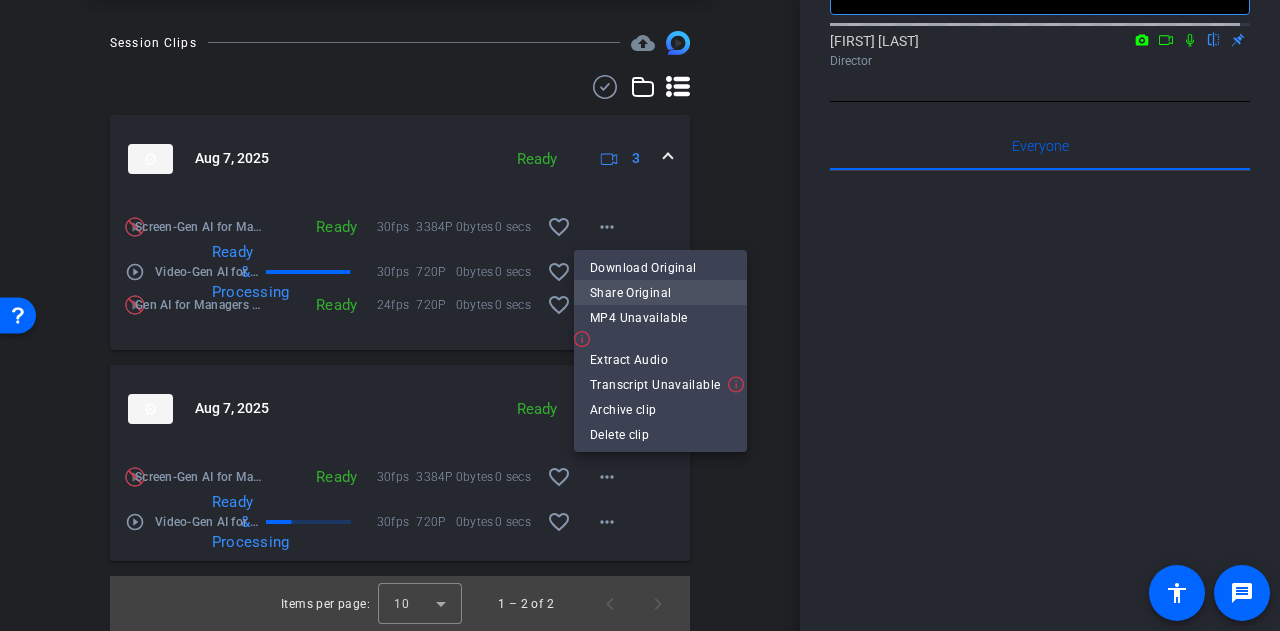 click on "Share Original" at bounding box center (660, 293) 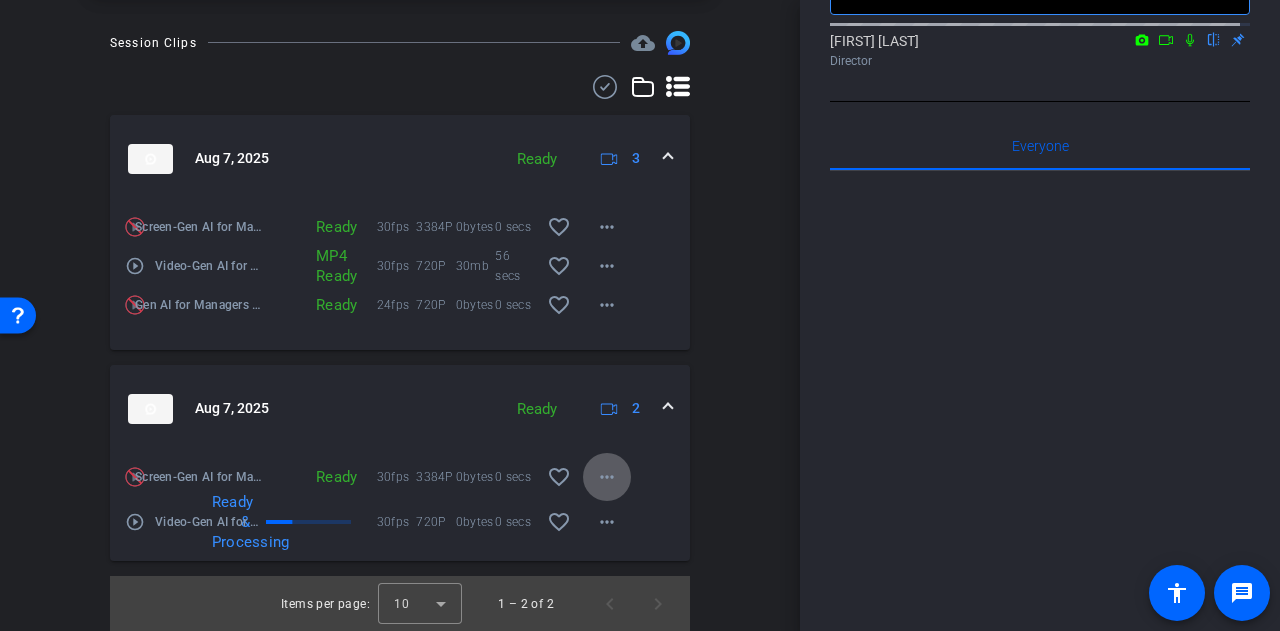 click on "more_horiz" at bounding box center (607, 477) 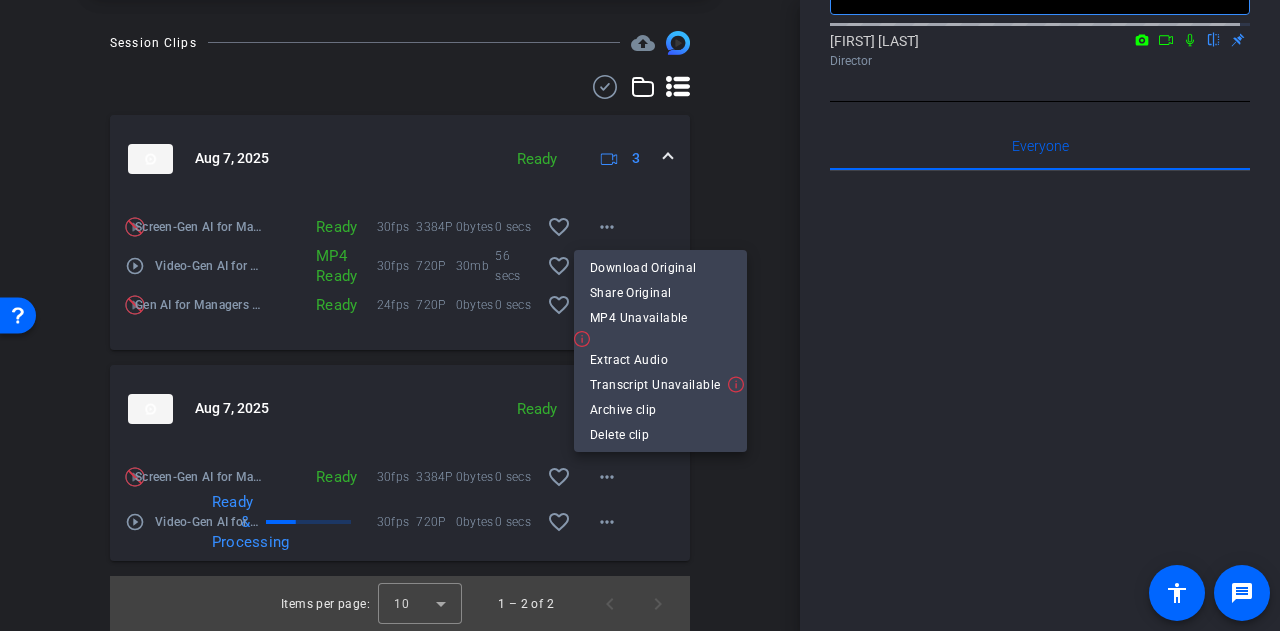 click at bounding box center (640, 315) 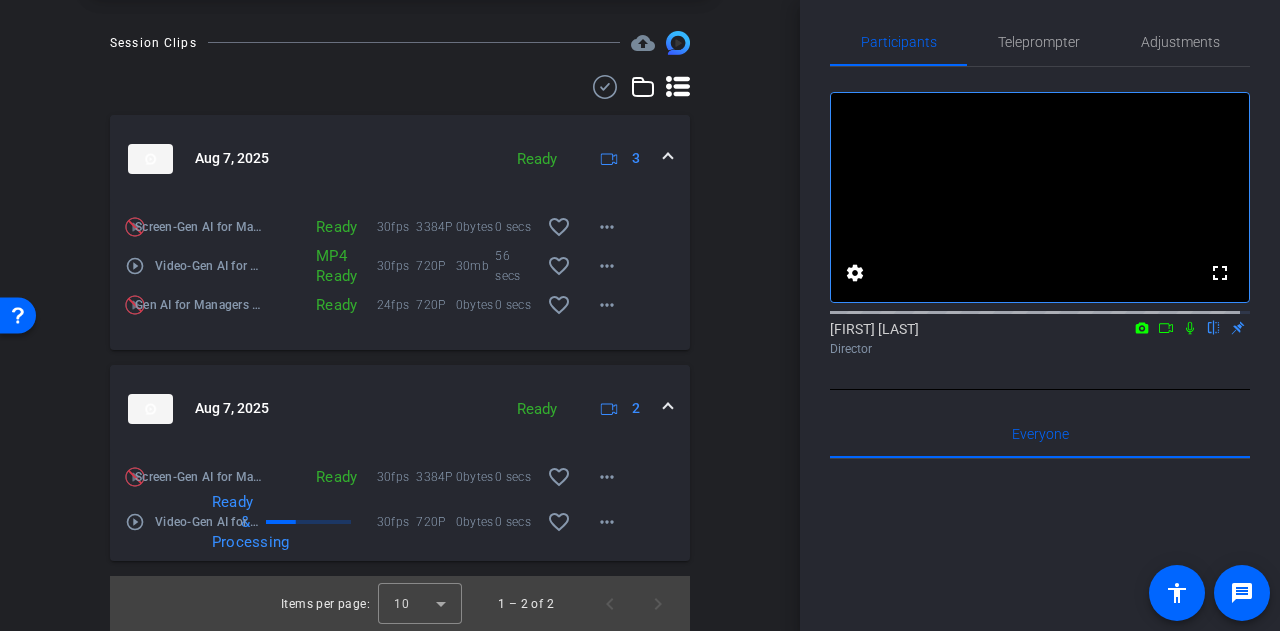 scroll, scrollTop: 0, scrollLeft: 0, axis: both 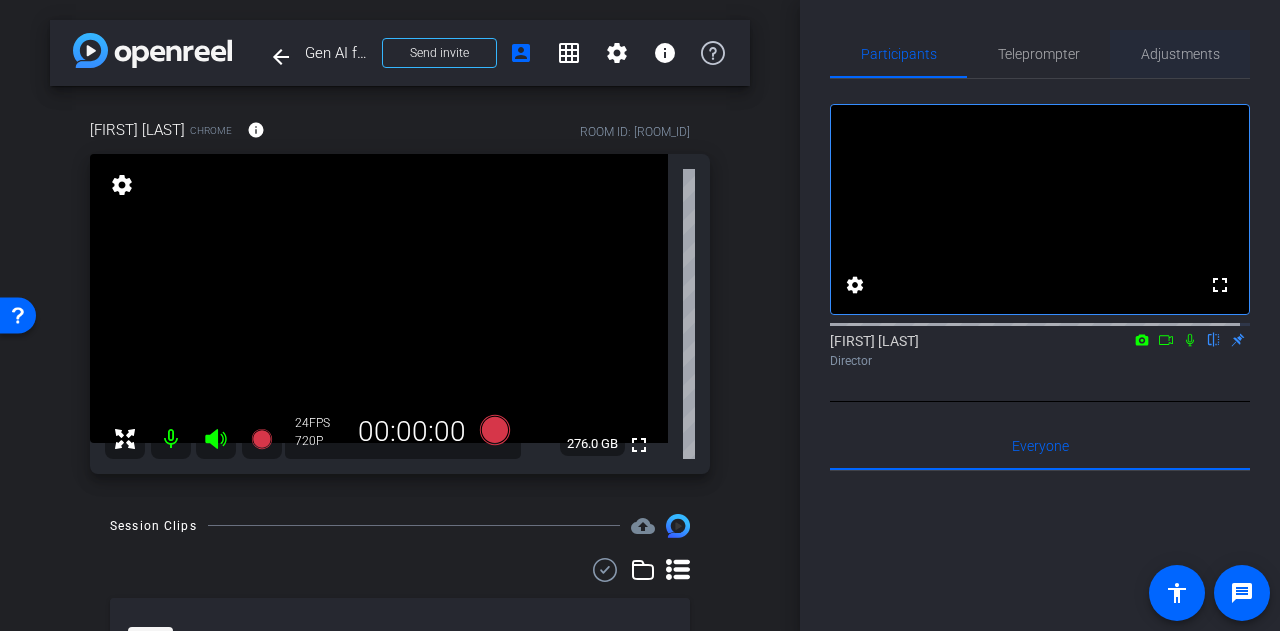click on "Adjustments" at bounding box center (1180, 54) 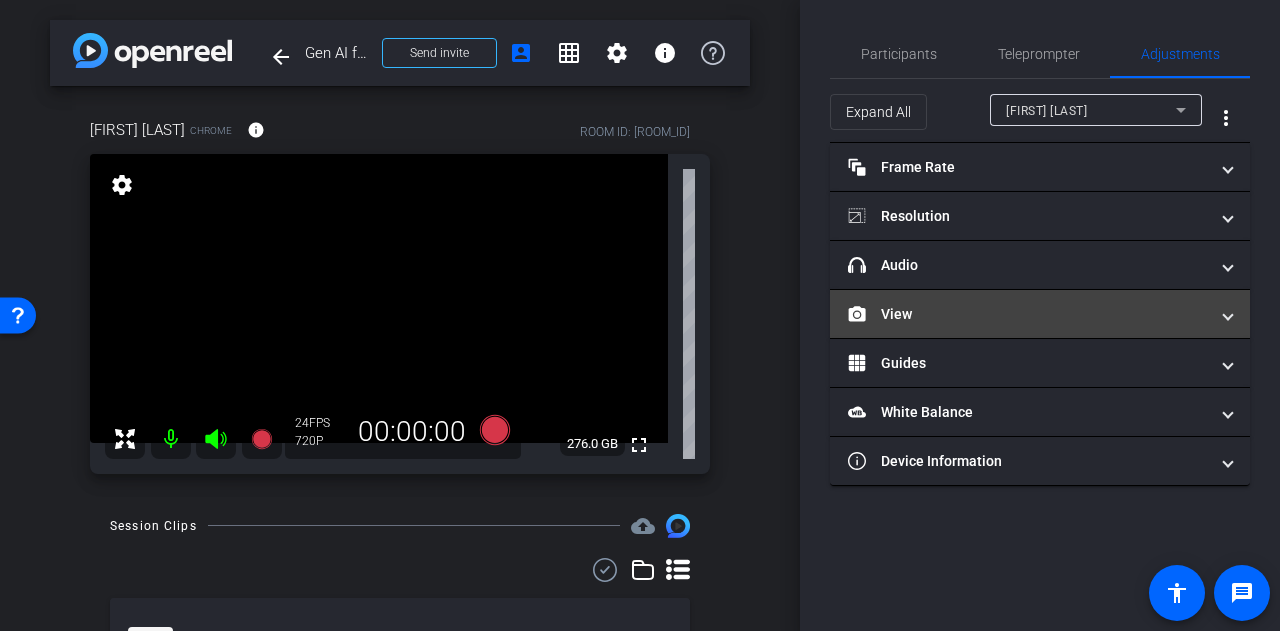 click on "View" at bounding box center (1040, 314) 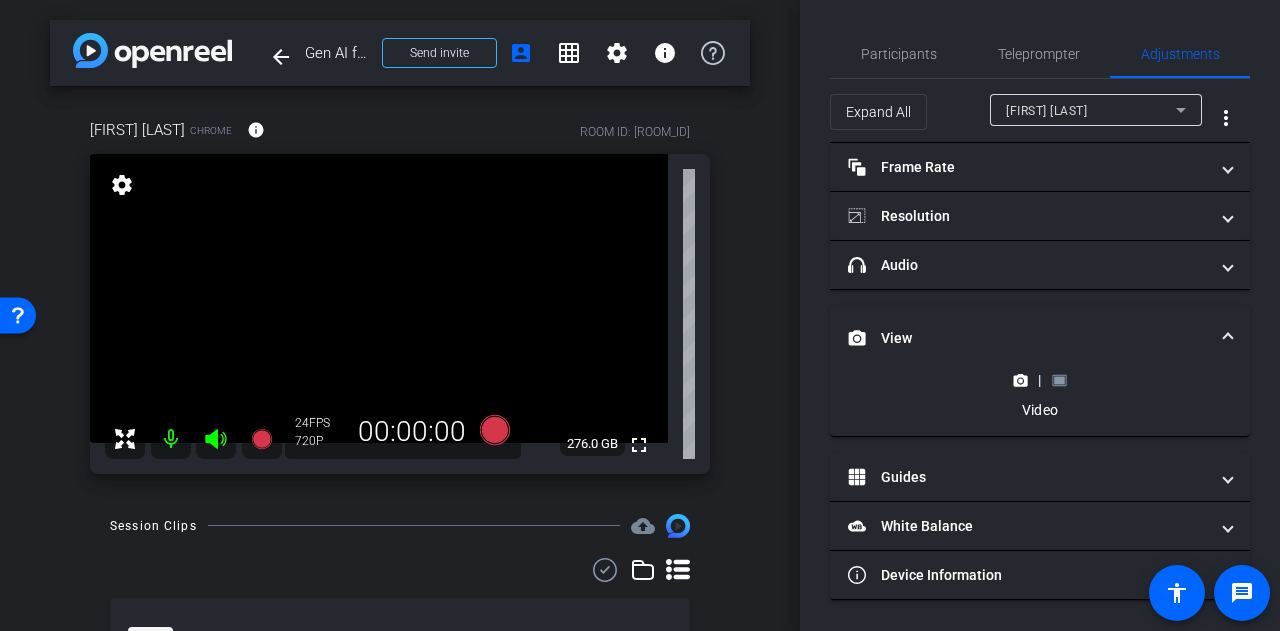 click 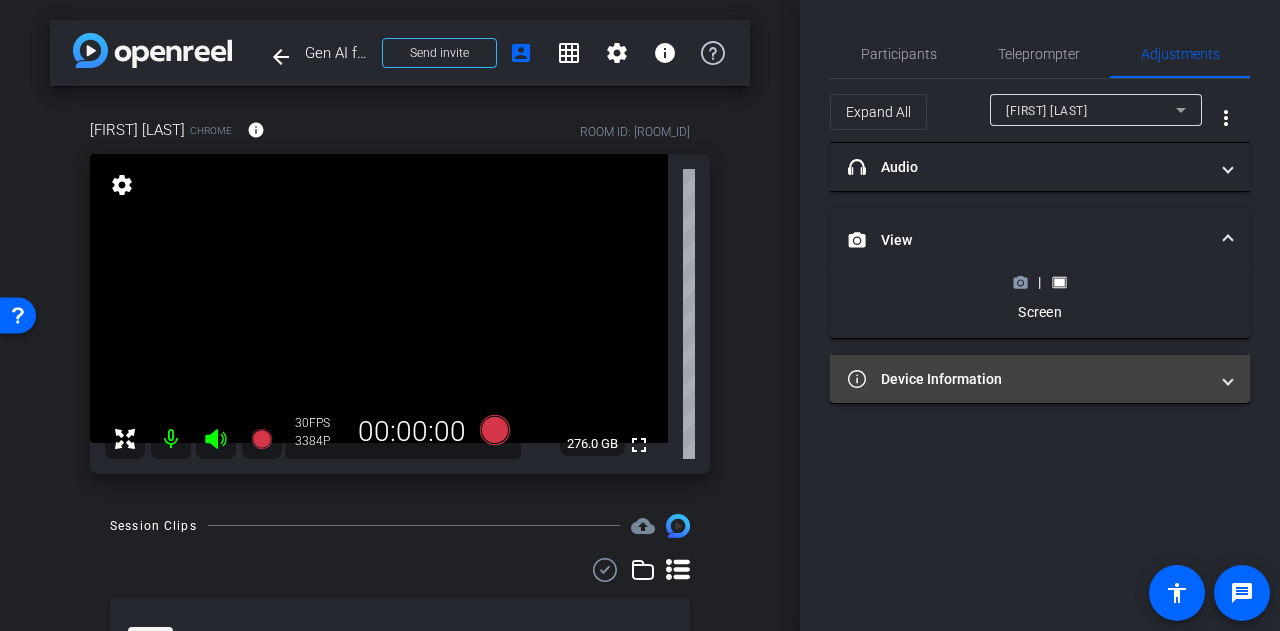 click at bounding box center [1228, 379] 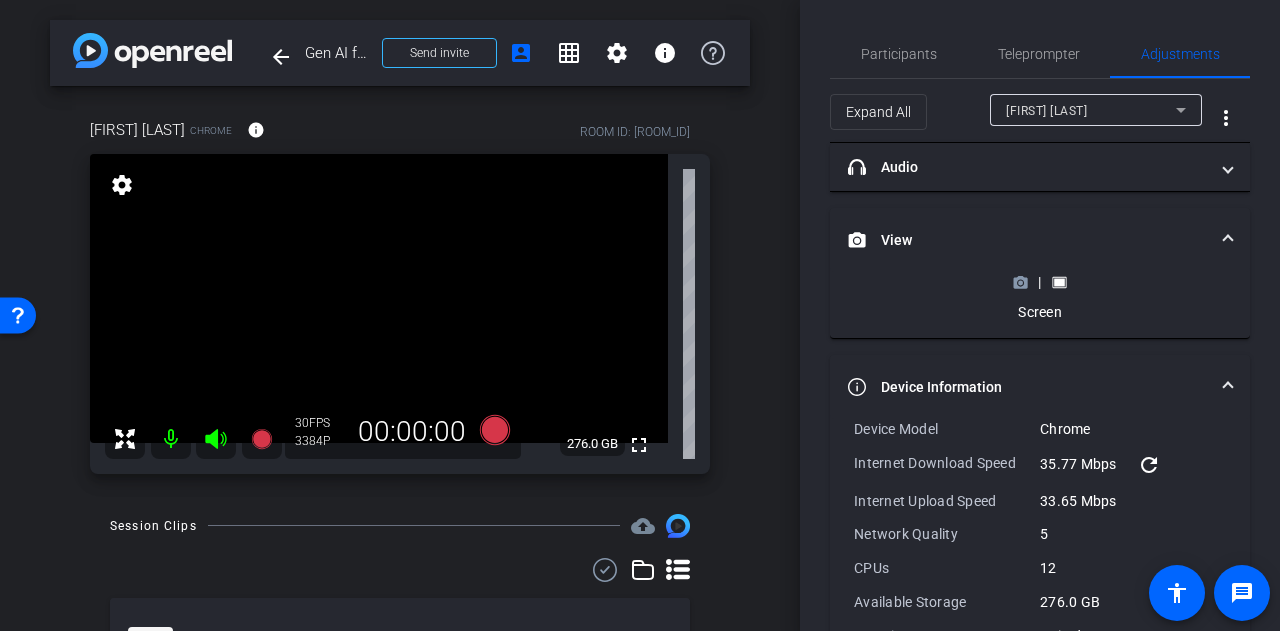 click on "Device Information" at bounding box center (1040, 387) 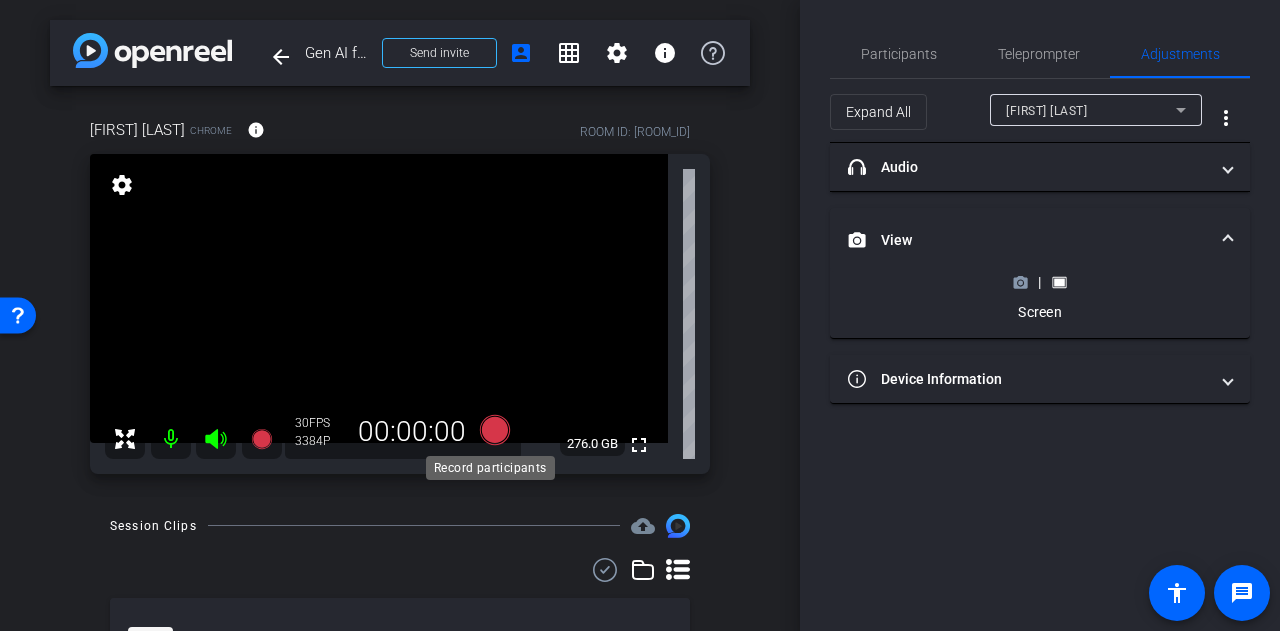 click 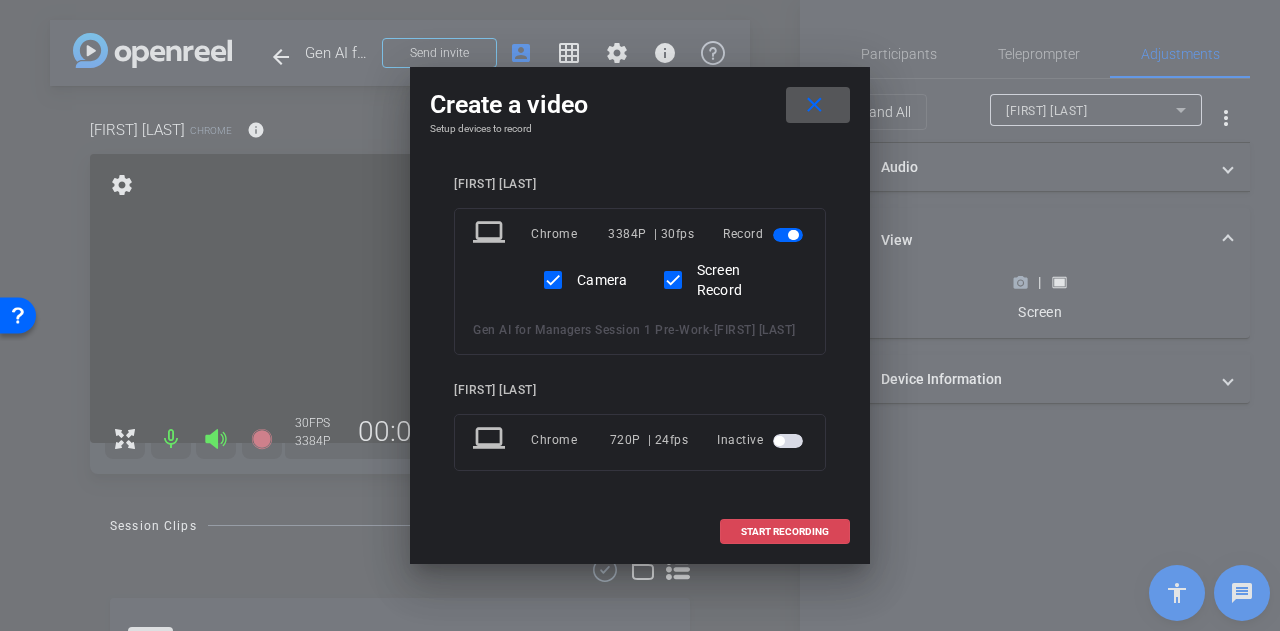 click on "START RECORDING" at bounding box center [785, 532] 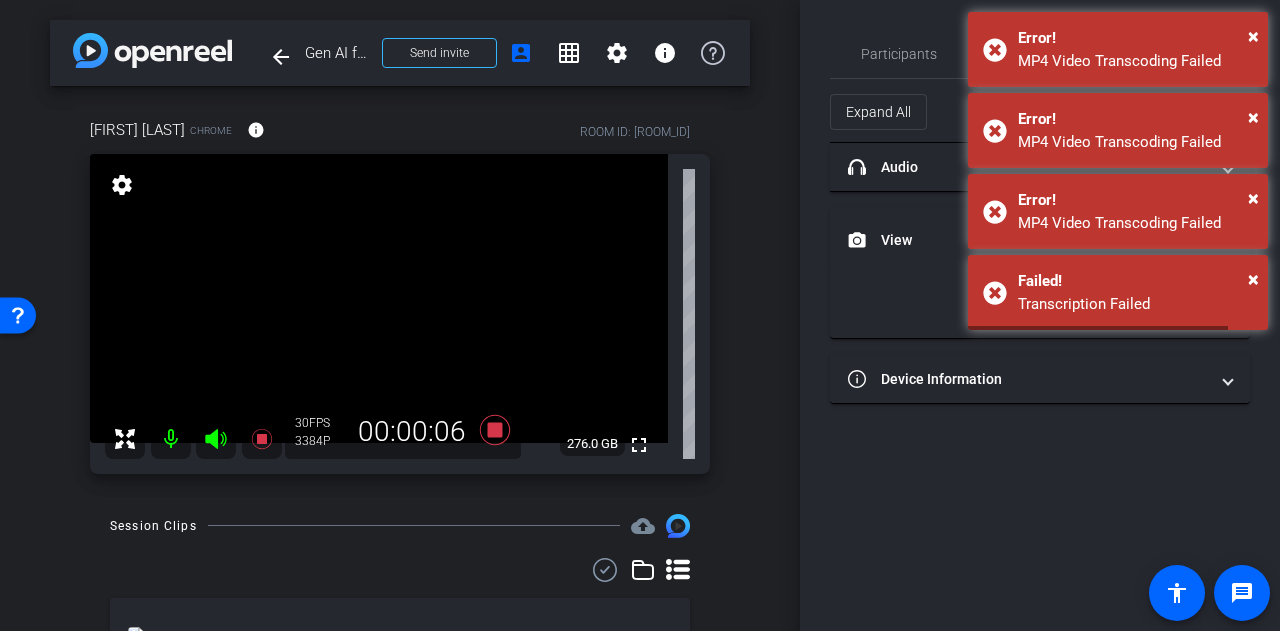 click 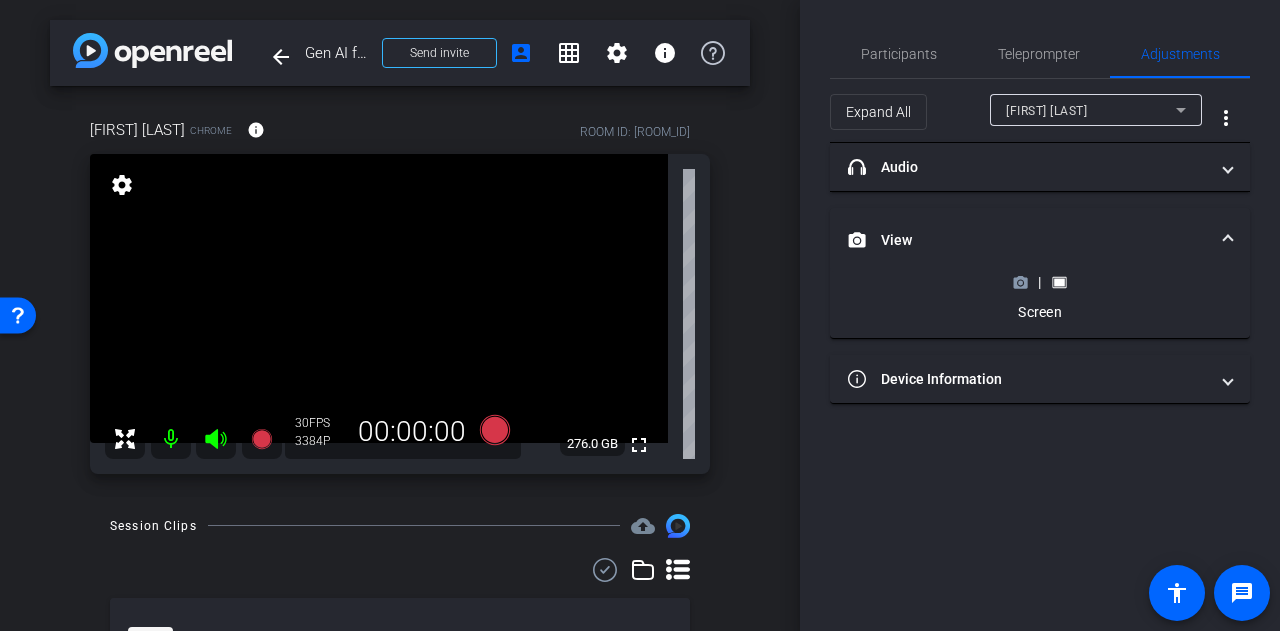 scroll, scrollTop: 400, scrollLeft: 0, axis: vertical 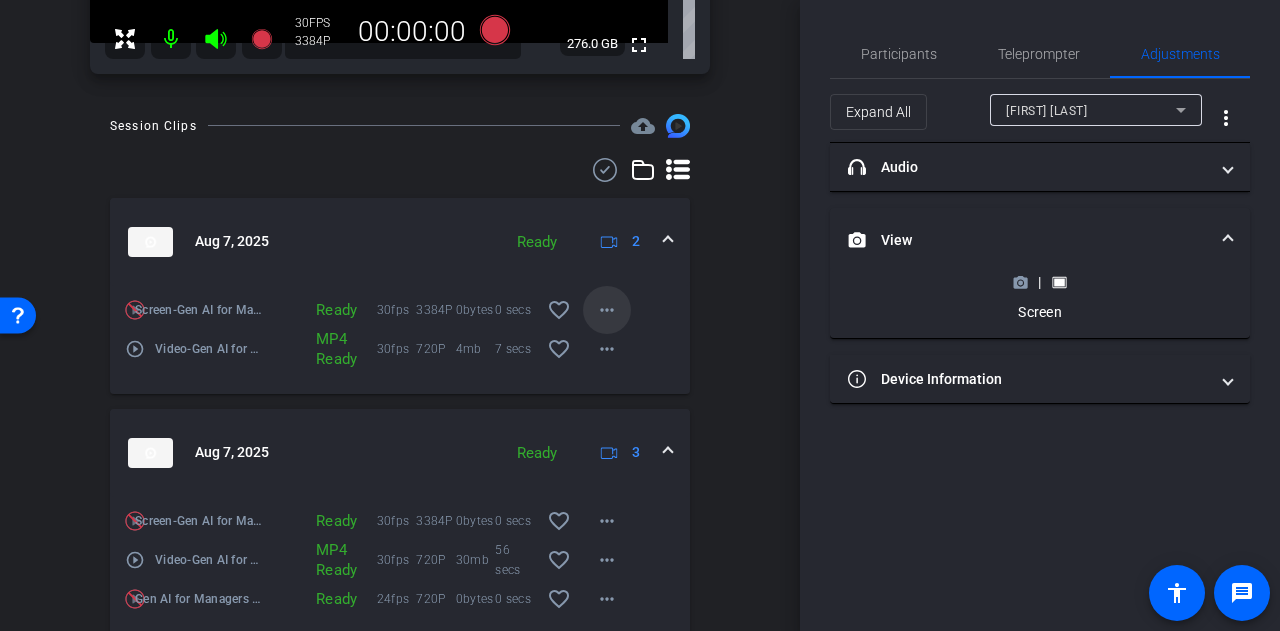 click on "more_horiz" at bounding box center [607, 310] 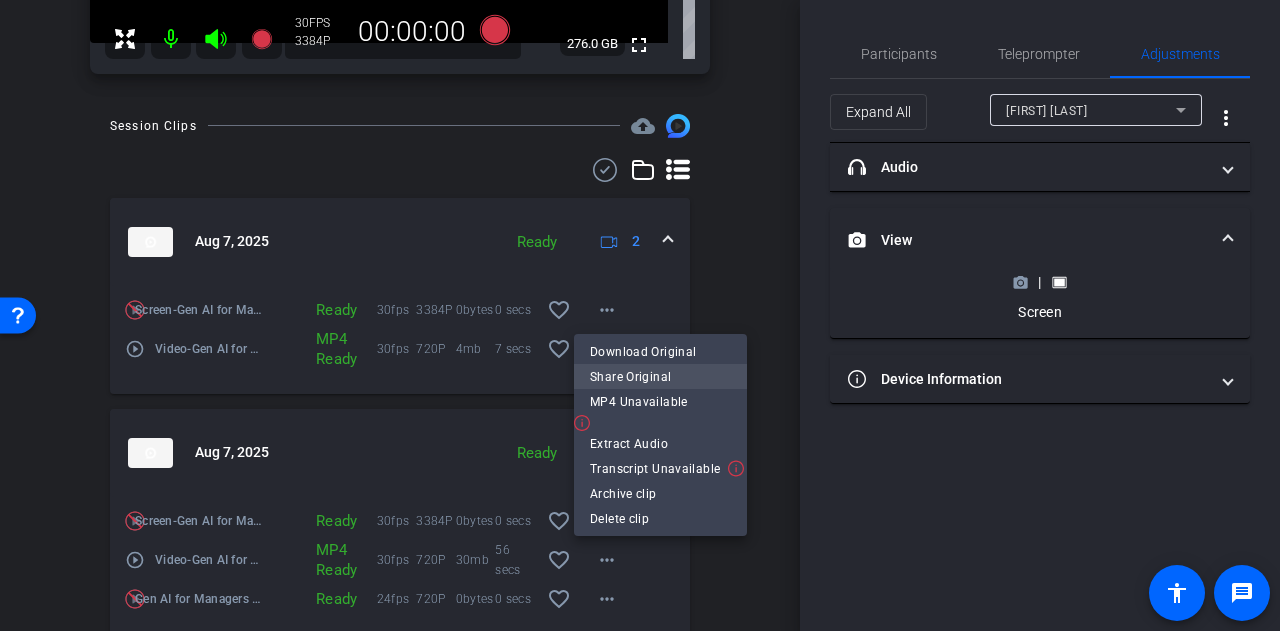 click on "Share Original" at bounding box center [660, 376] 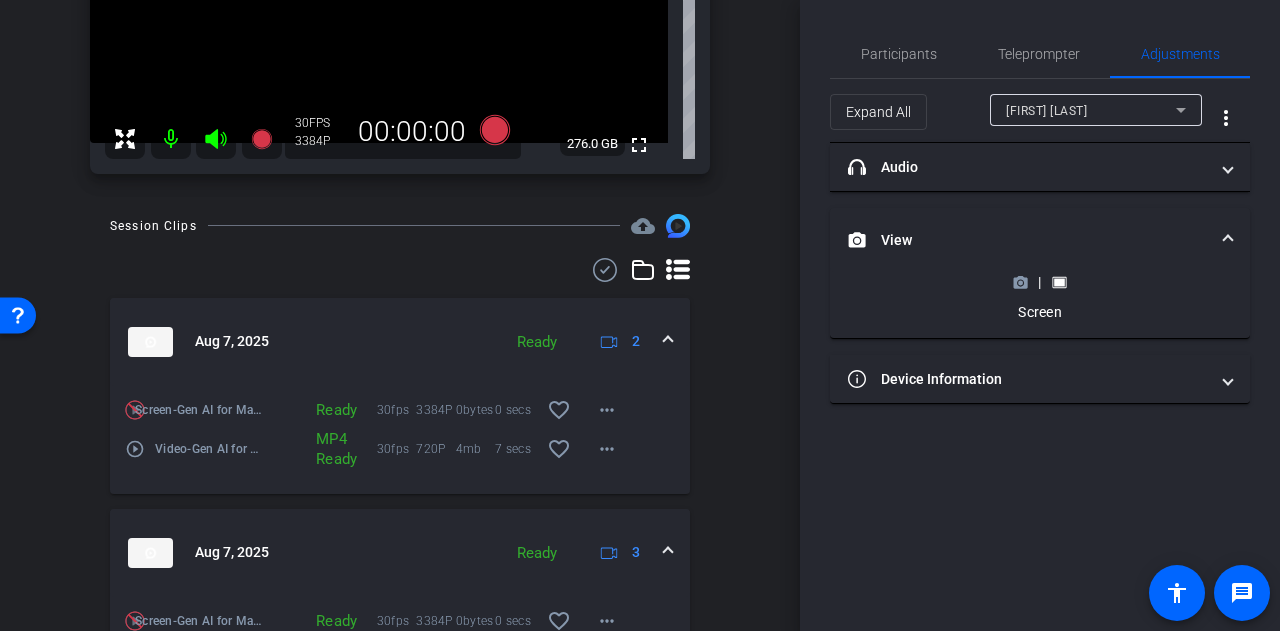 scroll, scrollTop: 0, scrollLeft: 0, axis: both 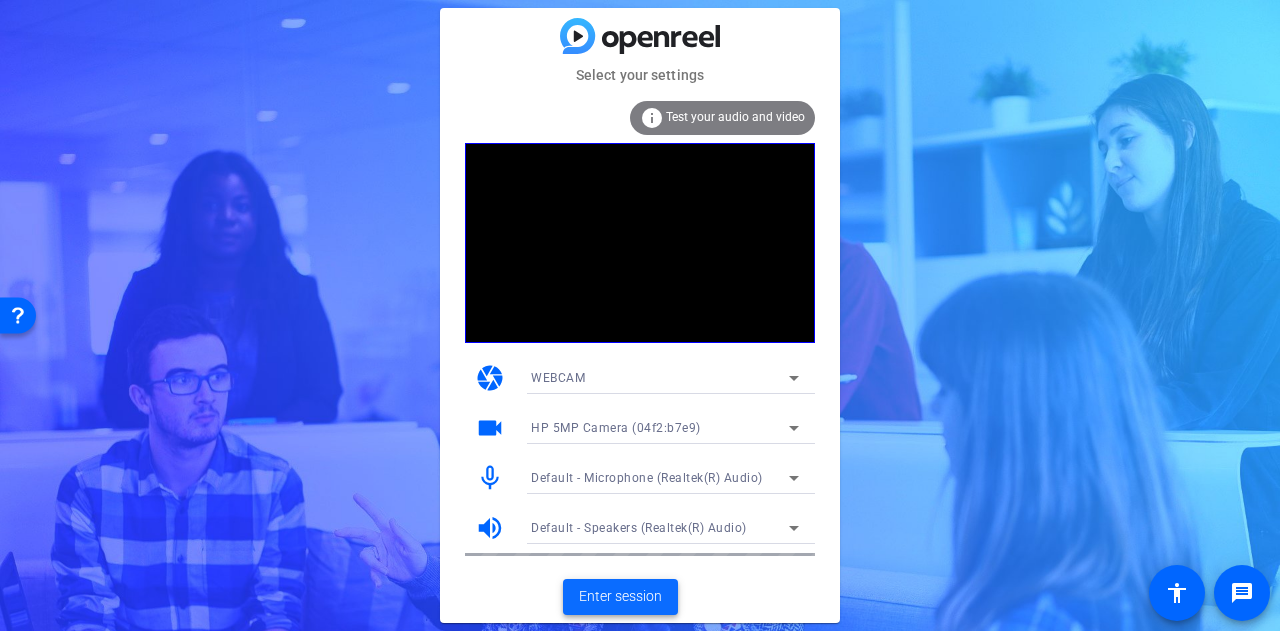 click on "Enter session" 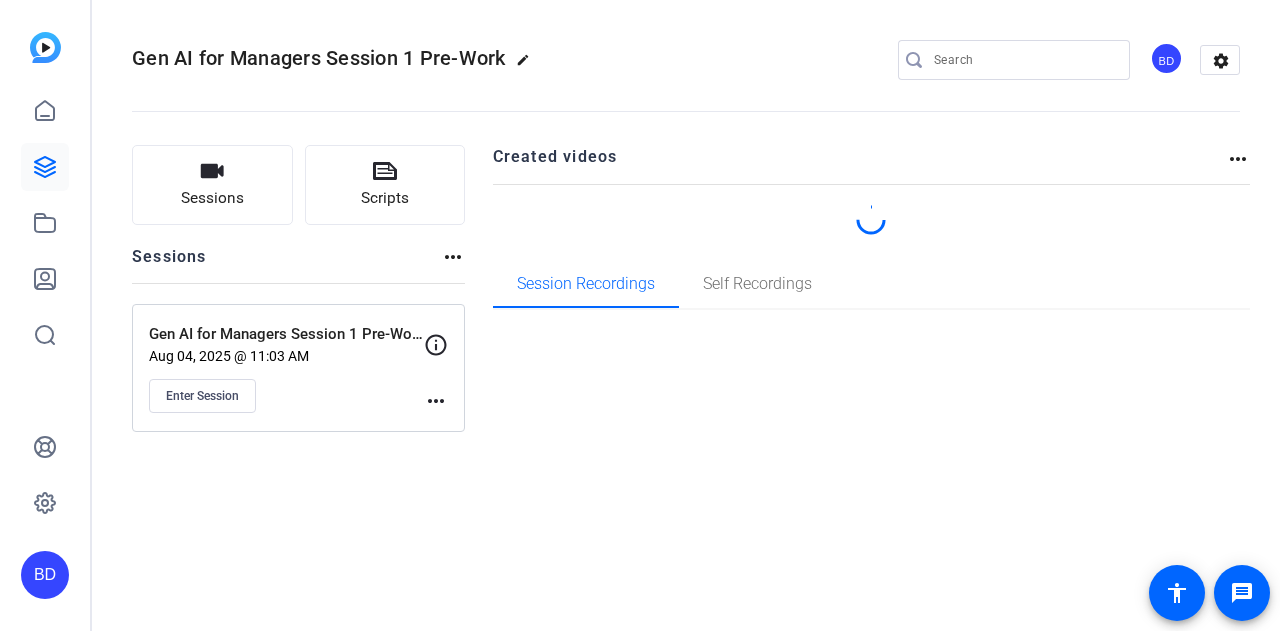 scroll, scrollTop: 0, scrollLeft: 0, axis: both 